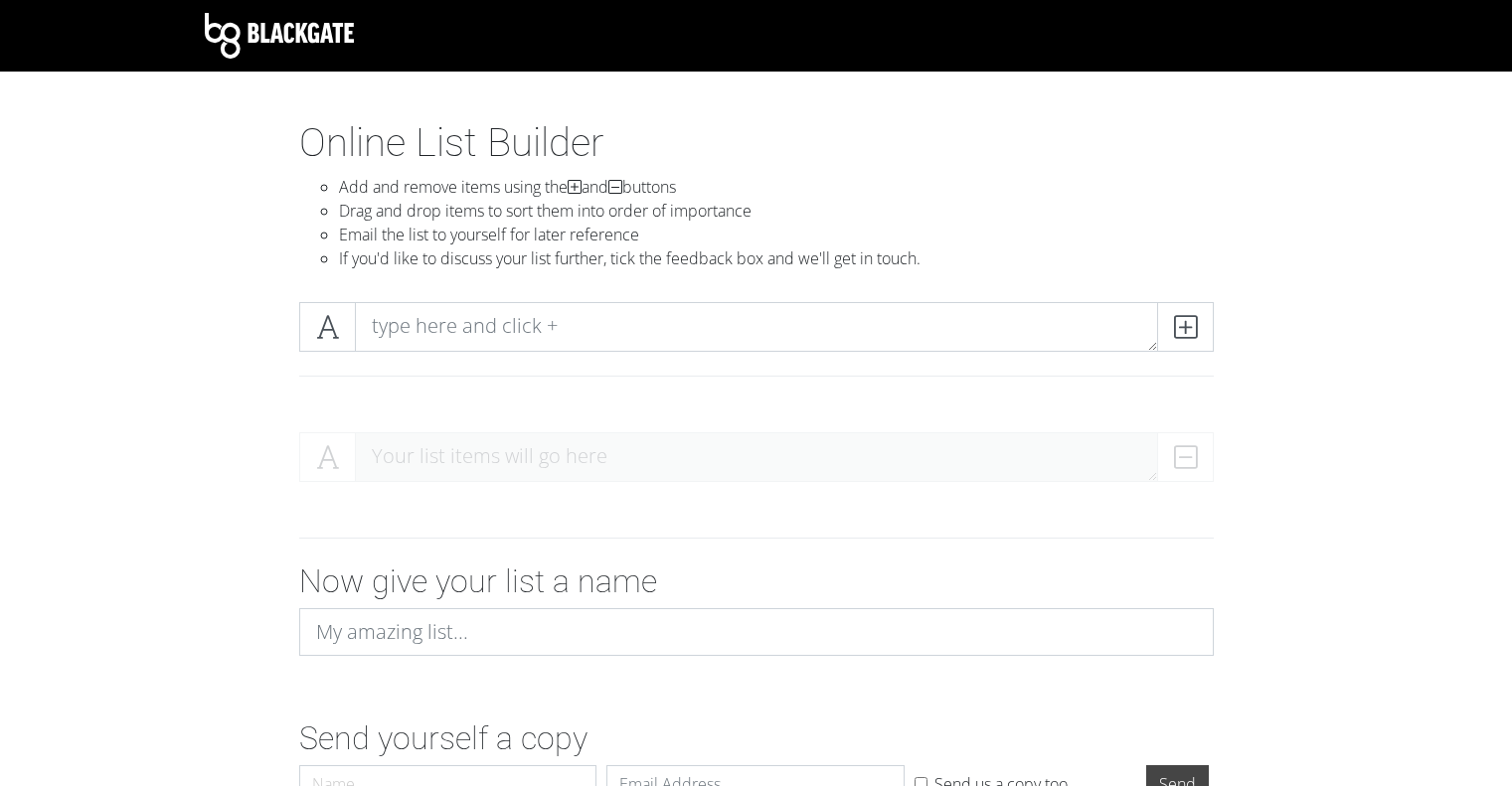 scroll, scrollTop: 0, scrollLeft: 0, axis: both 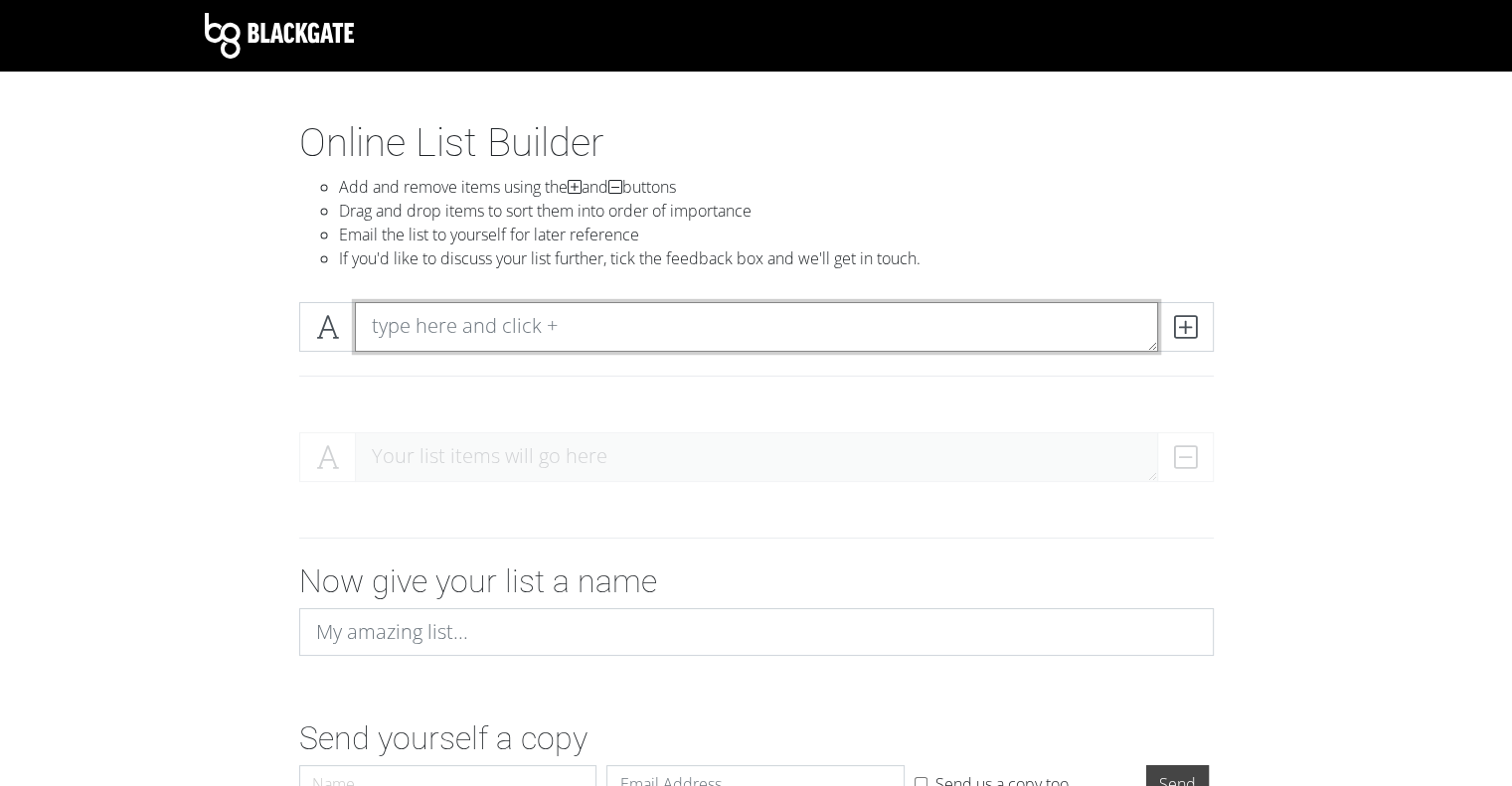 click at bounding box center [756, 327] 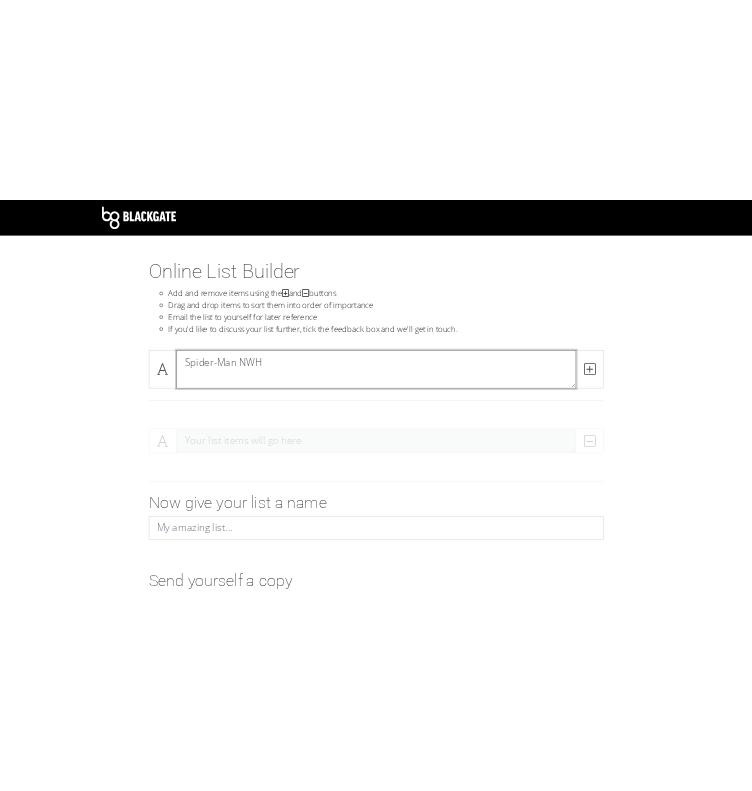 scroll, scrollTop: 0, scrollLeft: 0, axis: both 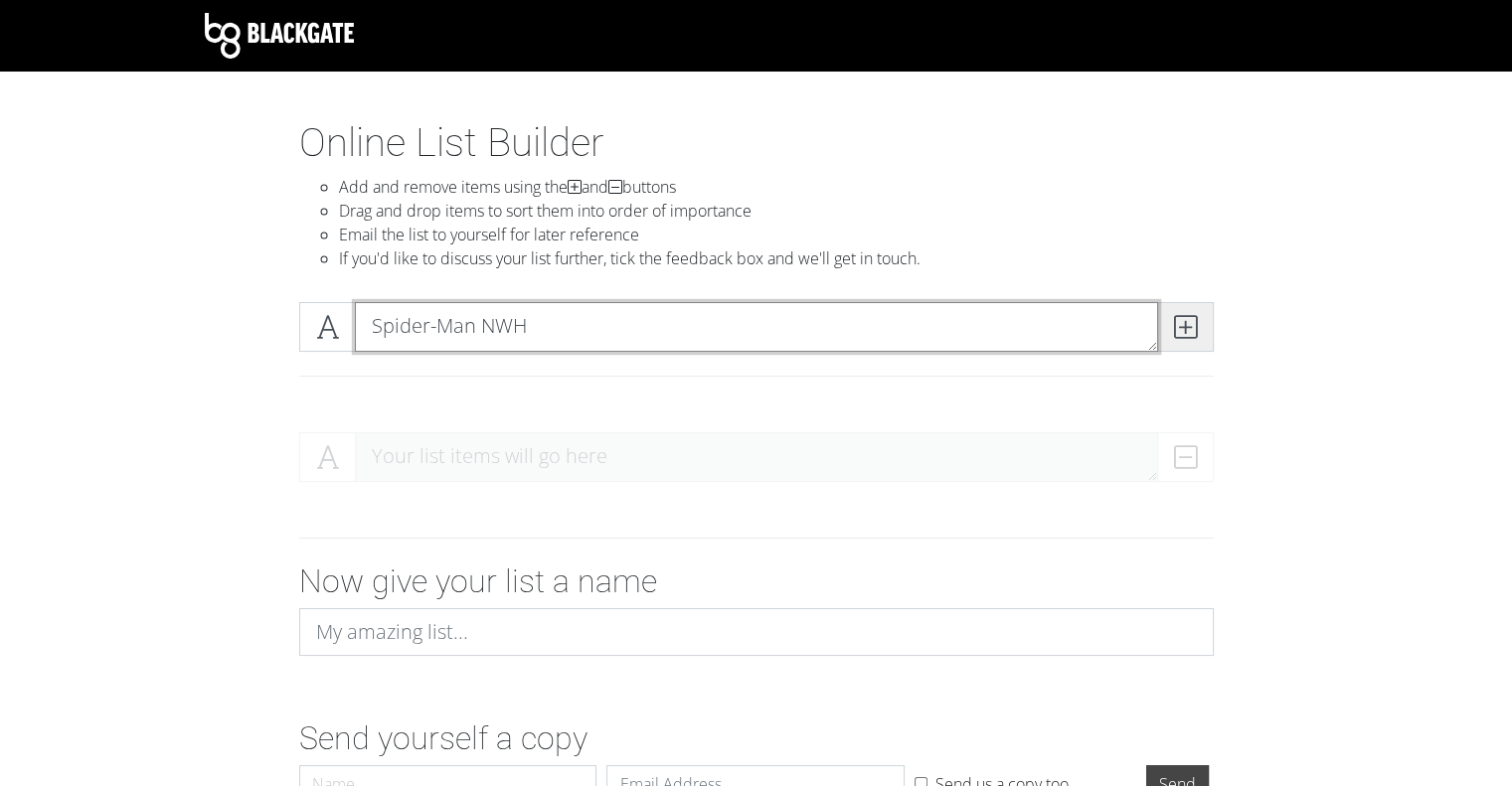 type on "Spider-Man NWH" 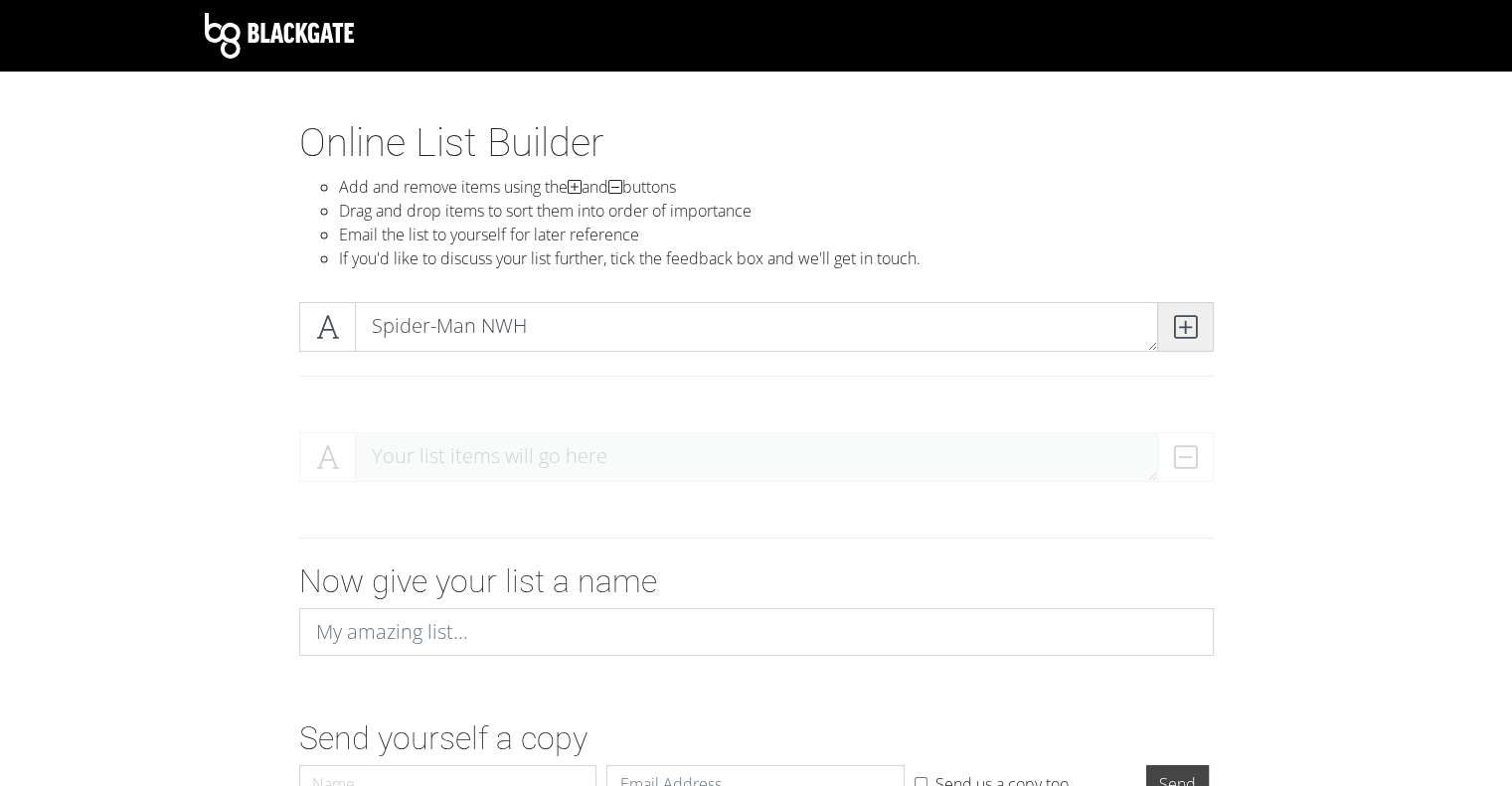 click at bounding box center (1185, 327) 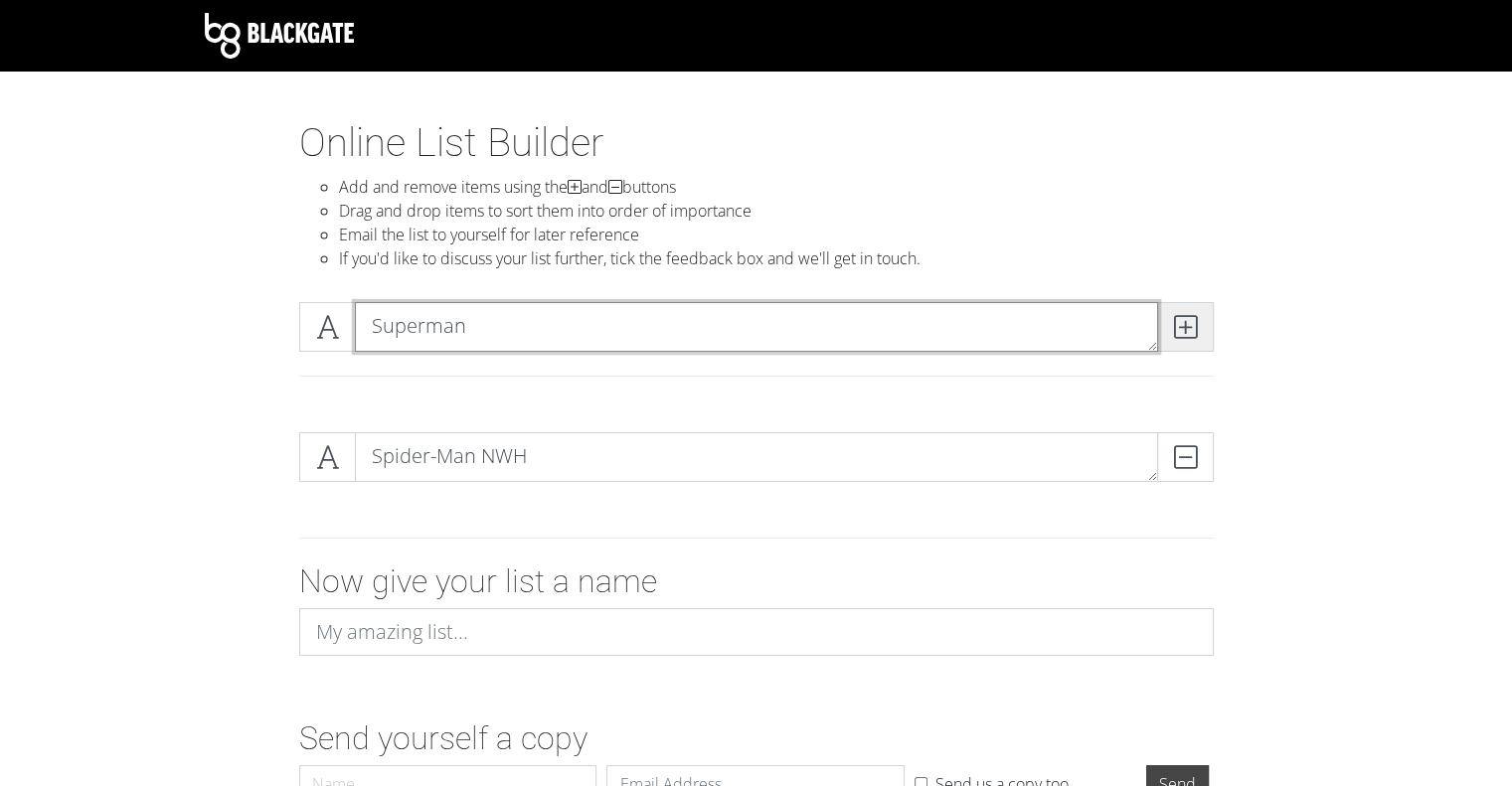 type on "Superman" 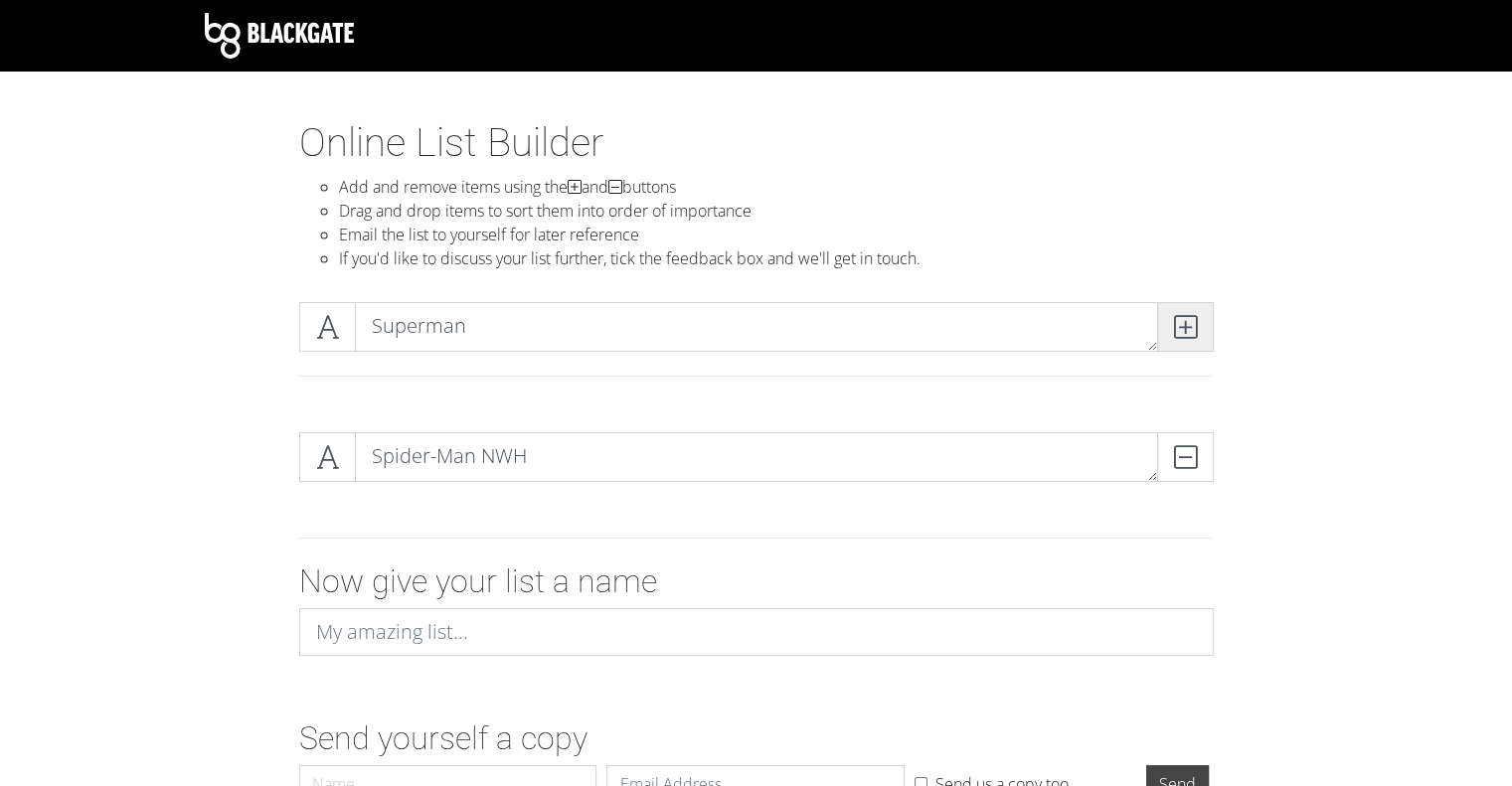click at bounding box center [1185, 327] 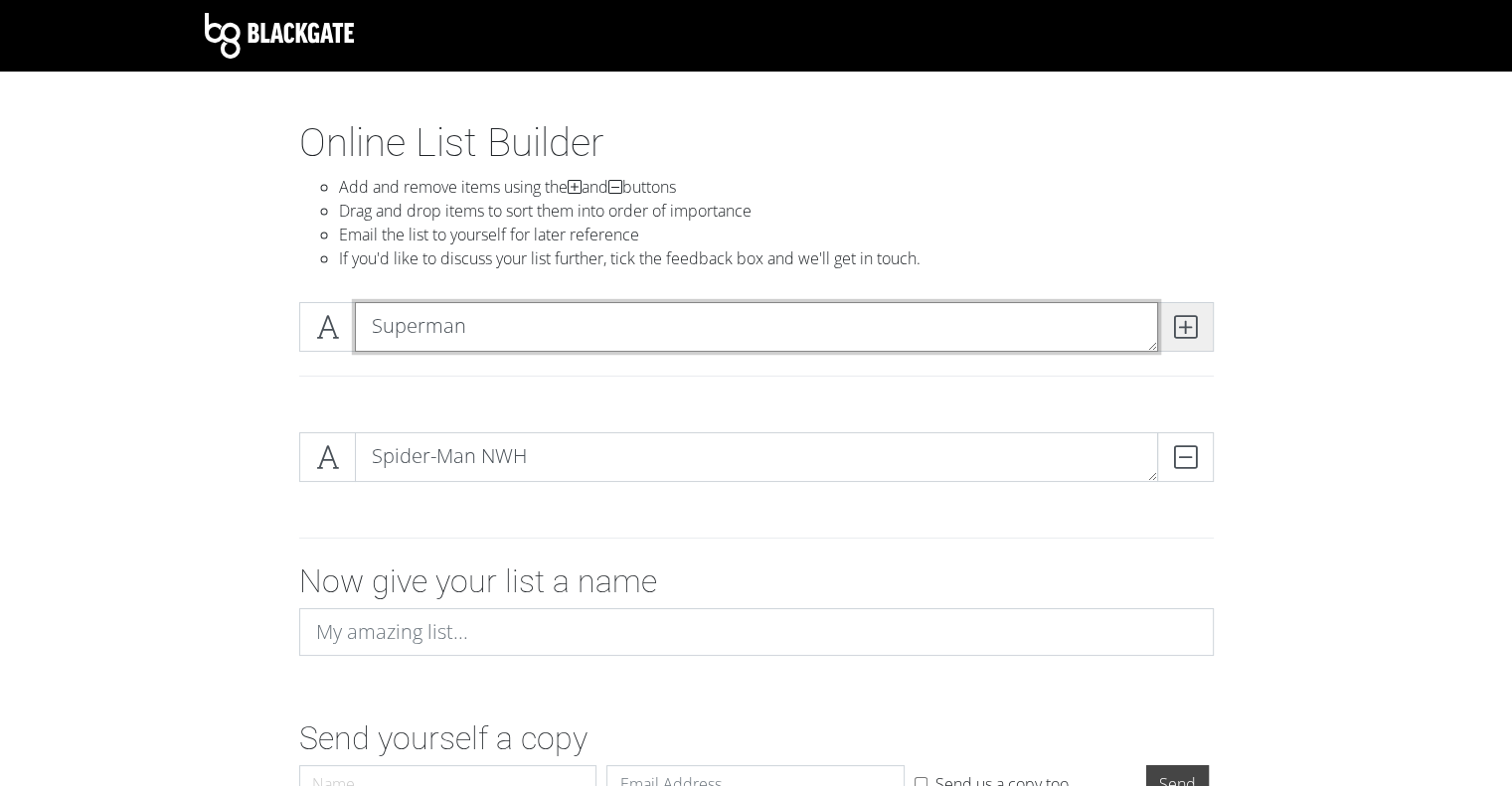 type 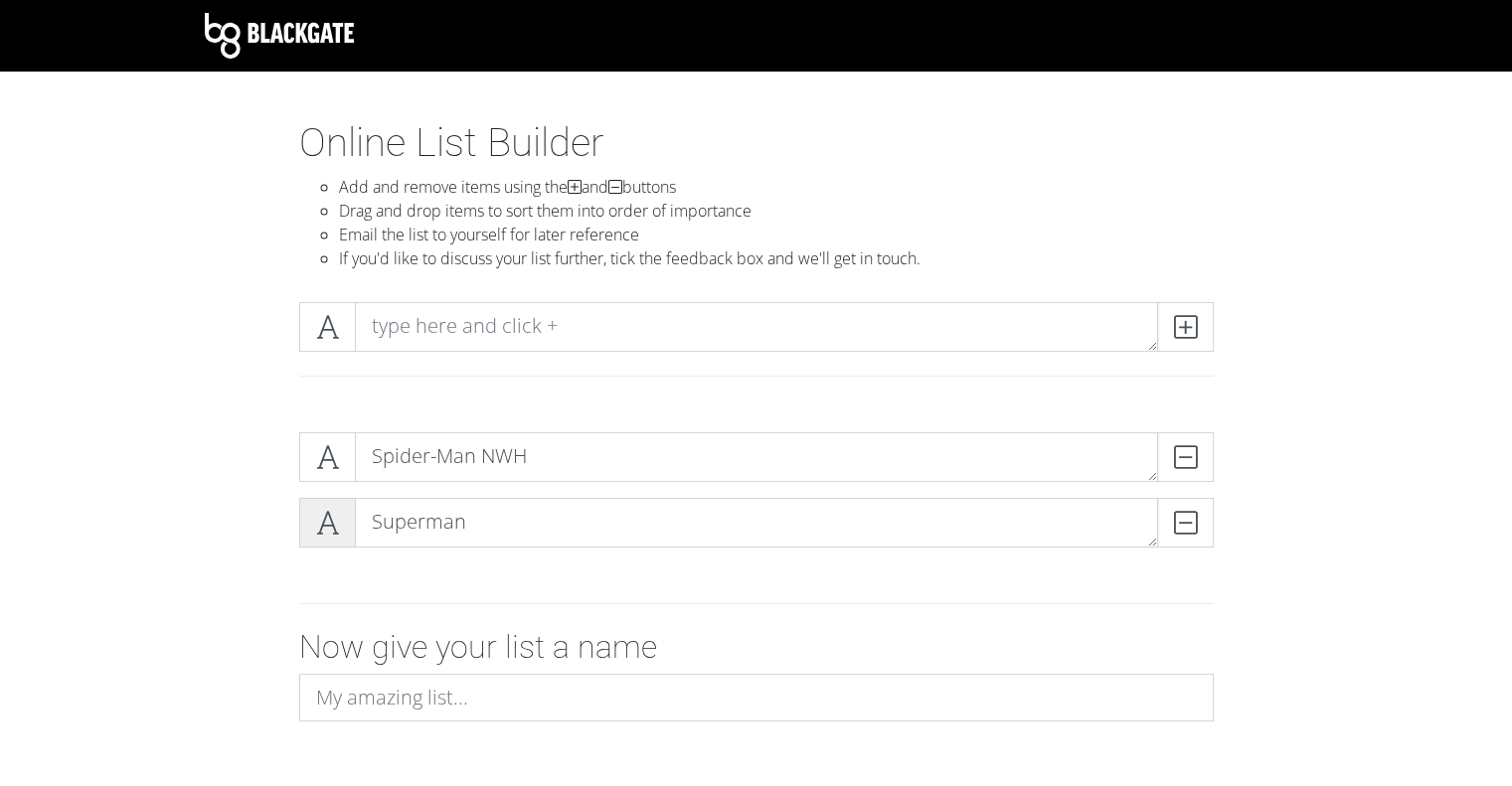 type 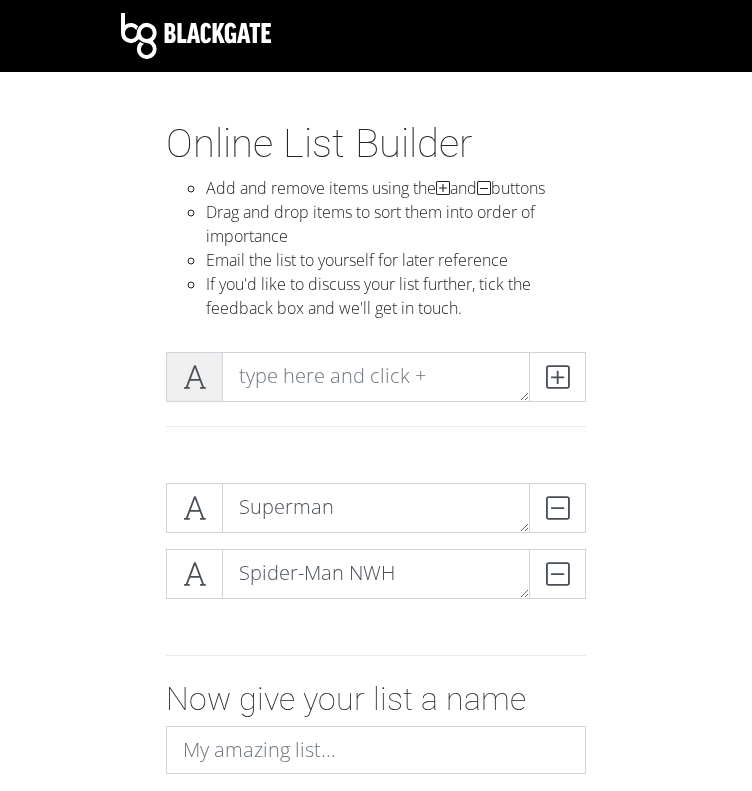 click at bounding box center [194, 377] 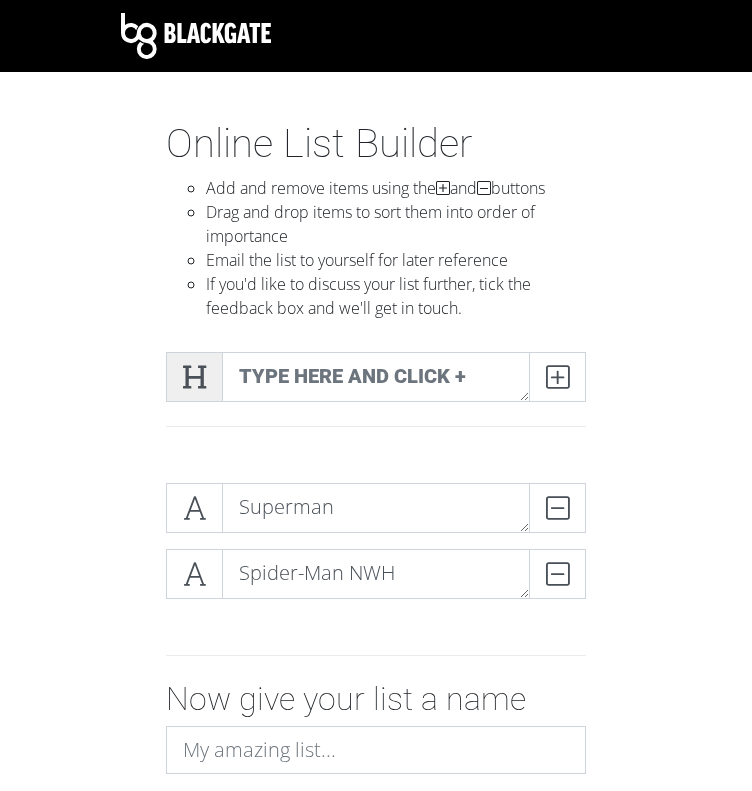 click at bounding box center [194, 377] 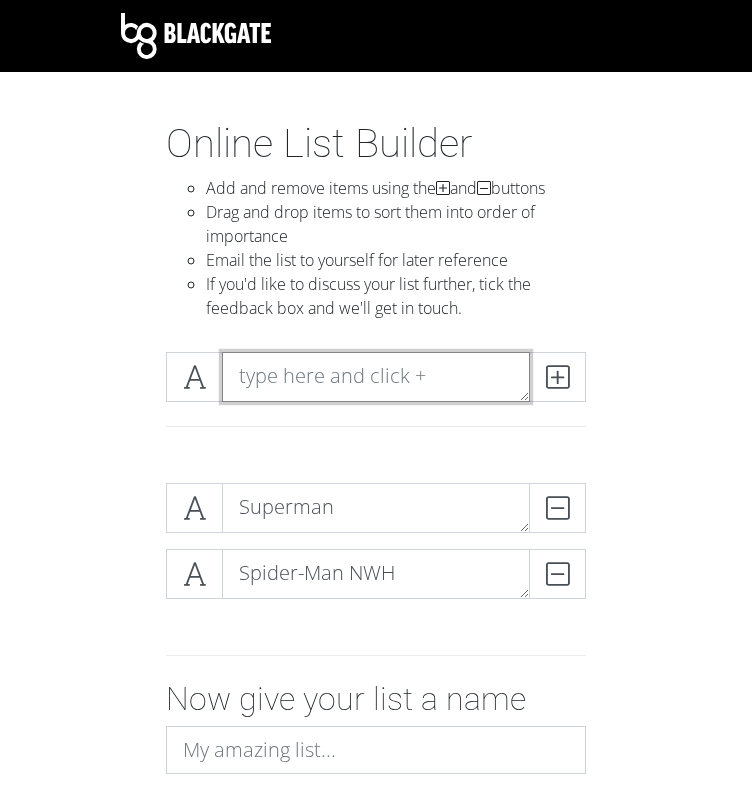 click at bounding box center (376, 377) 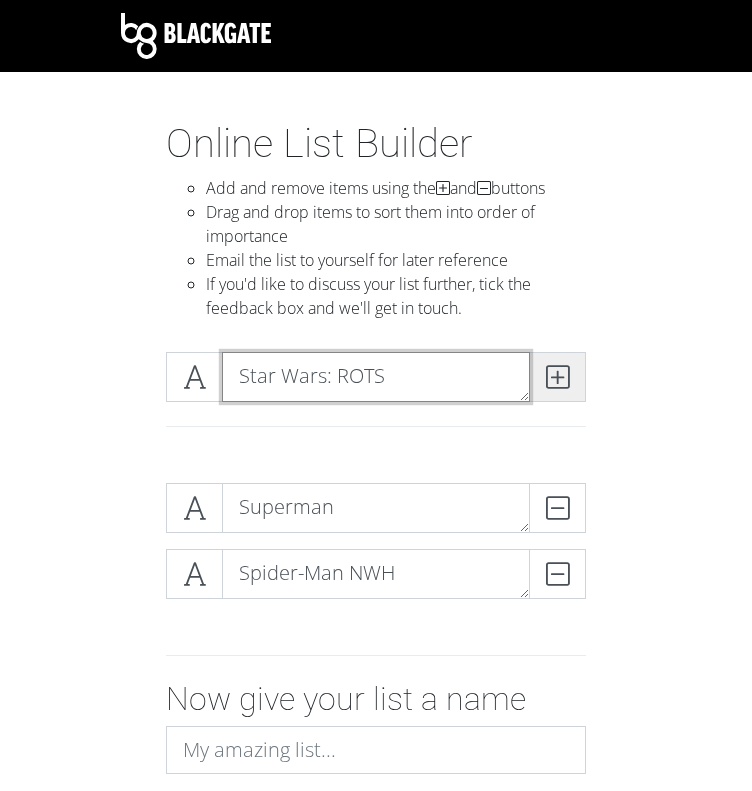 type on "Star Wars: ROTS" 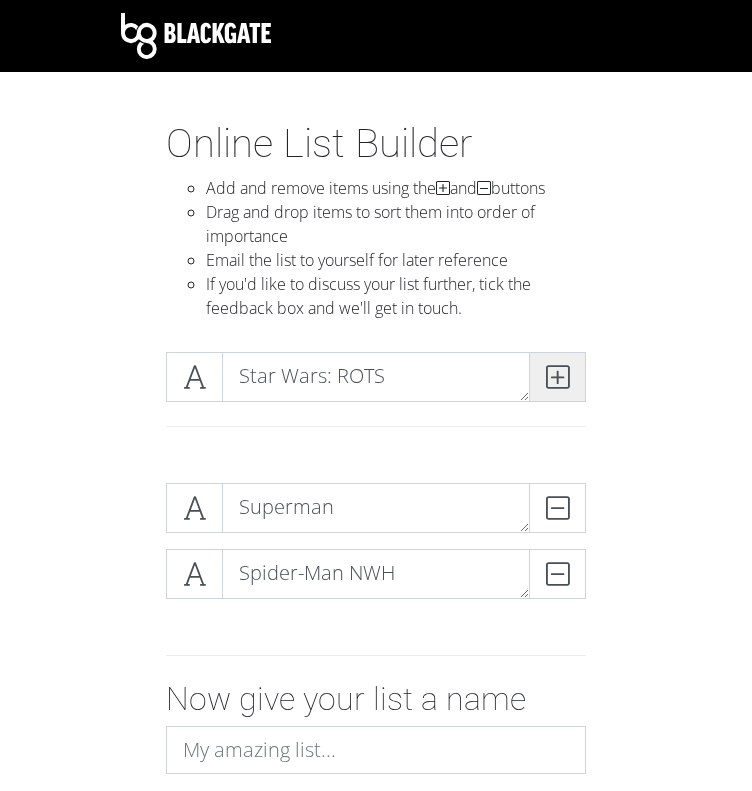 click at bounding box center [557, 377] 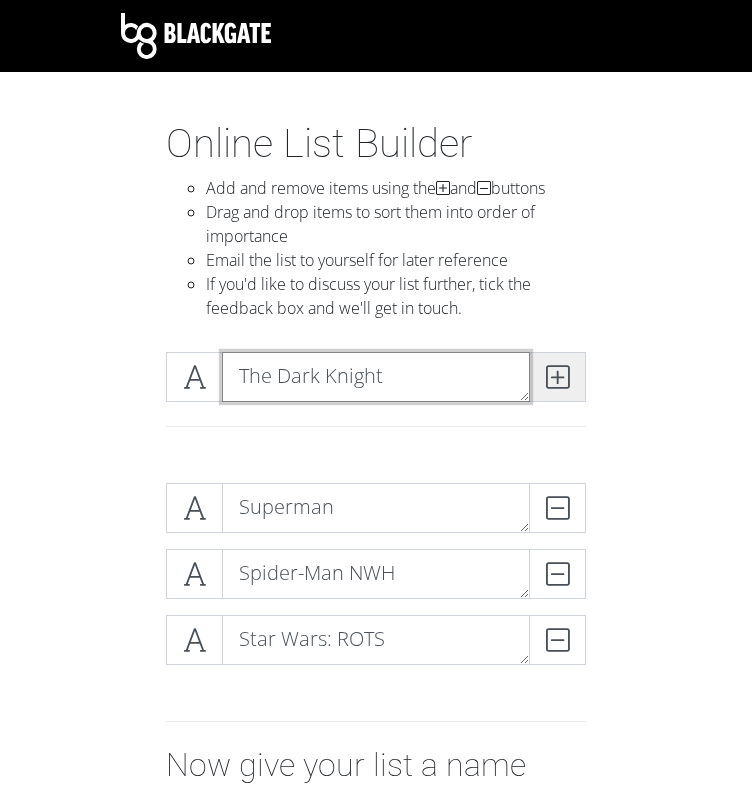 type on "The Dark Knight" 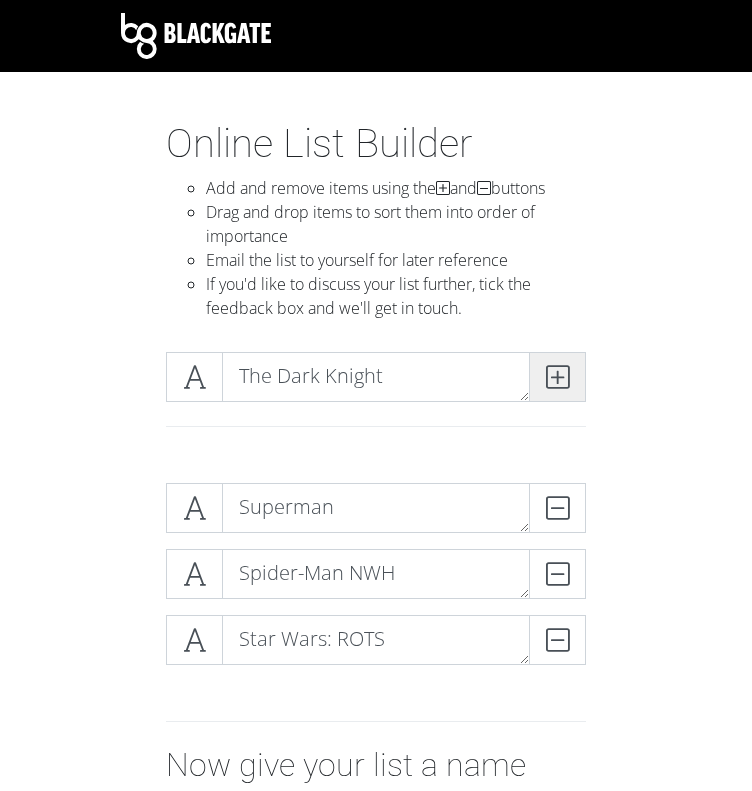 click at bounding box center [557, 377] 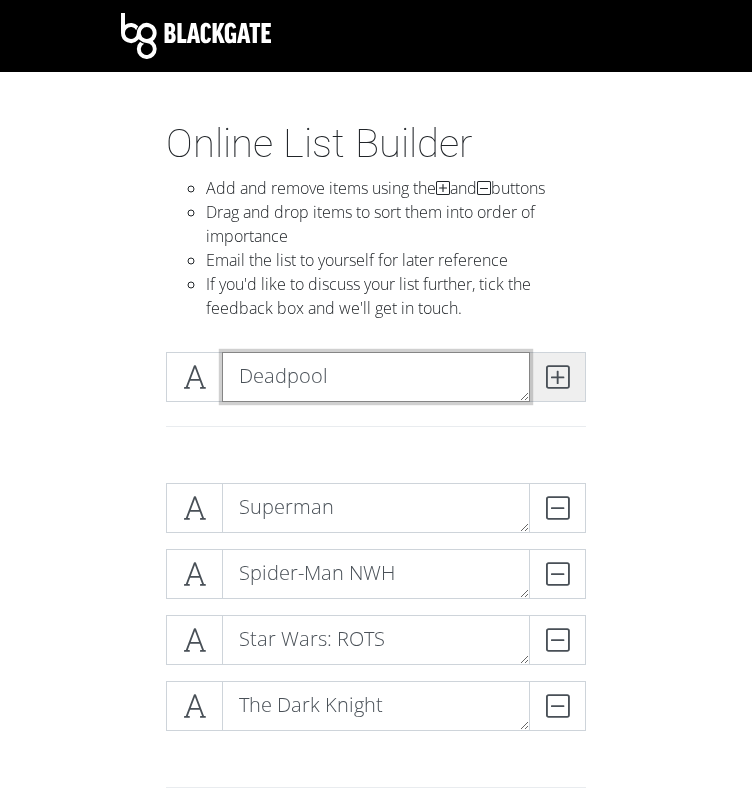 type on "Deadpool" 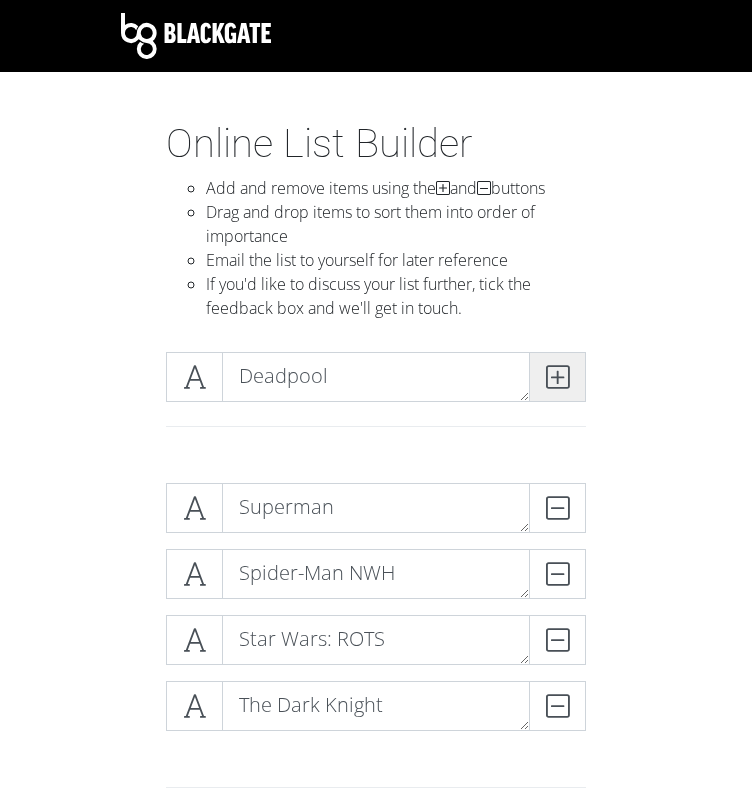 click at bounding box center (557, 377) 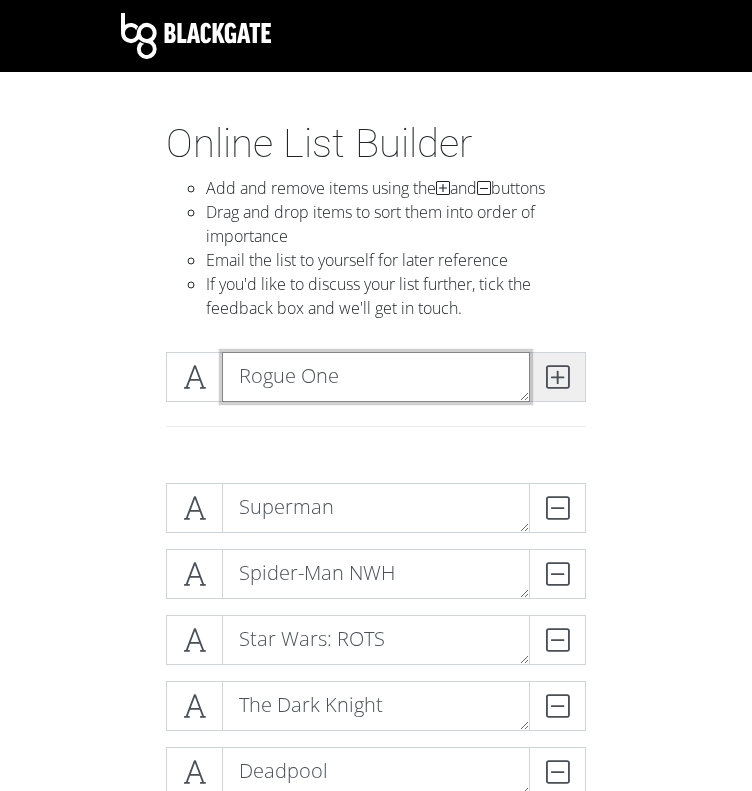 type on "Rogue One" 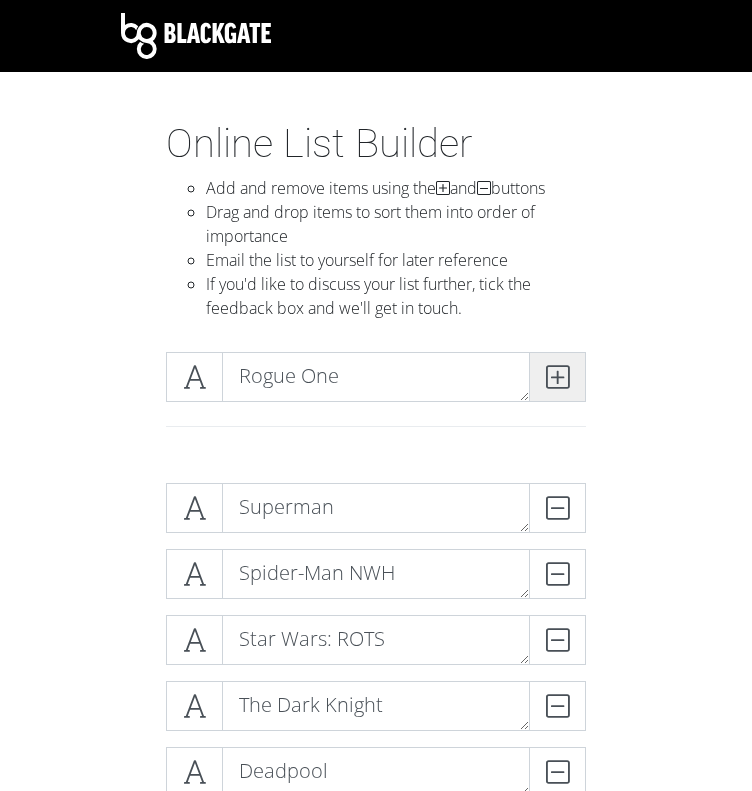 click at bounding box center (557, 377) 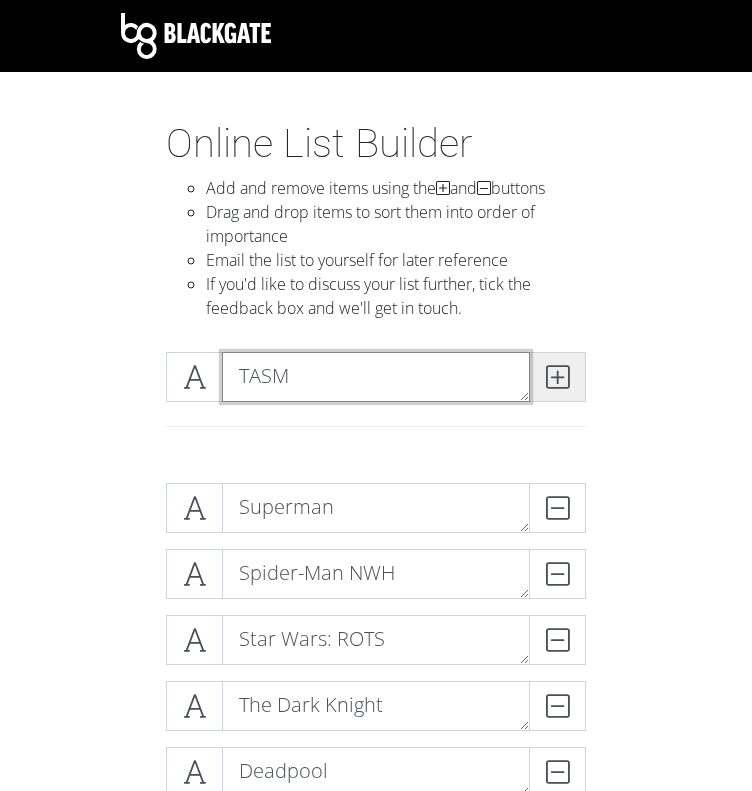 type on "TASM" 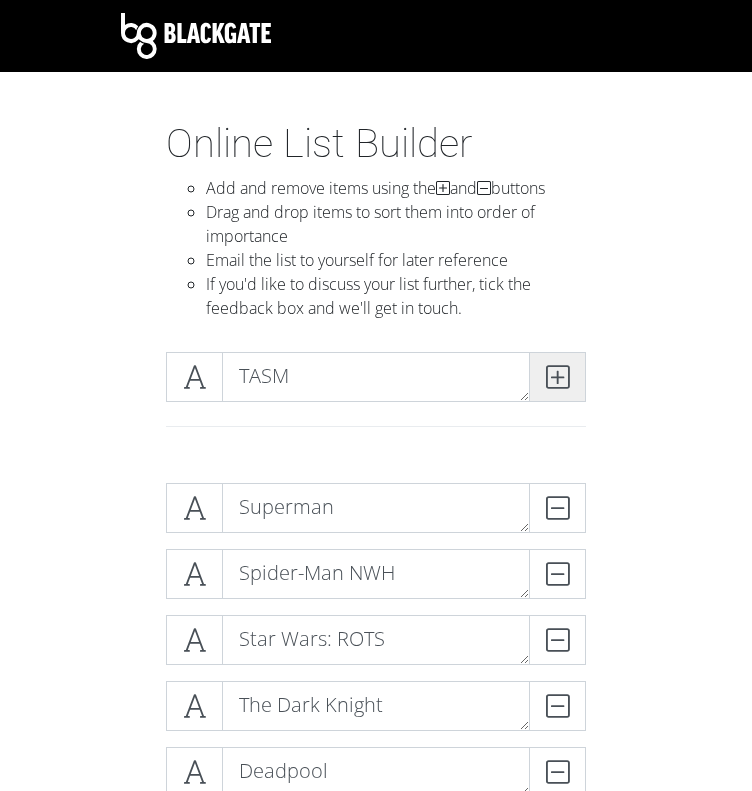 click at bounding box center [557, 377] 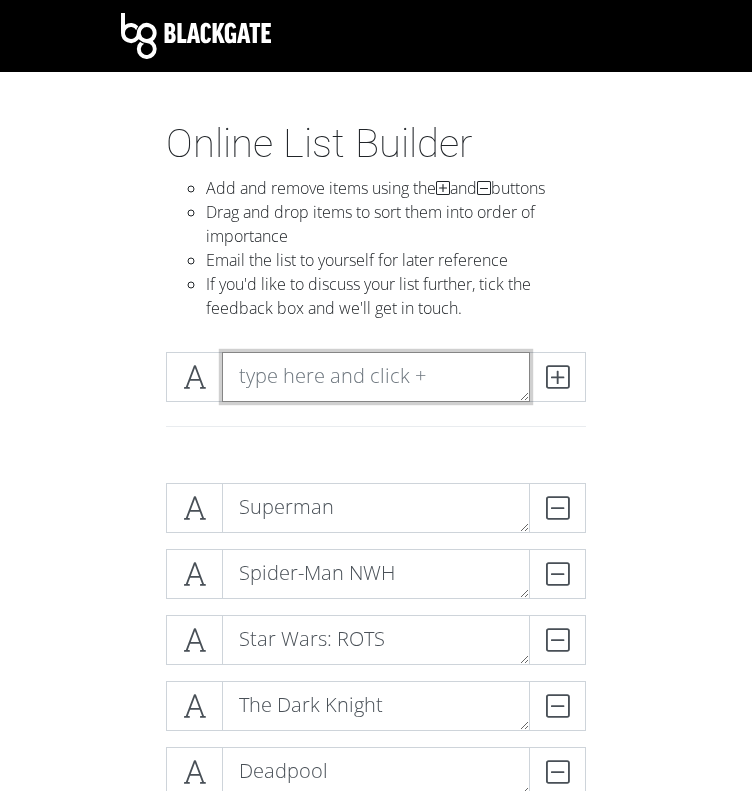 click at bounding box center (376, 377) 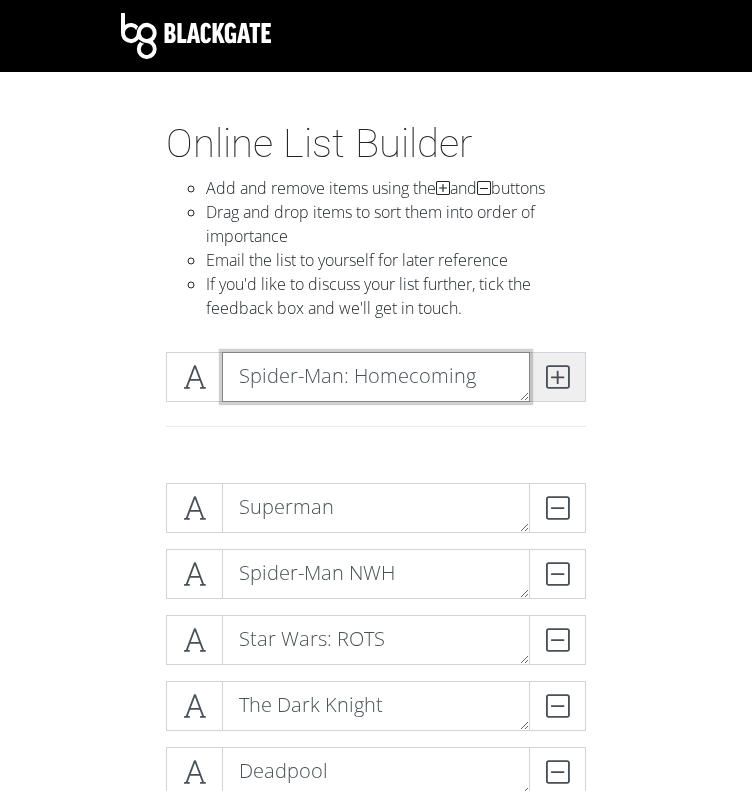 type on "Spider-Man: Homecoming" 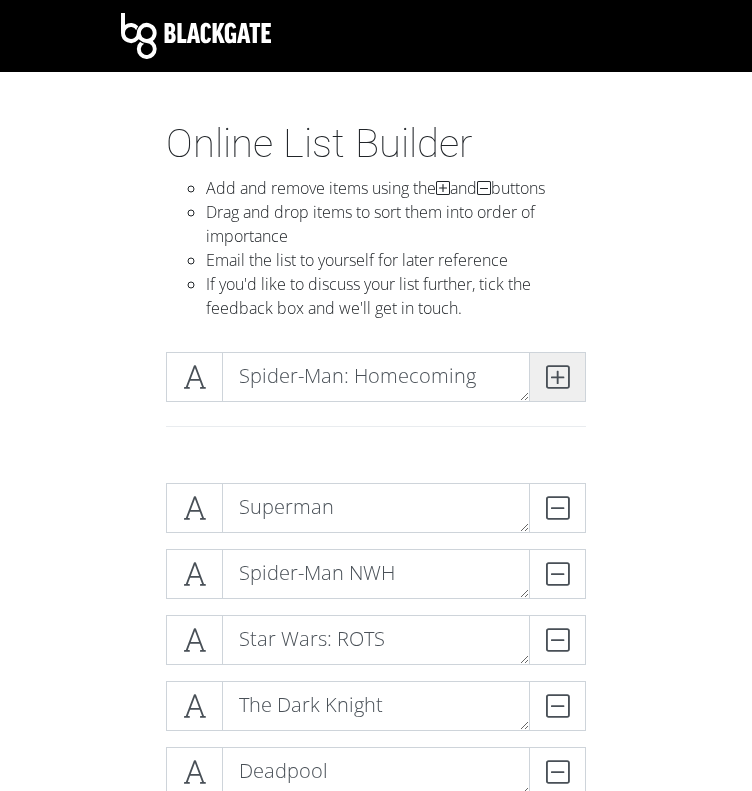 click at bounding box center (557, 377) 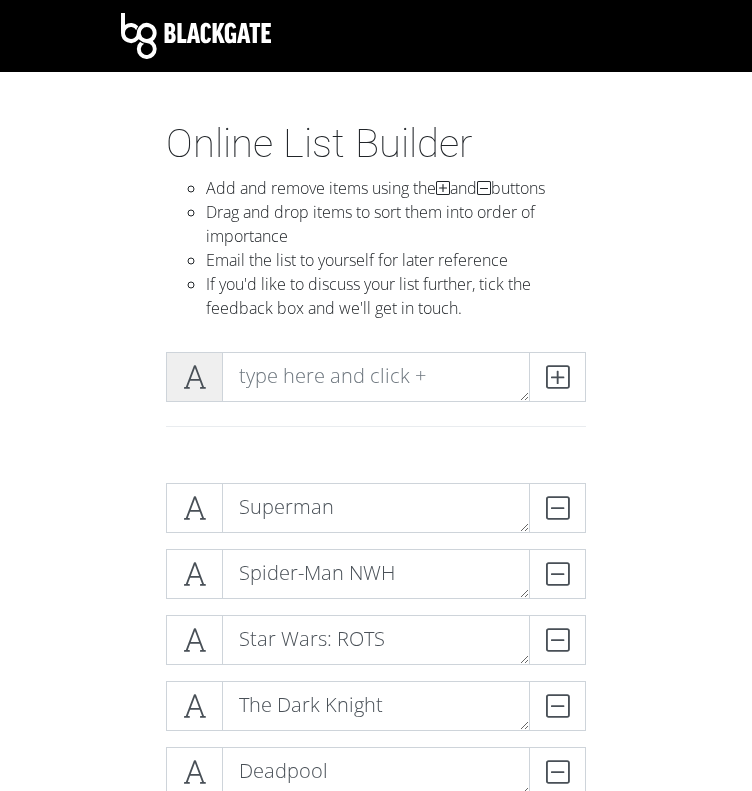 click at bounding box center (194, 377) 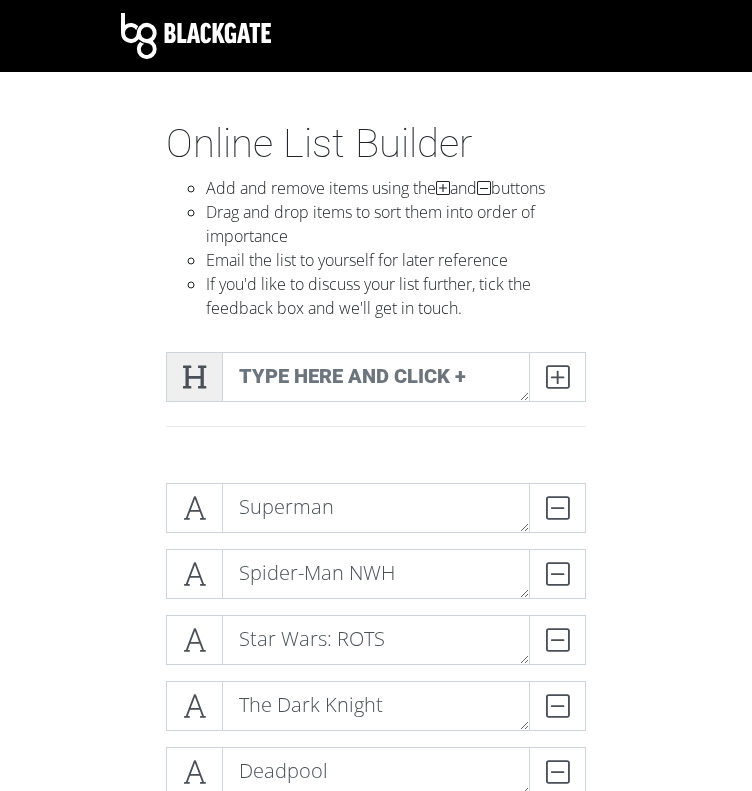 click at bounding box center [194, 377] 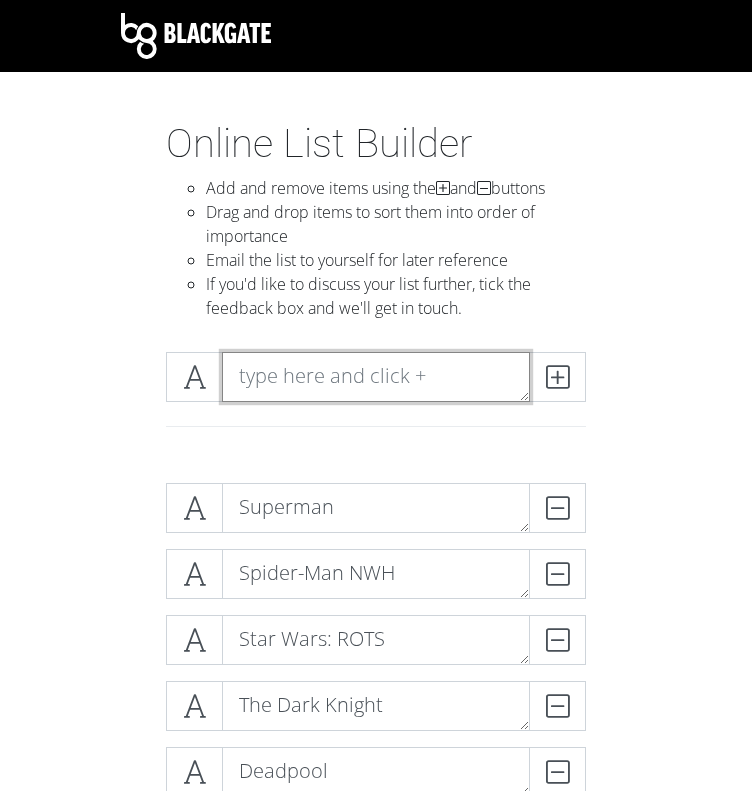 click at bounding box center (376, 377) 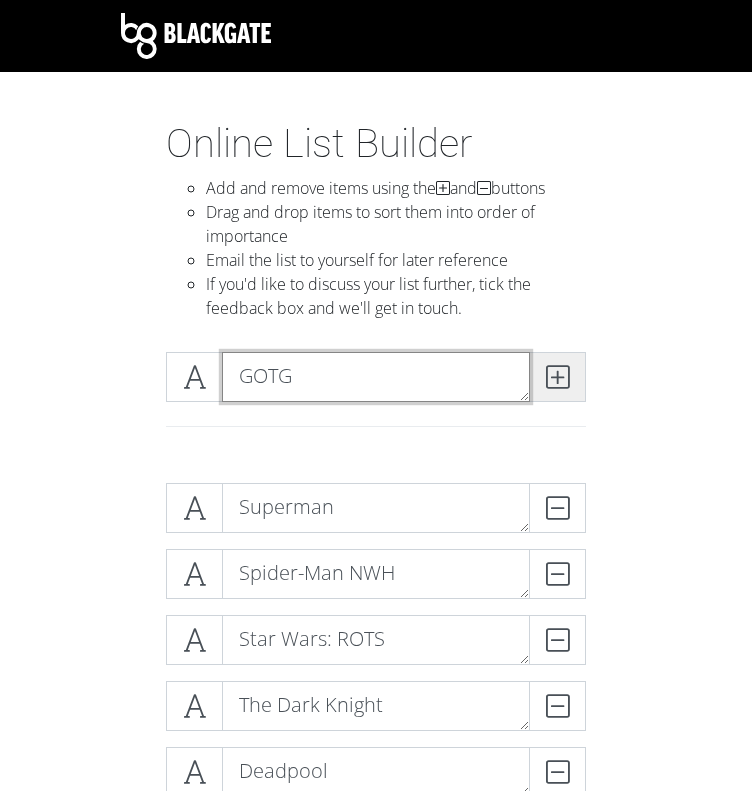 type on "GOTG" 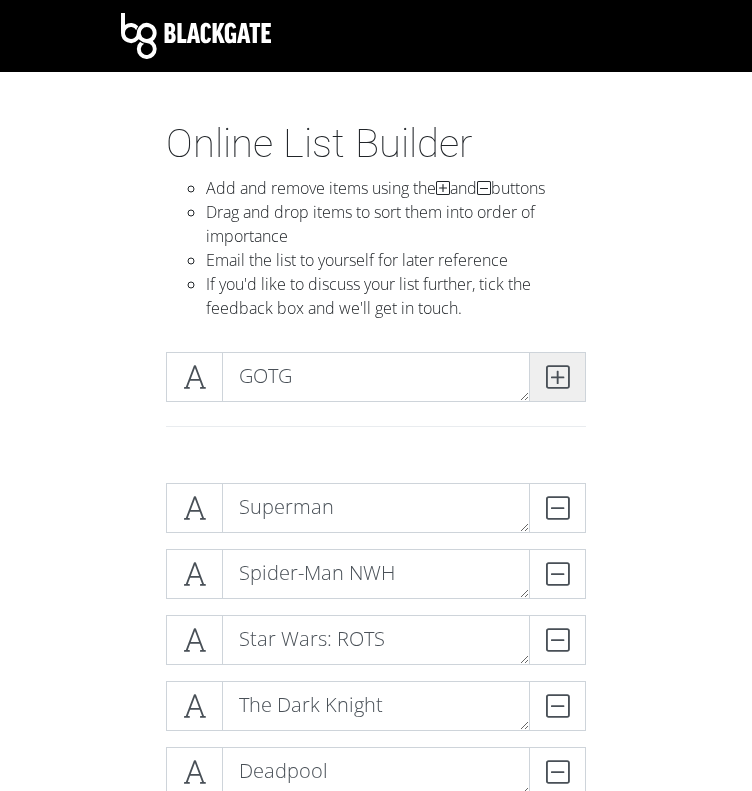 click at bounding box center (557, 377) 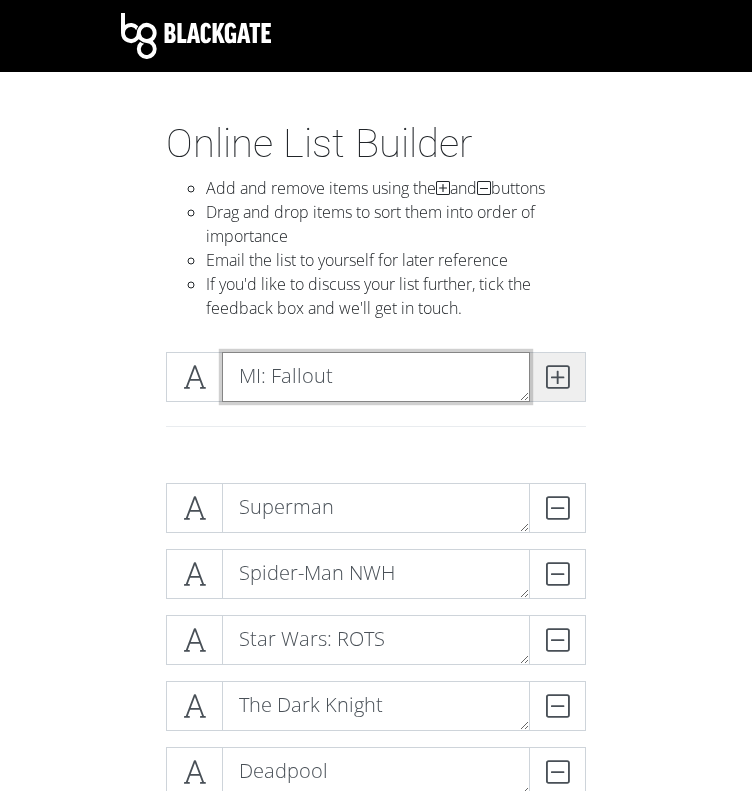 type on "MI: Fallout" 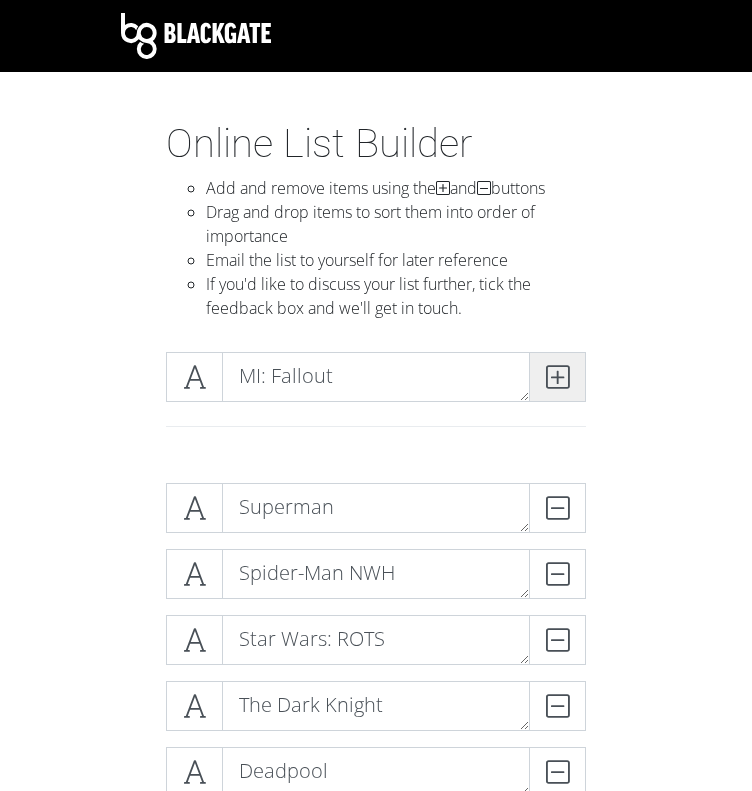 click at bounding box center [557, 377] 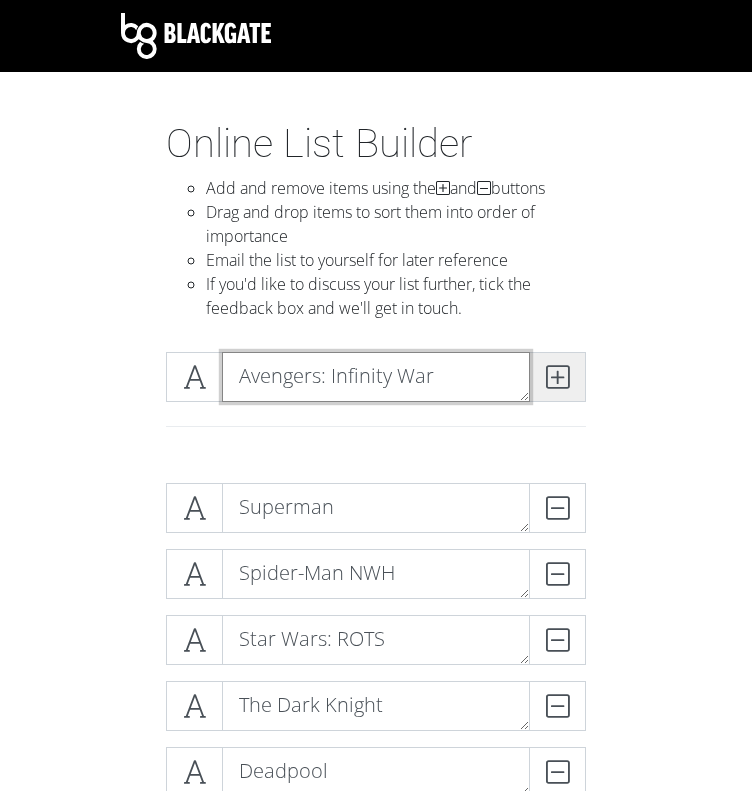 type on "Avengers: Infinity War" 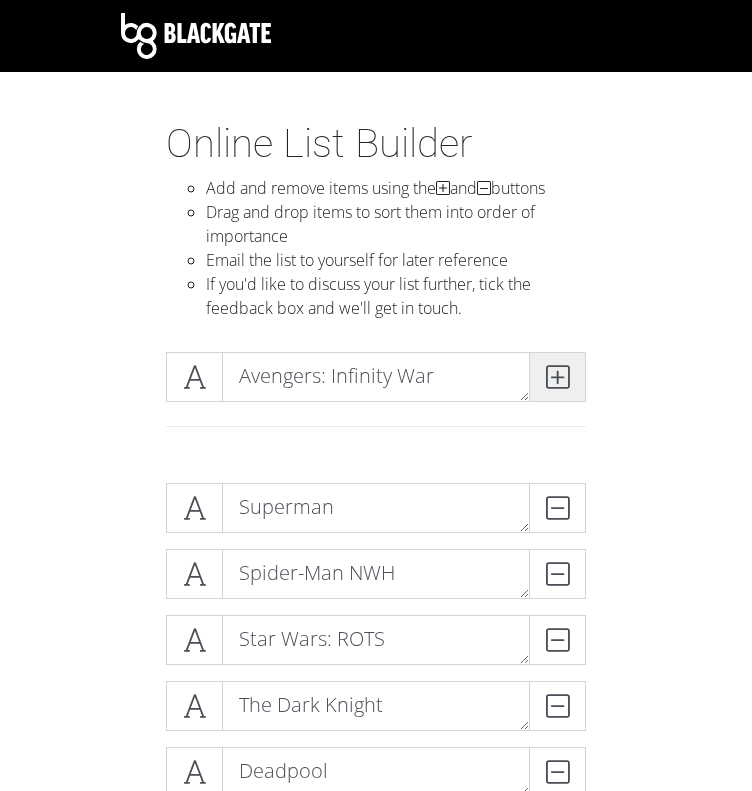 click at bounding box center [557, 377] 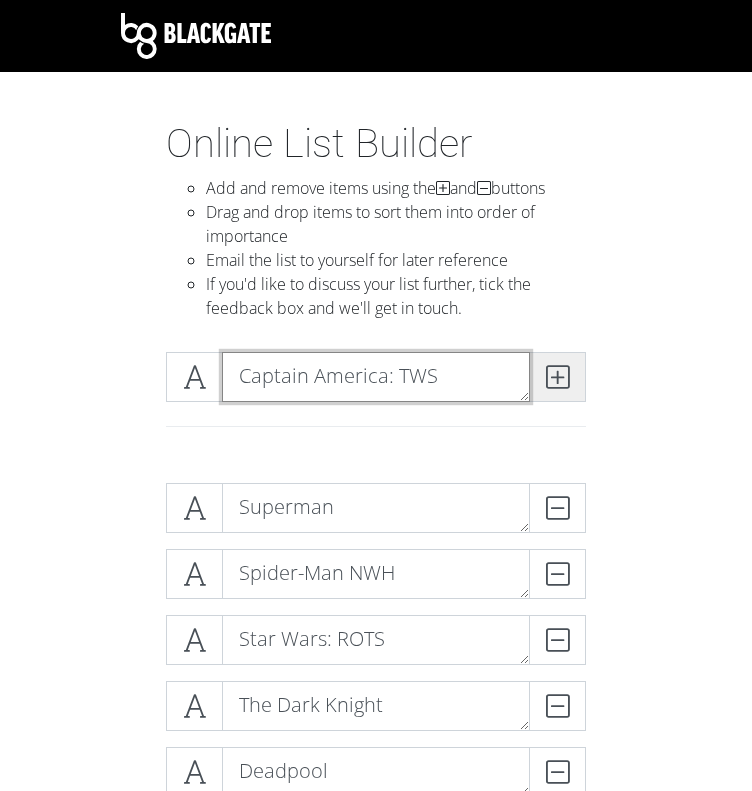 type on "Captain America: TWS" 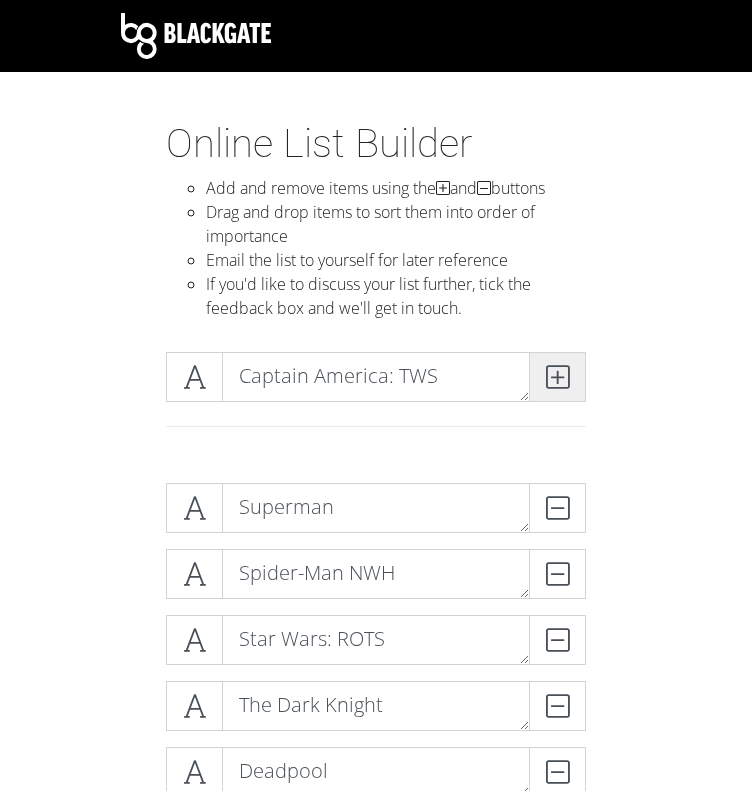 click at bounding box center (557, 377) 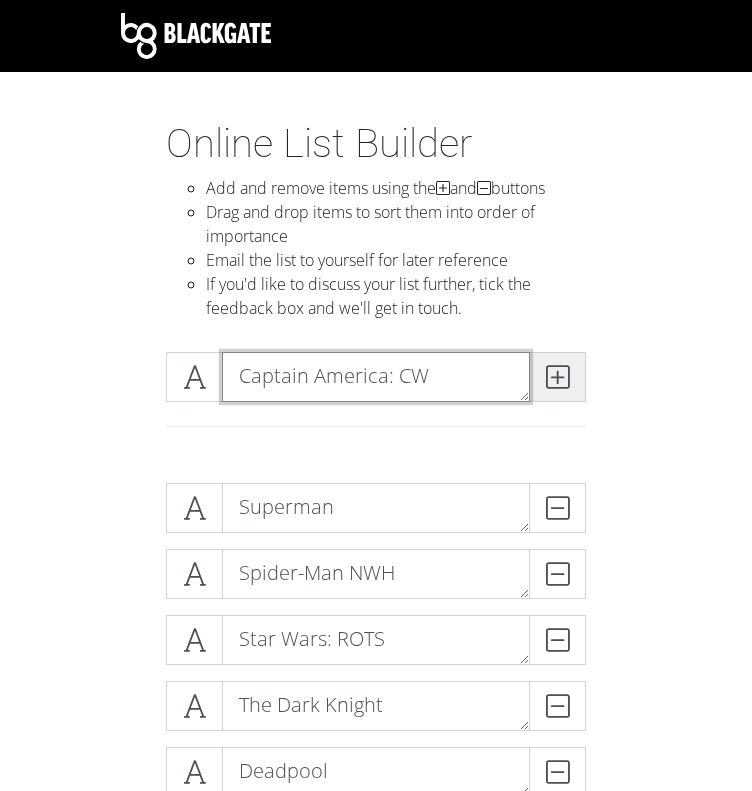type on "Captain America: CW" 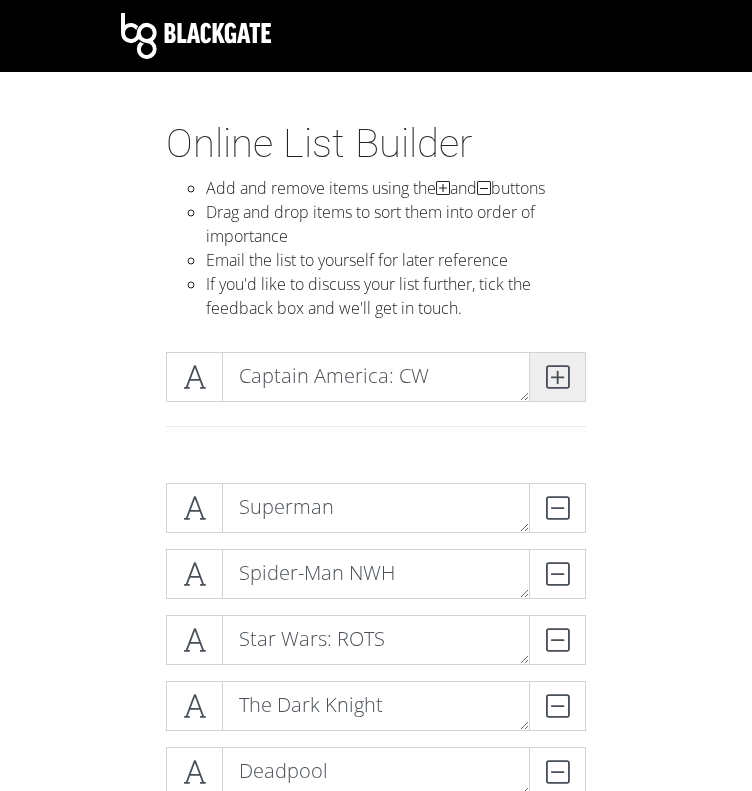 click at bounding box center (557, 377) 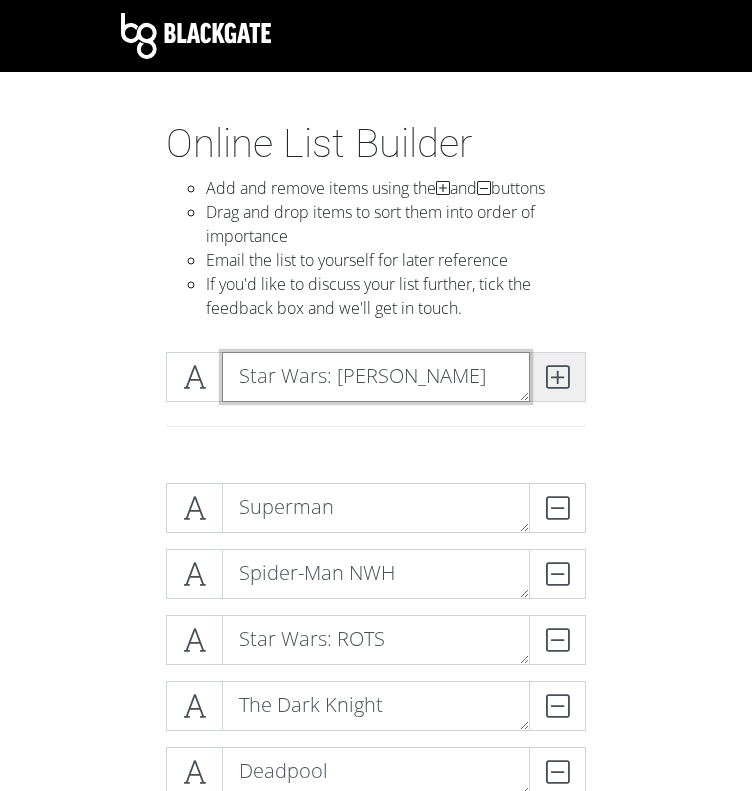 type on "Star Wars: [PERSON_NAME]" 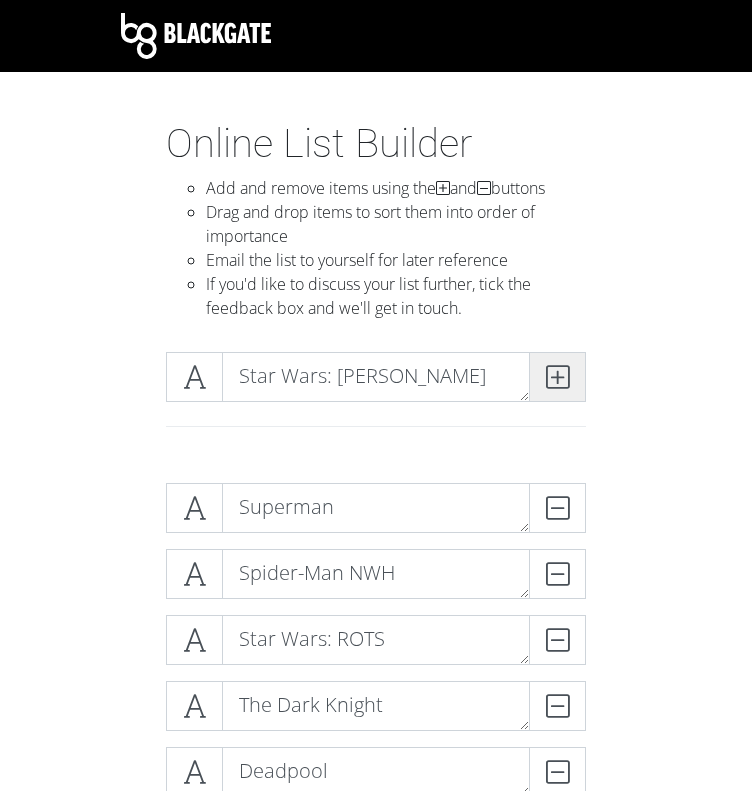 click at bounding box center [557, 377] 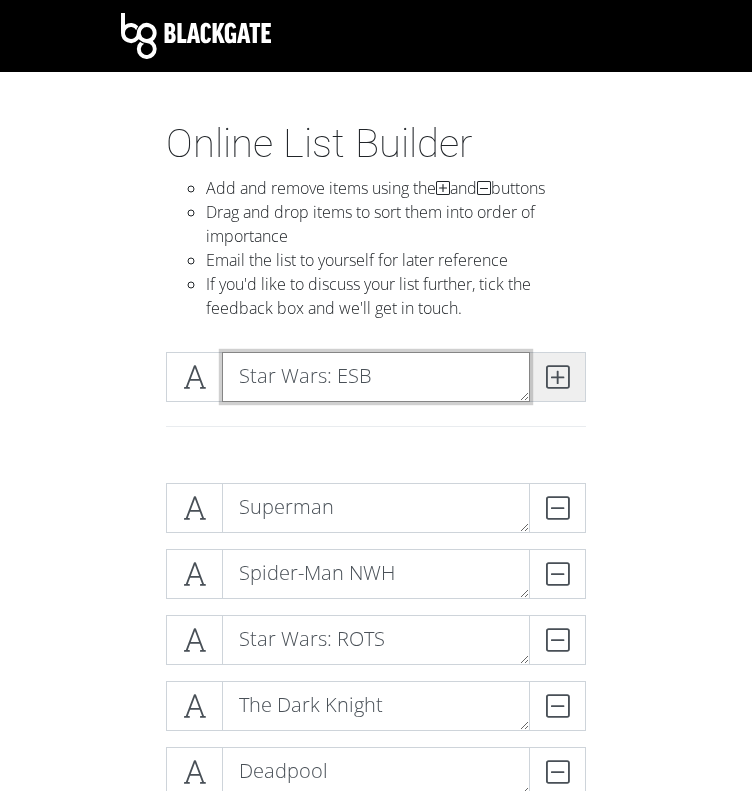type on "Star Wars: ESB" 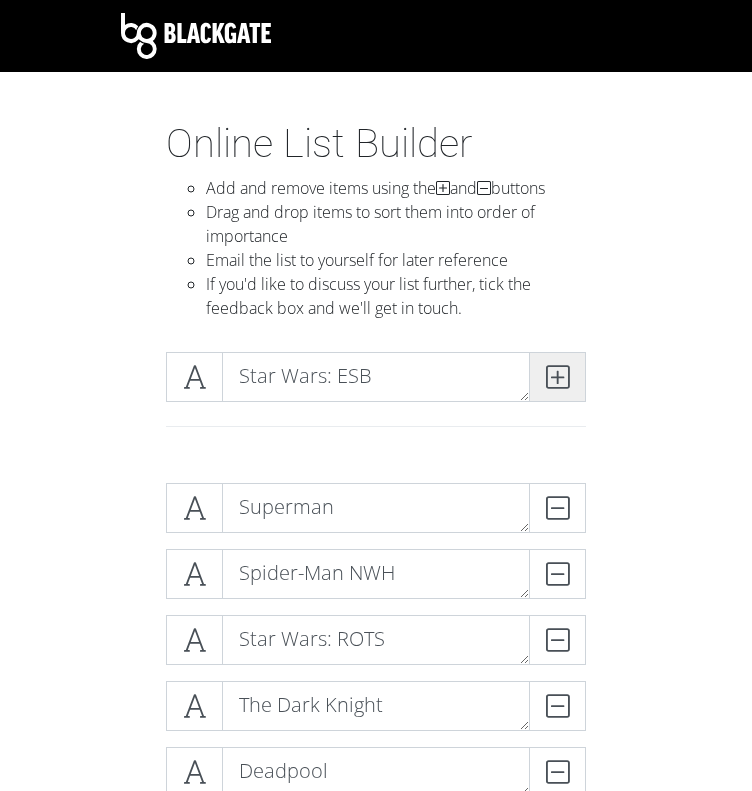 click at bounding box center [557, 377] 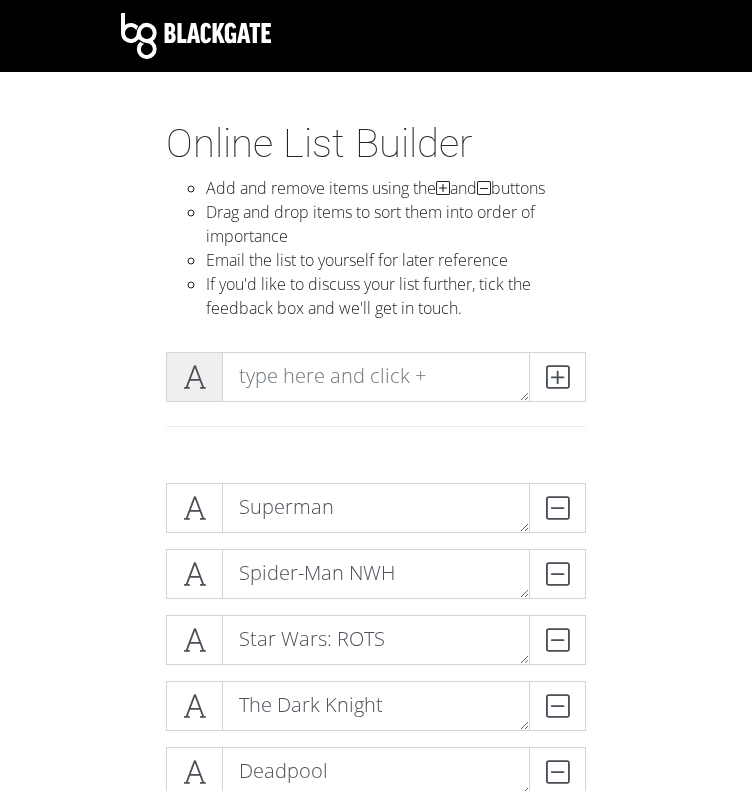 click at bounding box center [194, 377] 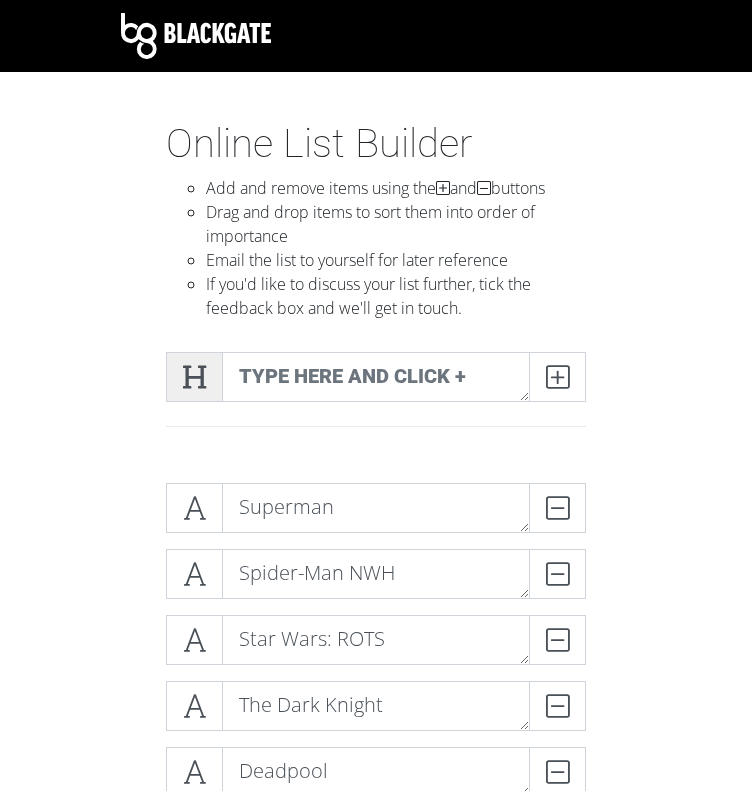 click at bounding box center [194, 377] 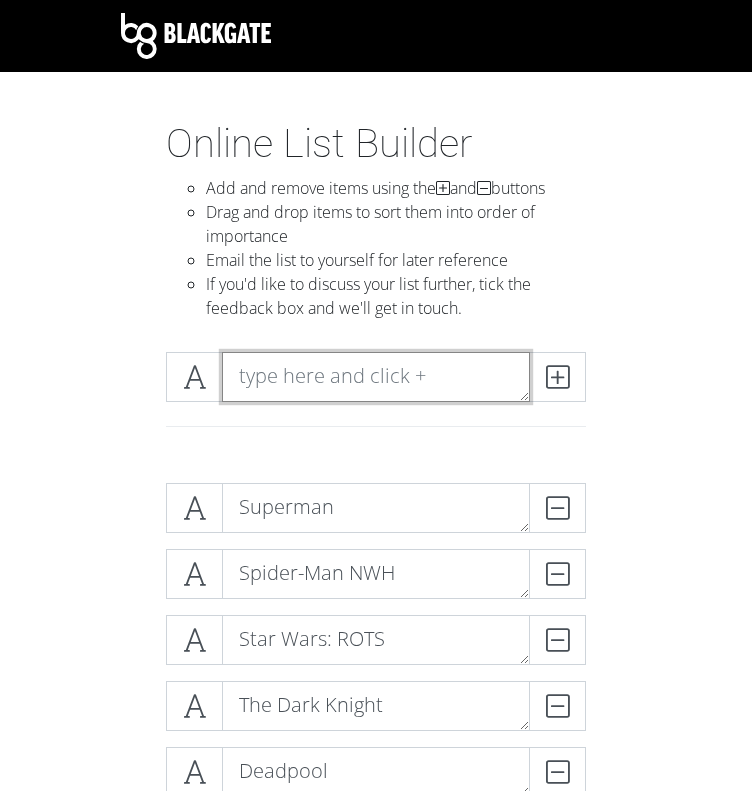 click at bounding box center (376, 377) 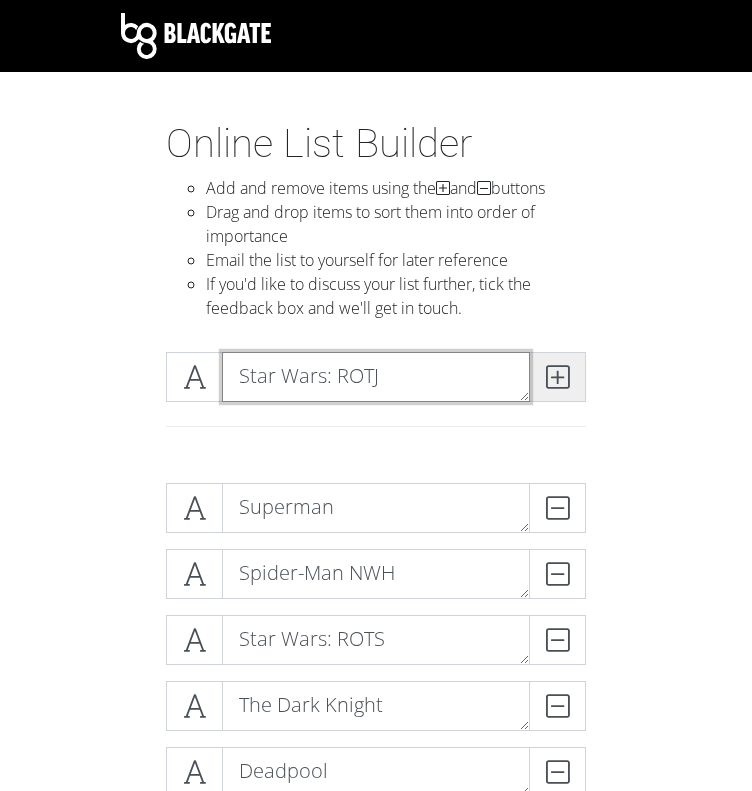 type on "Star Wars: ROTJ" 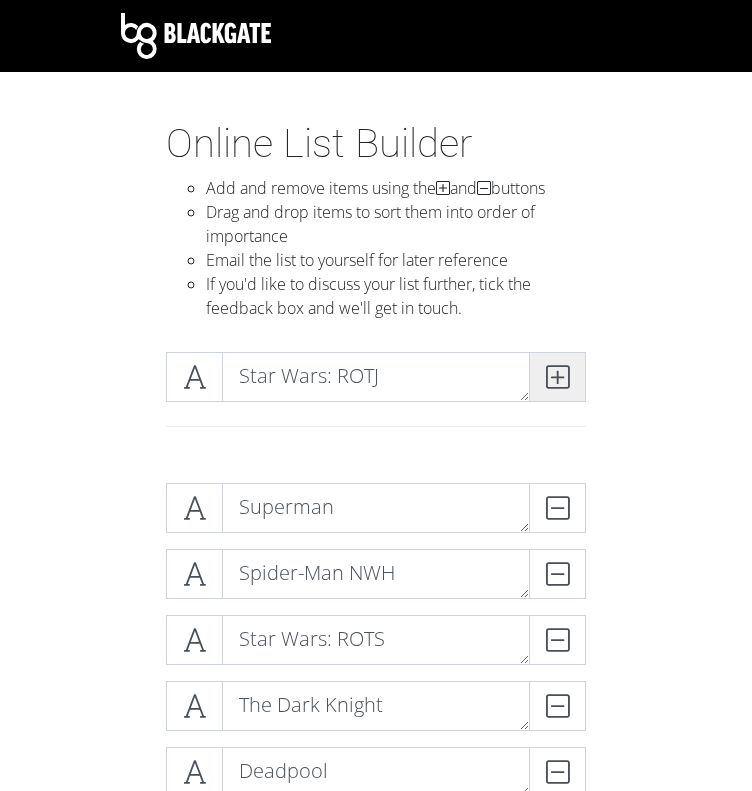 click at bounding box center (557, 377) 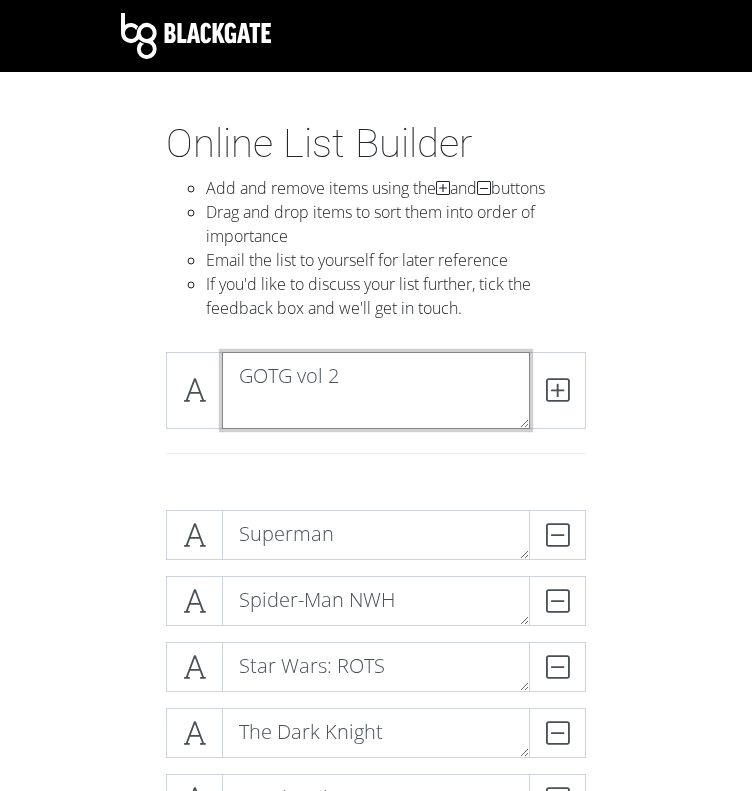 scroll, scrollTop: 0, scrollLeft: 0, axis: both 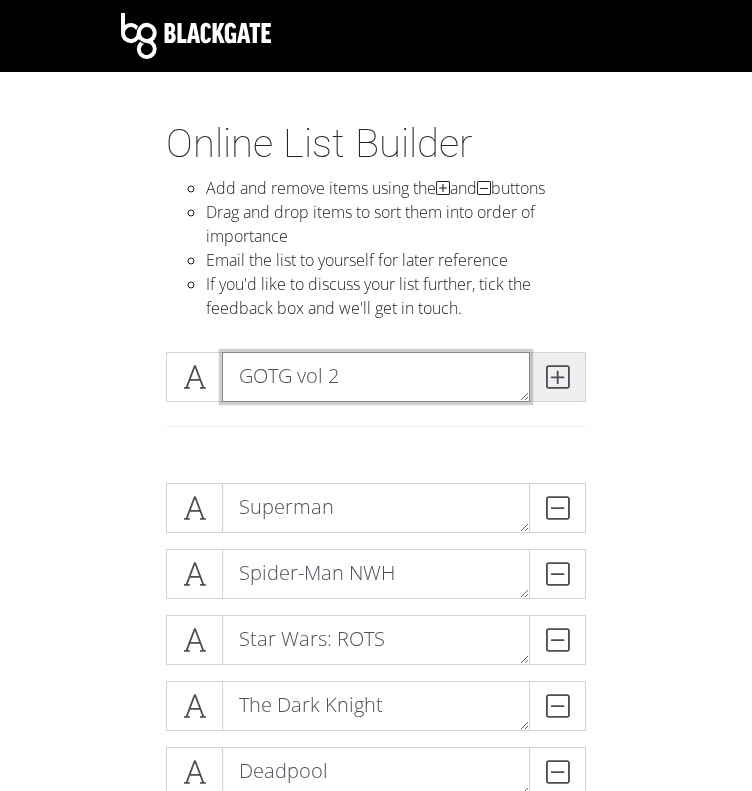 type on "GOTG vol 2" 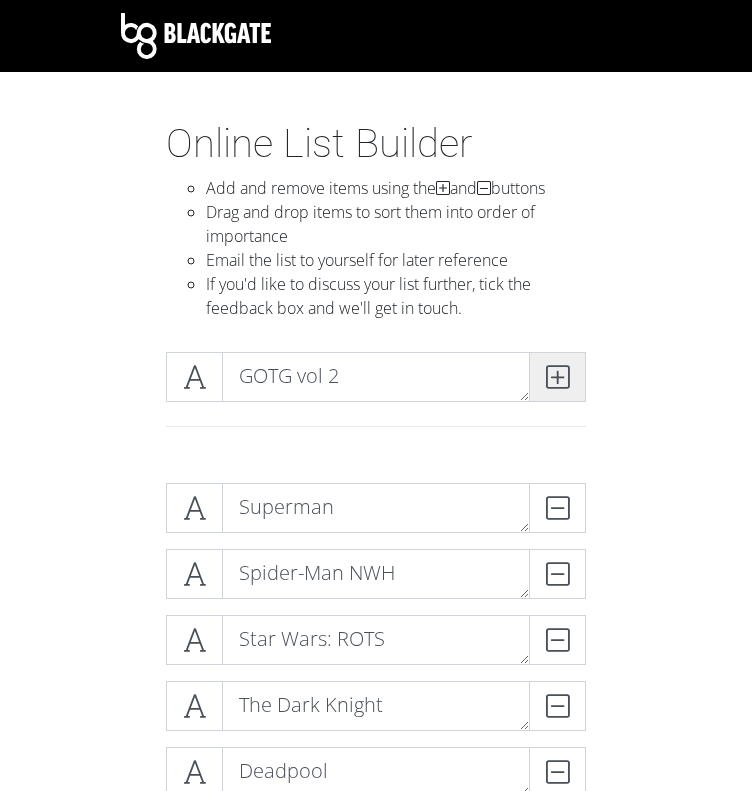 click at bounding box center [557, 377] 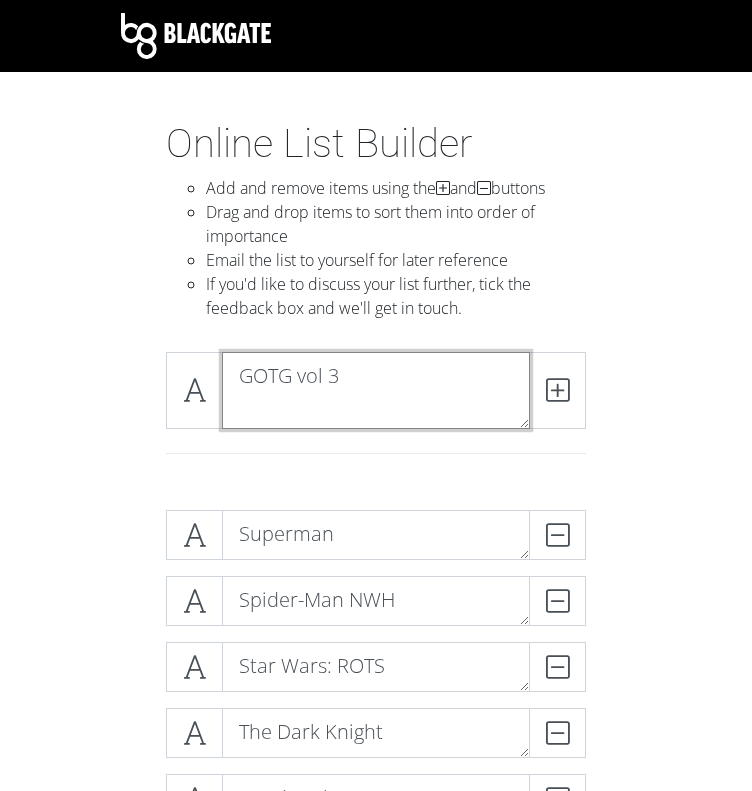 scroll, scrollTop: 0, scrollLeft: 0, axis: both 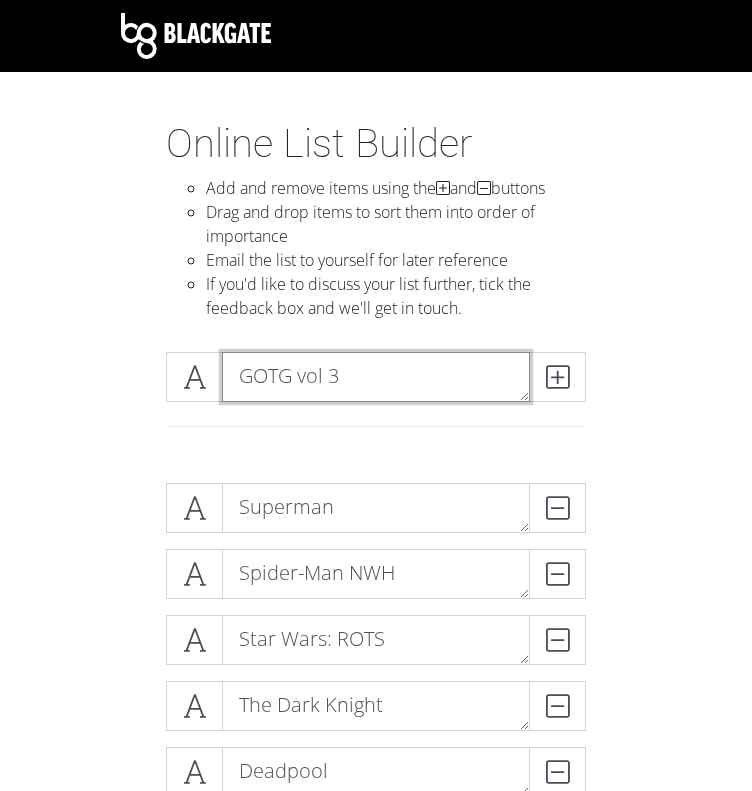 type on "GOTG vol 3" 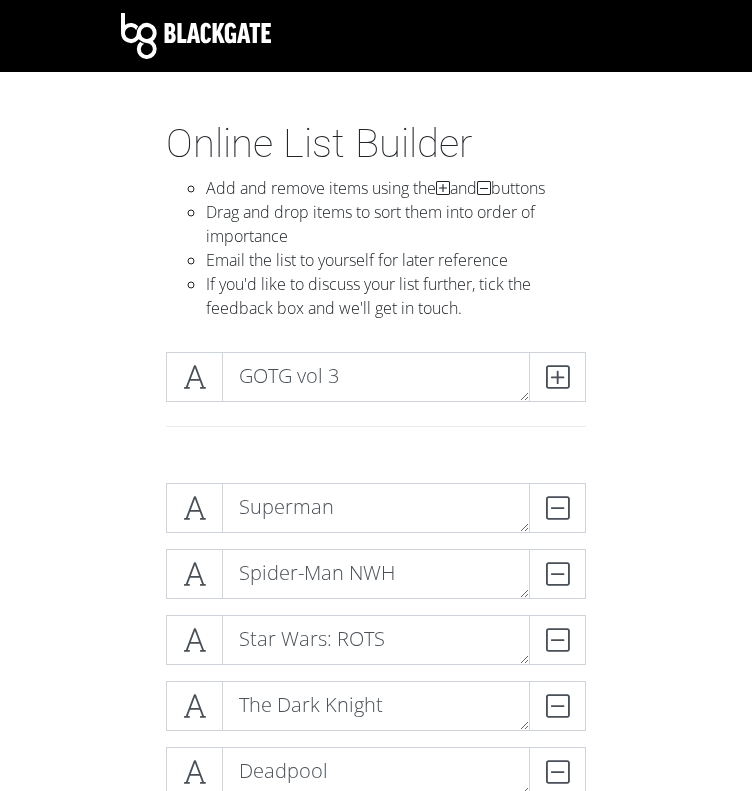 click on "GOTG vol 3" at bounding box center (376, 377) 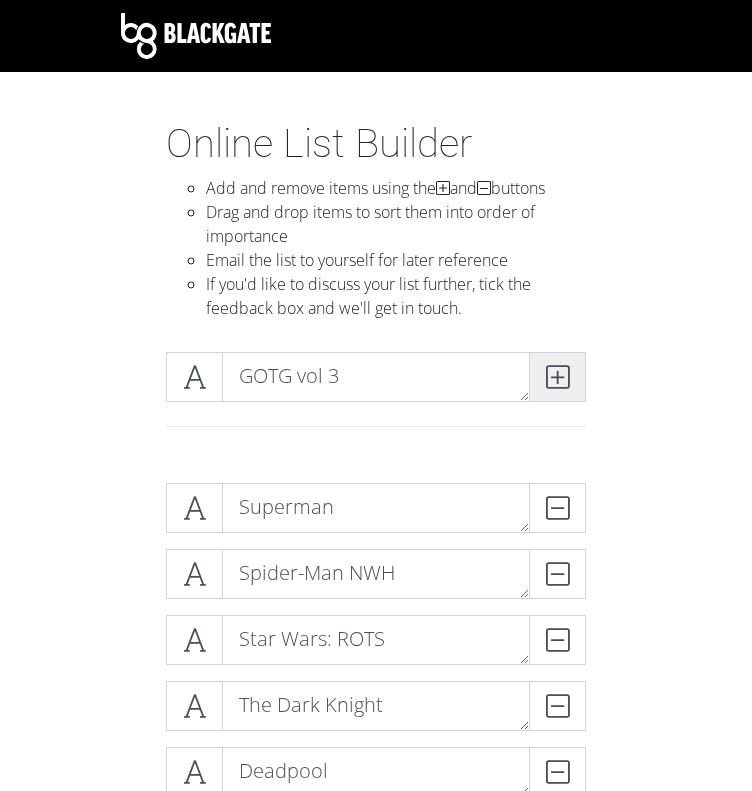 click at bounding box center (557, 377) 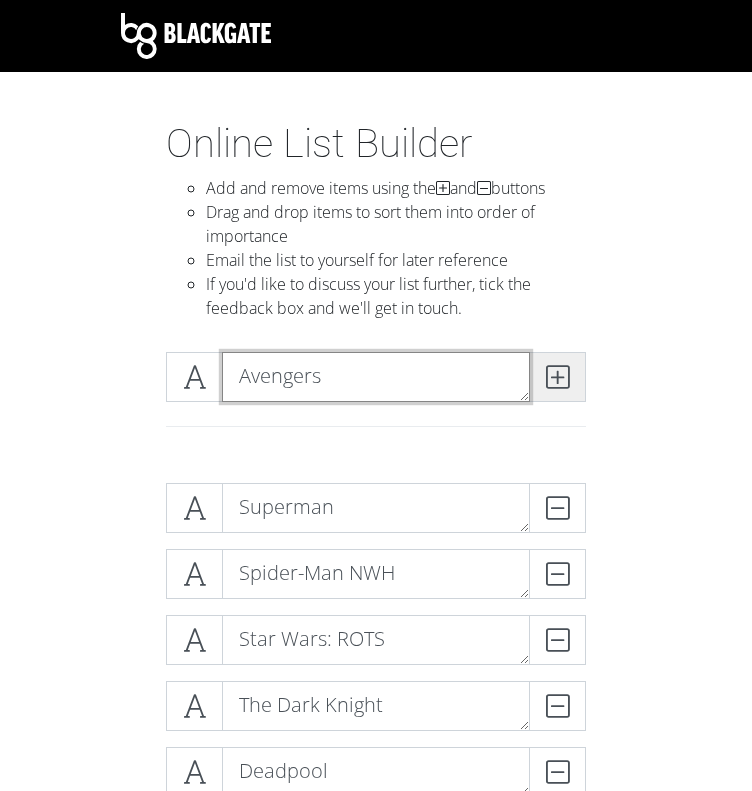 type on "Avengers" 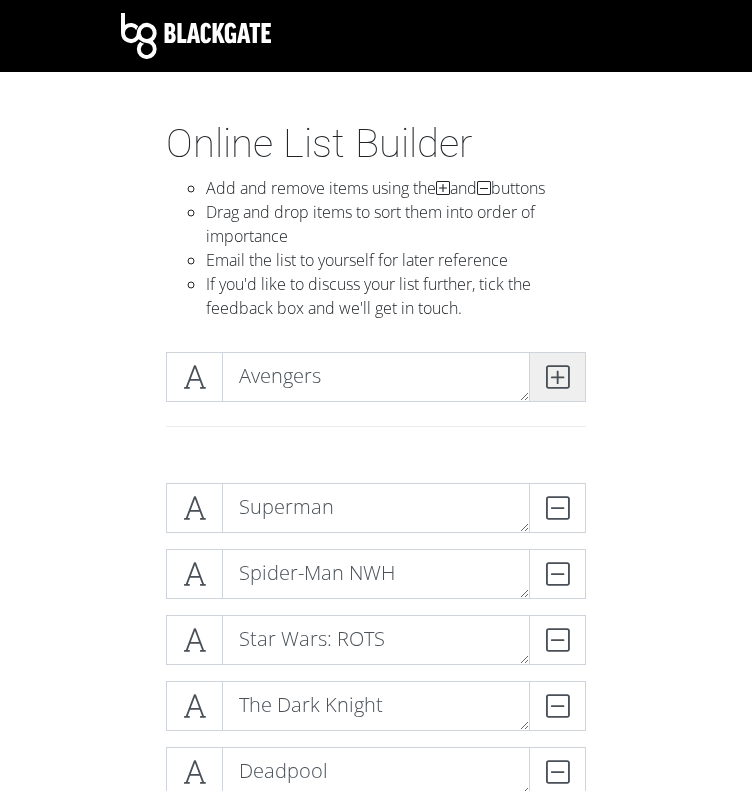 click at bounding box center (557, 377) 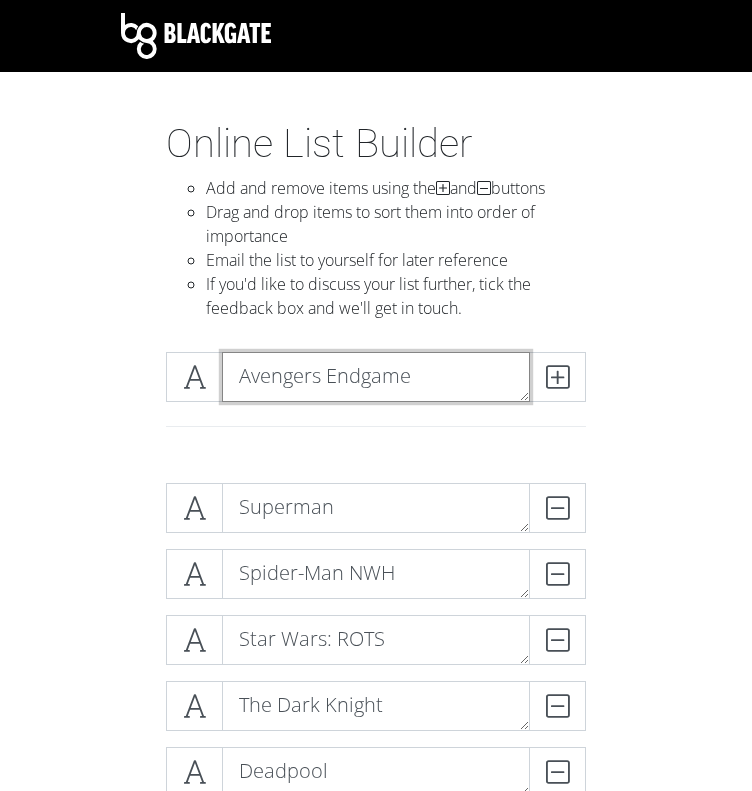 click on "Avengers Endgame" at bounding box center (376, 377) 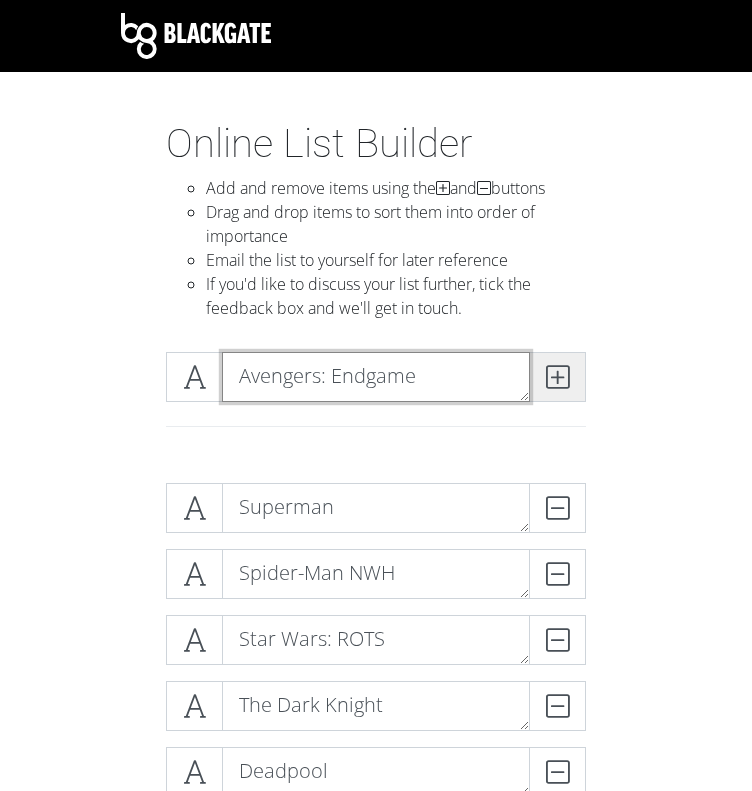 type on "Avengers: Endgame" 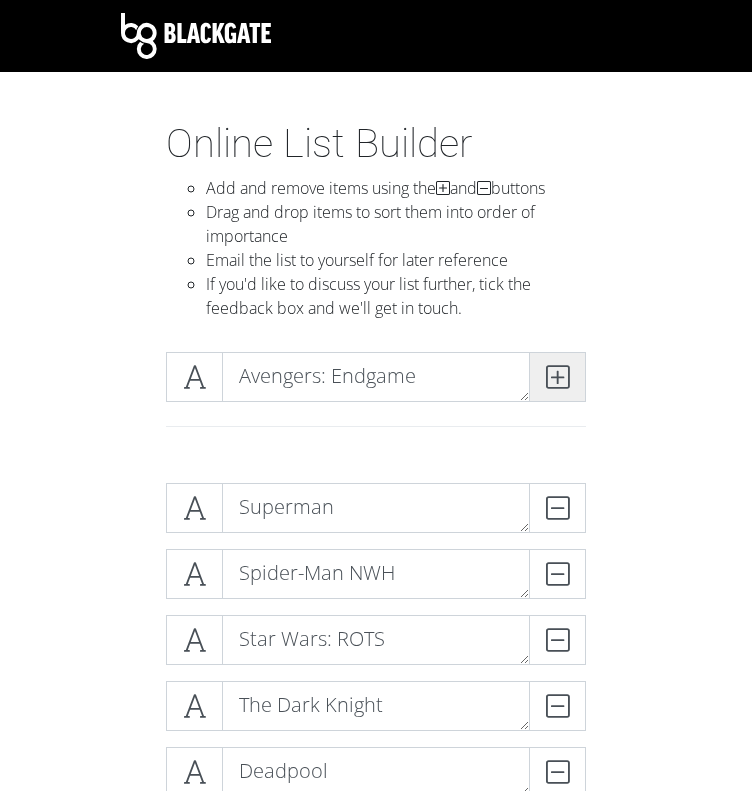 click at bounding box center [557, 377] 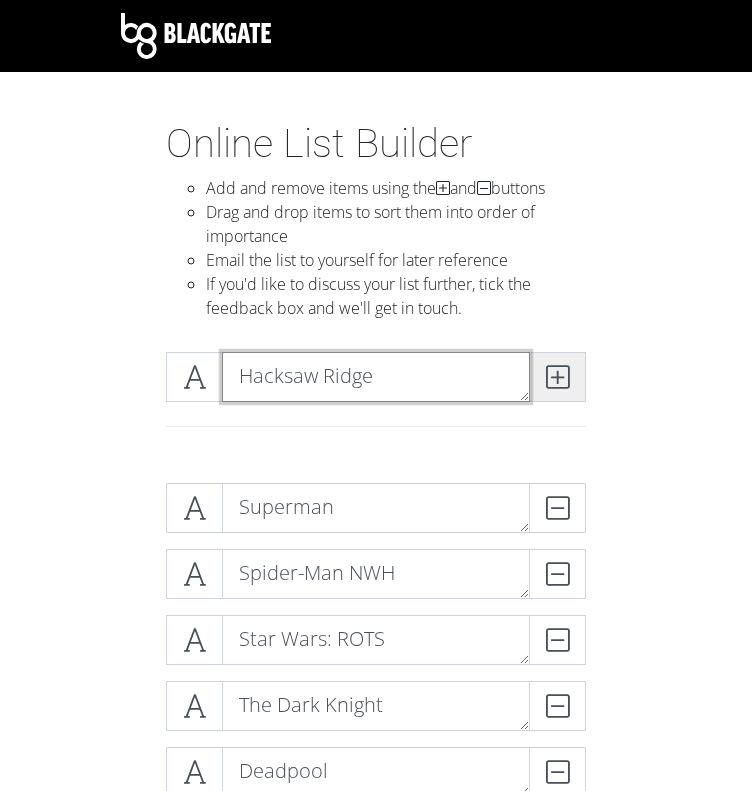 type on "Hacksaw Ridge" 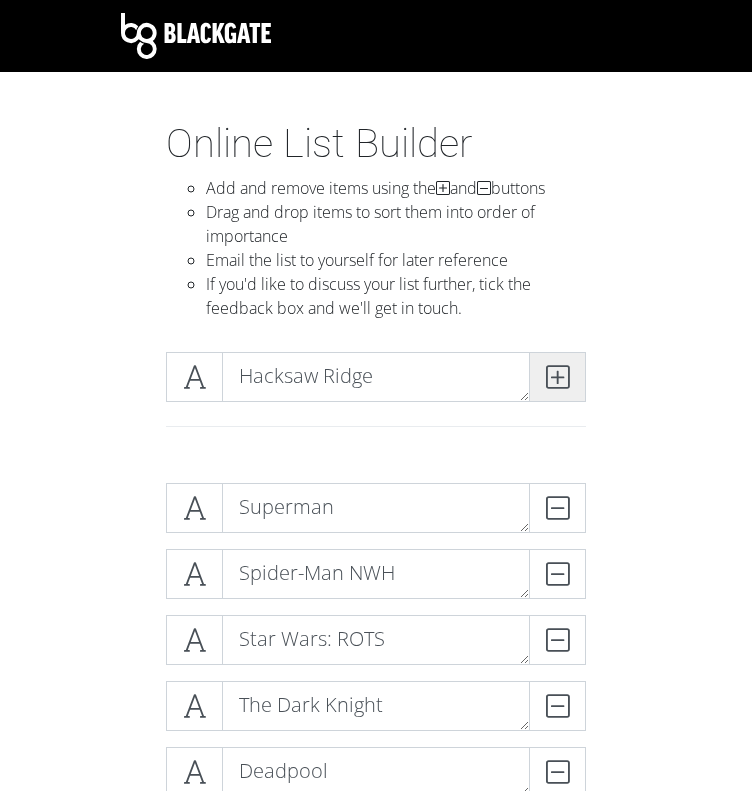 click at bounding box center [557, 377] 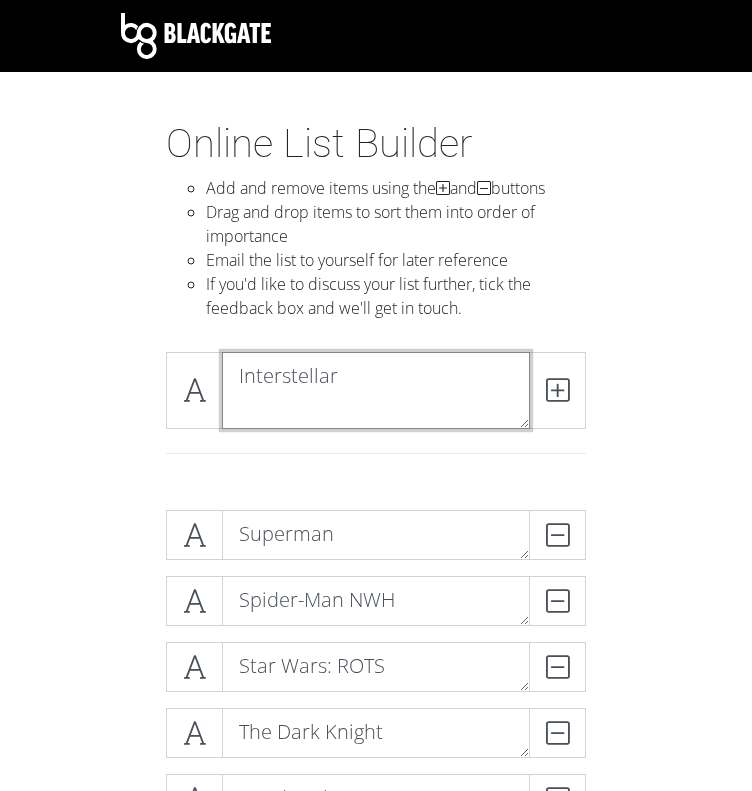 scroll, scrollTop: 0, scrollLeft: 0, axis: both 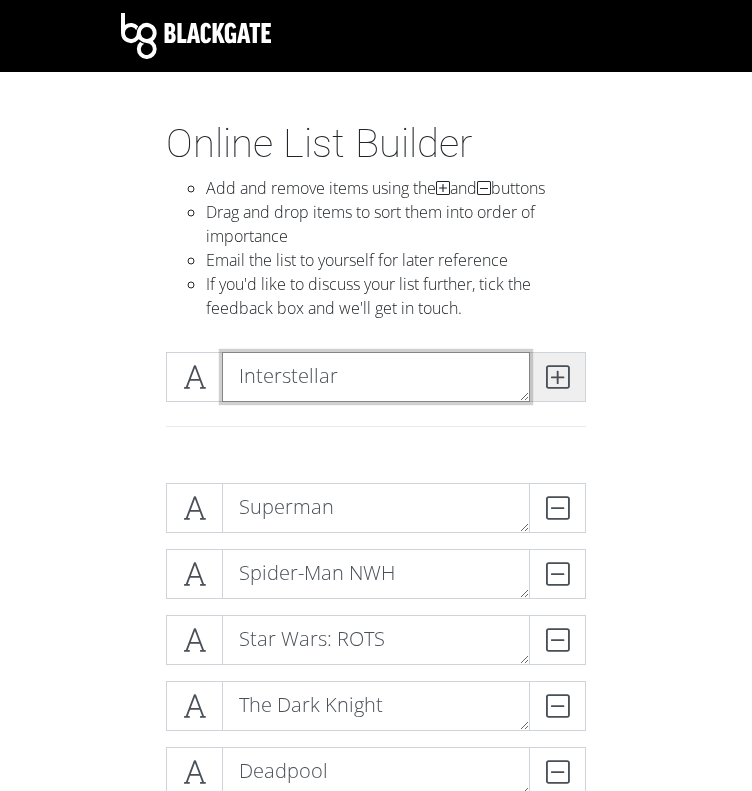 type on "Interstellar" 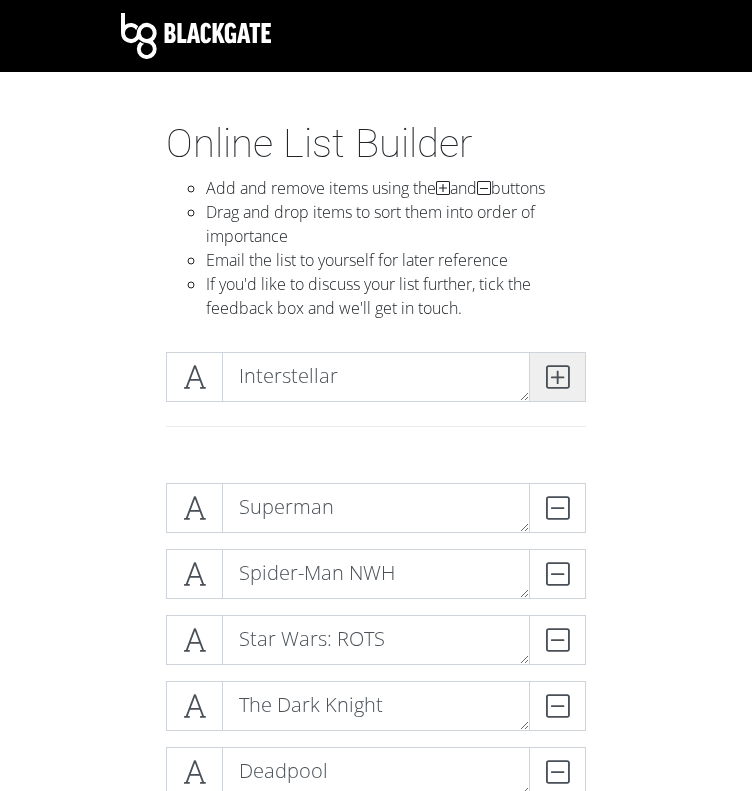 click at bounding box center (557, 377) 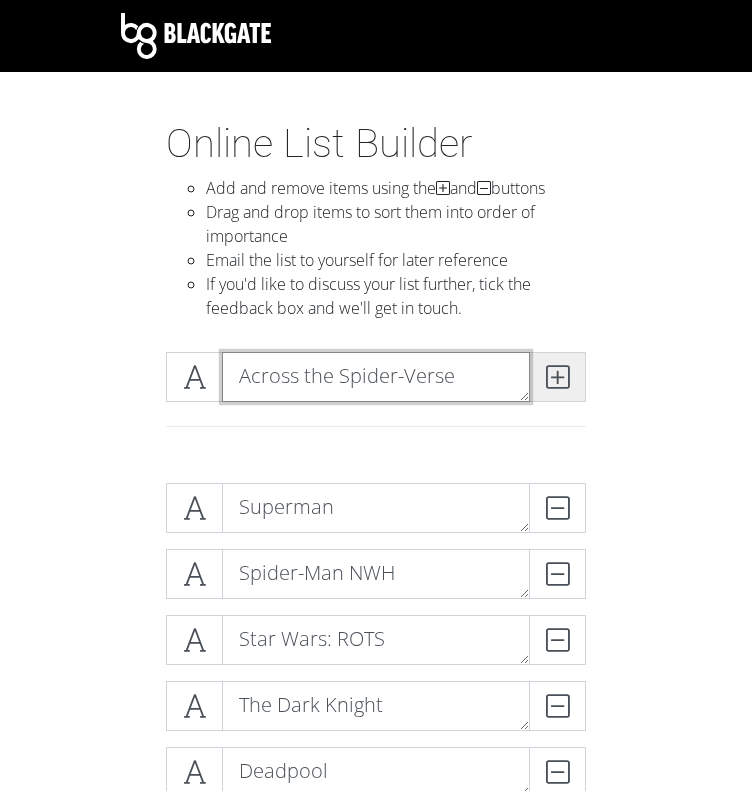 type on "Across the Spider-Verse" 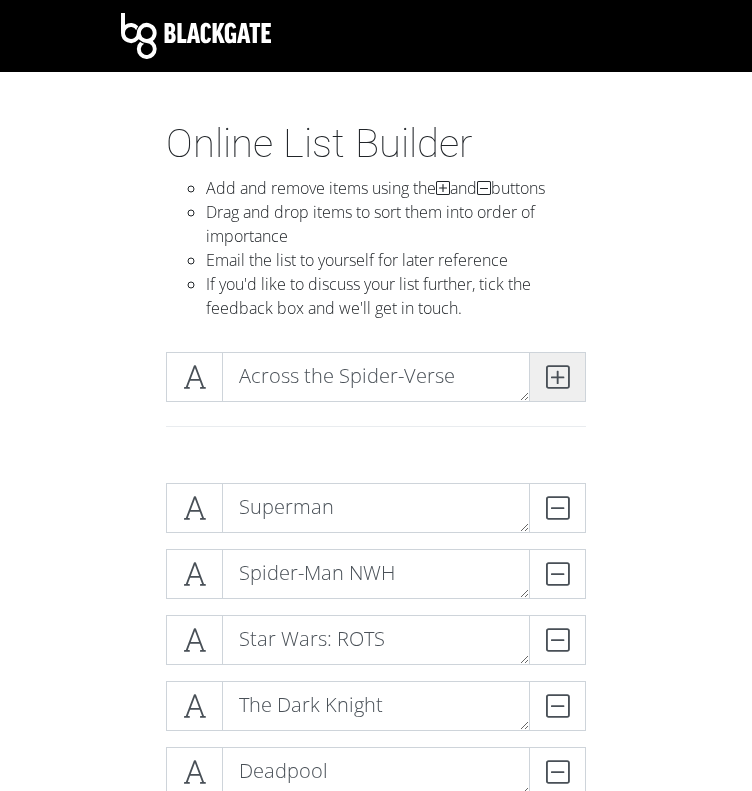 click at bounding box center [557, 377] 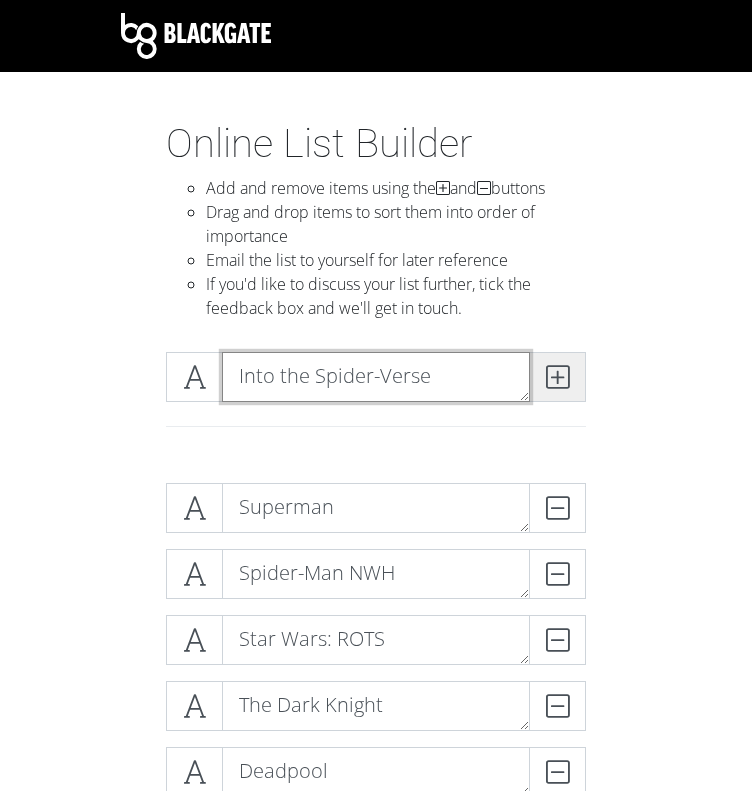 type on "Into the Spider-Verse" 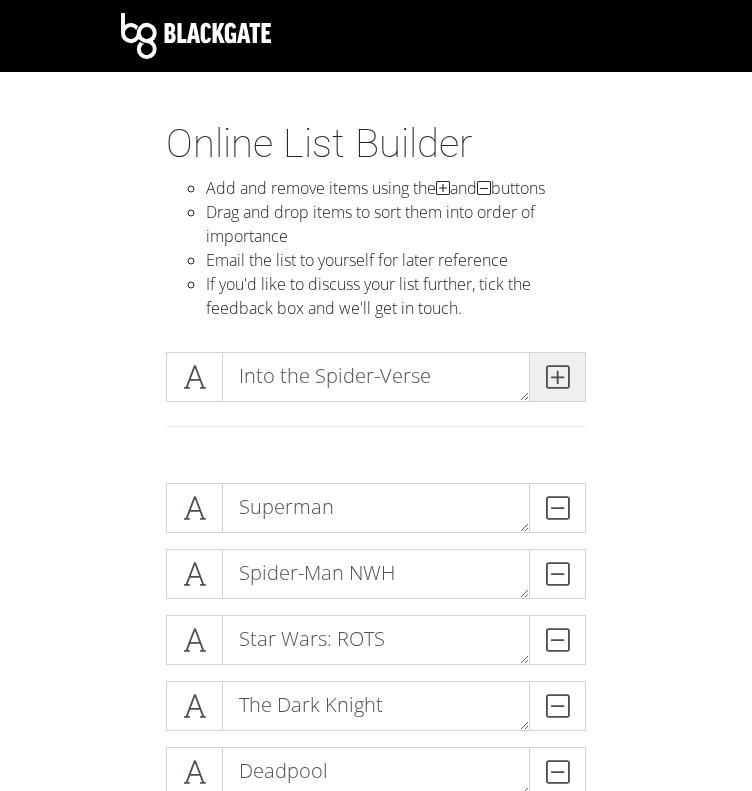 click at bounding box center (557, 377) 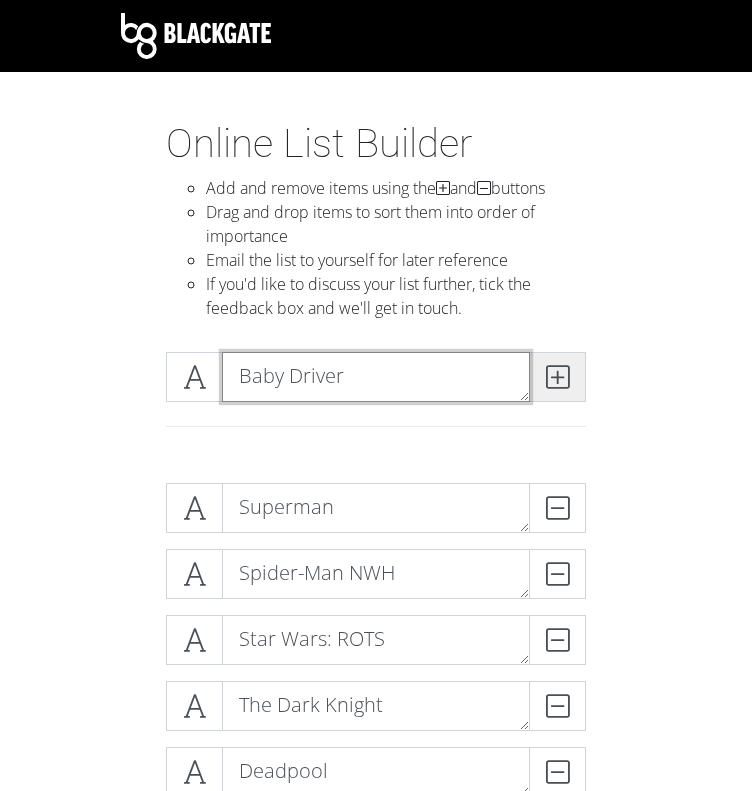 type on "Baby Driver" 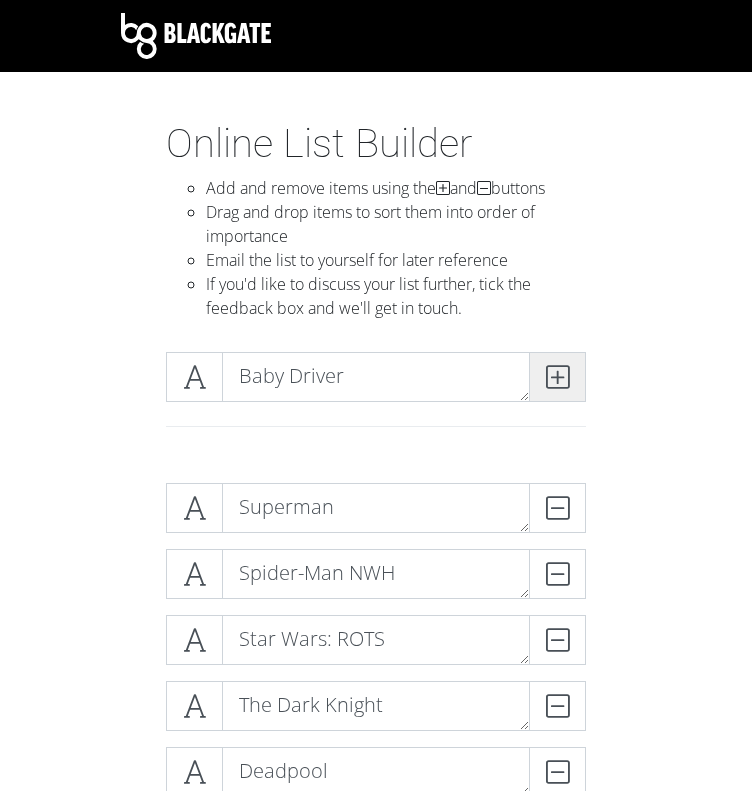 click at bounding box center (557, 377) 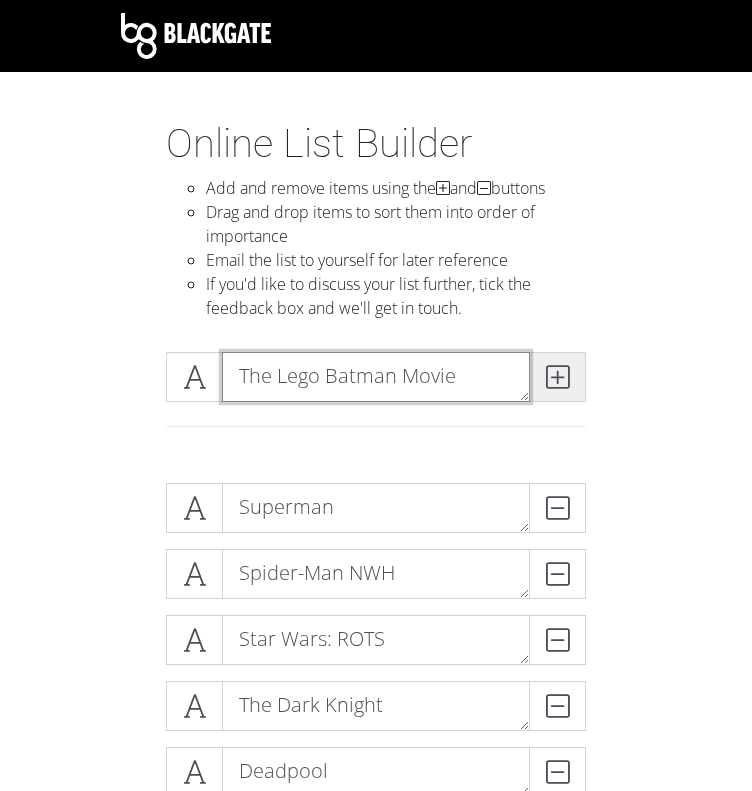 type on "The Lego Batman Movie" 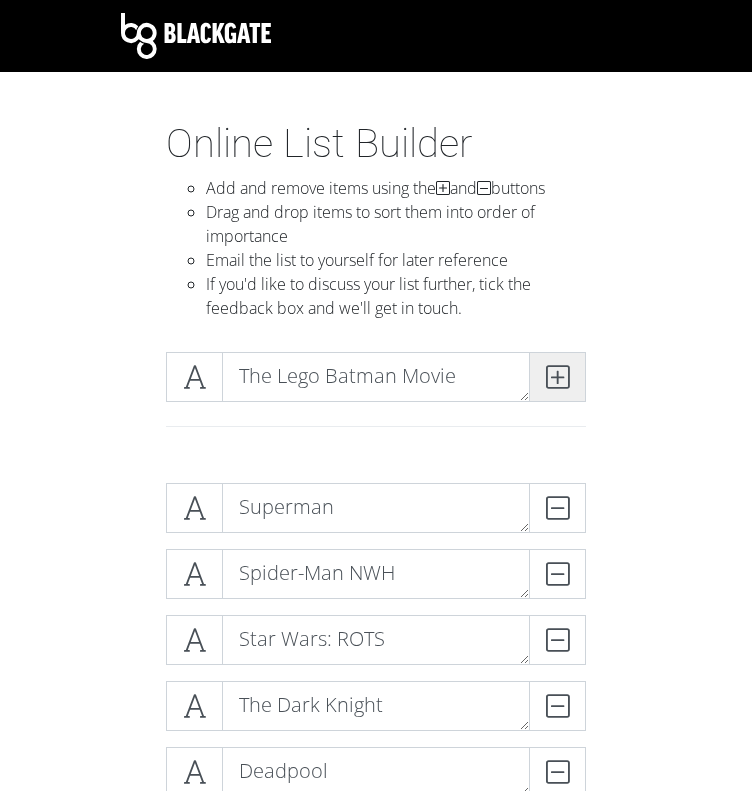 click at bounding box center [557, 377] 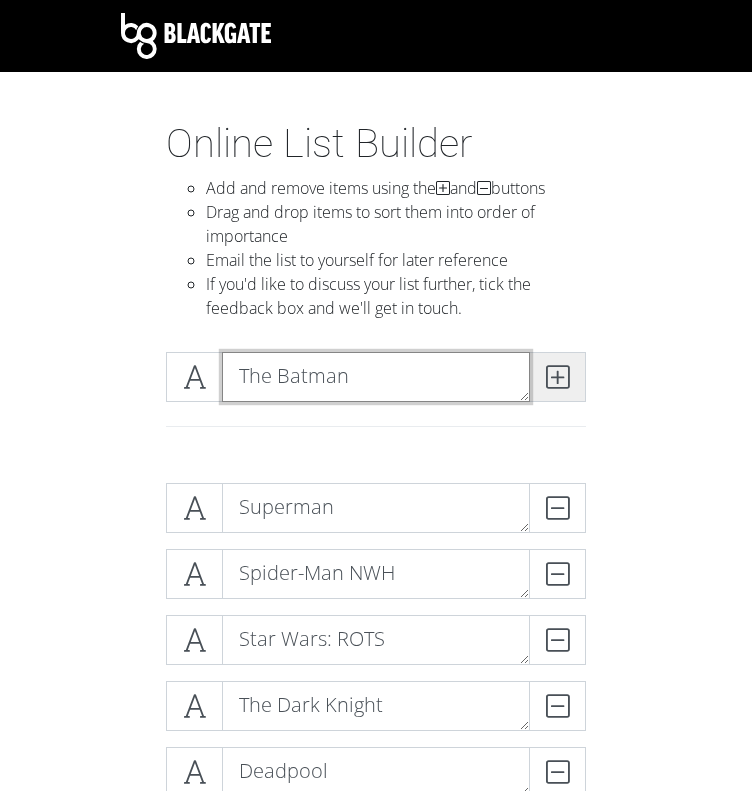 type on "The Batman" 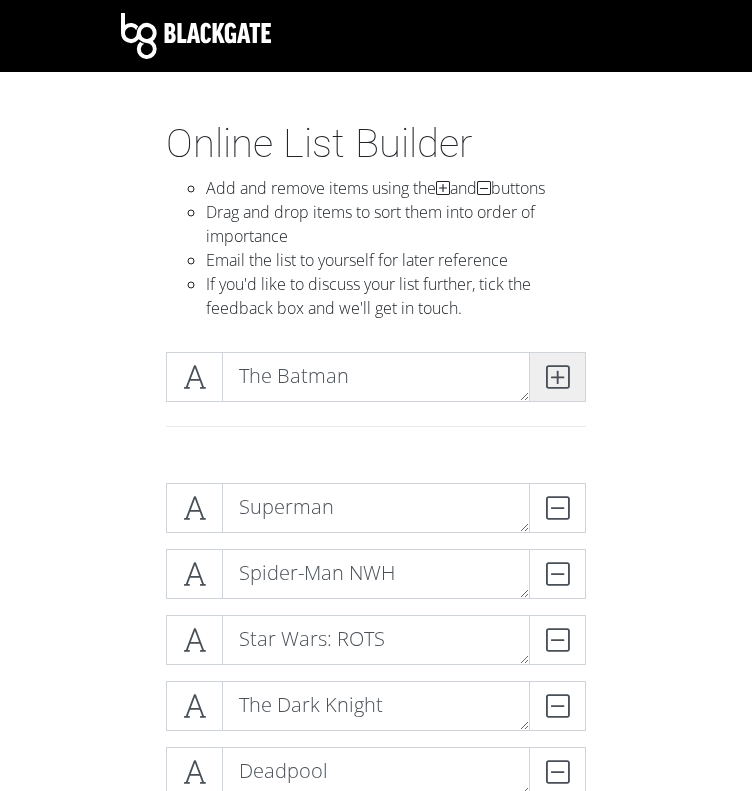 click at bounding box center (557, 377) 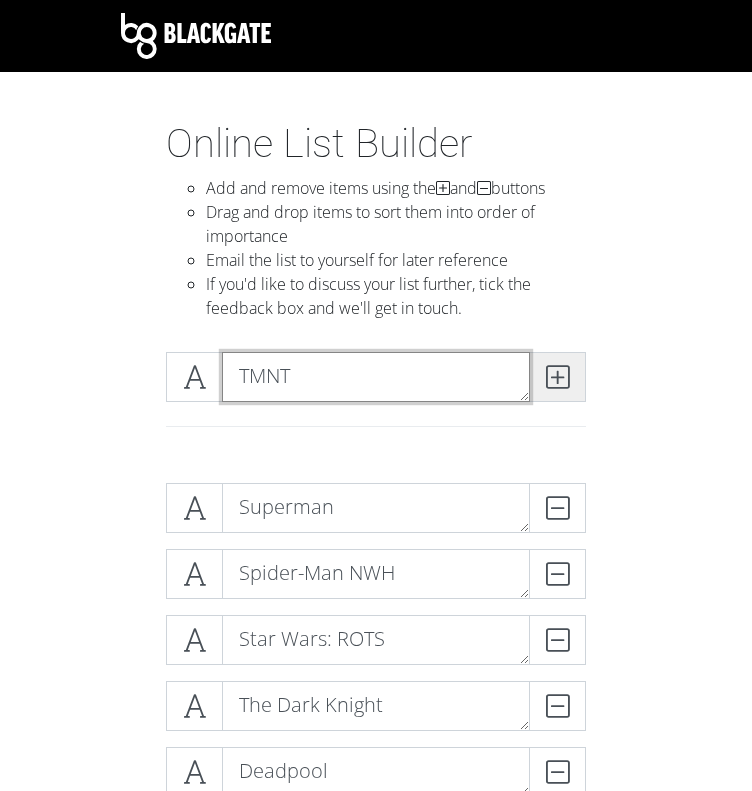 type on "TMNT" 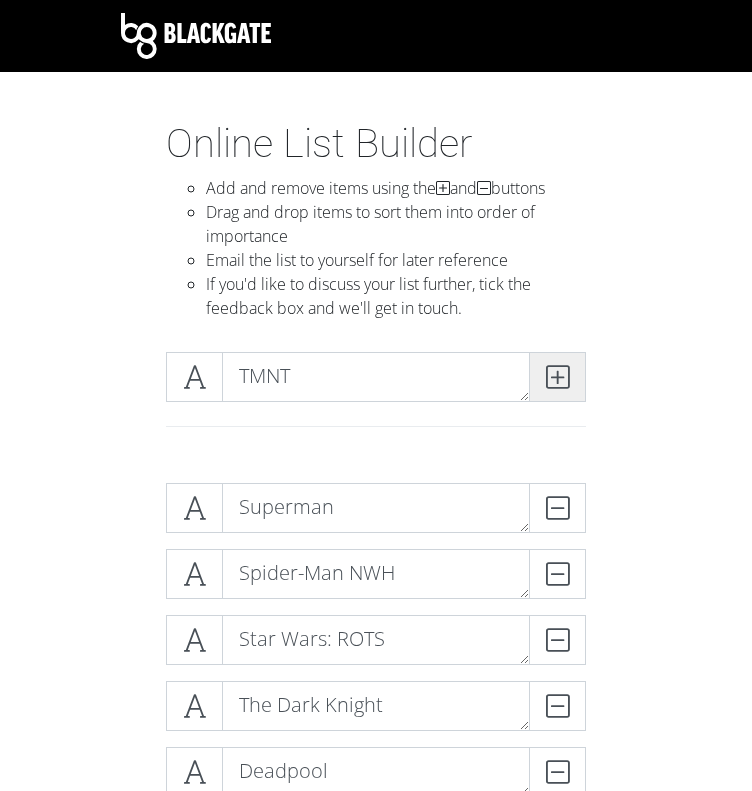 click at bounding box center [557, 377] 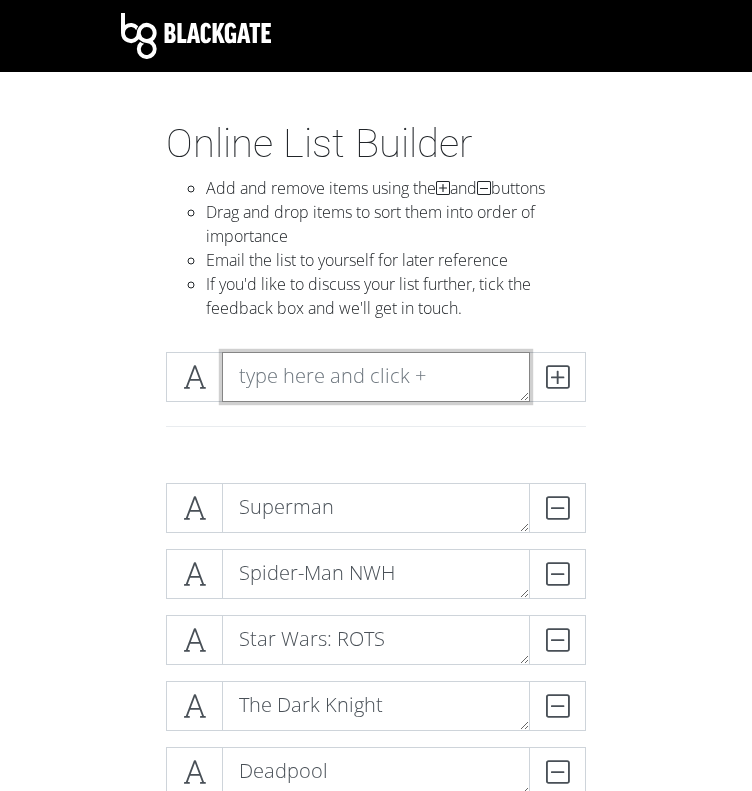click at bounding box center (376, 377) 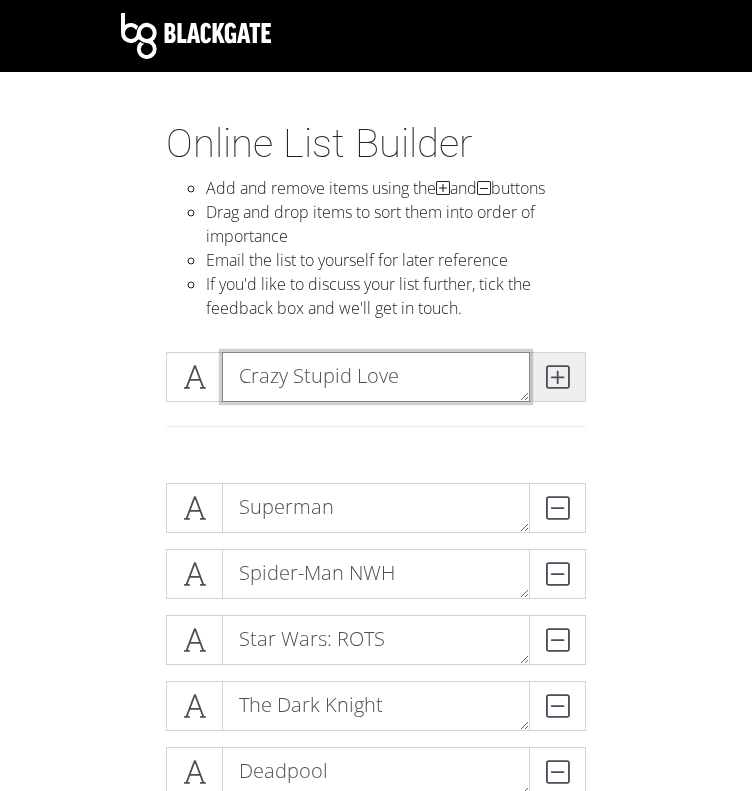 type on "Crazy Stupid Love" 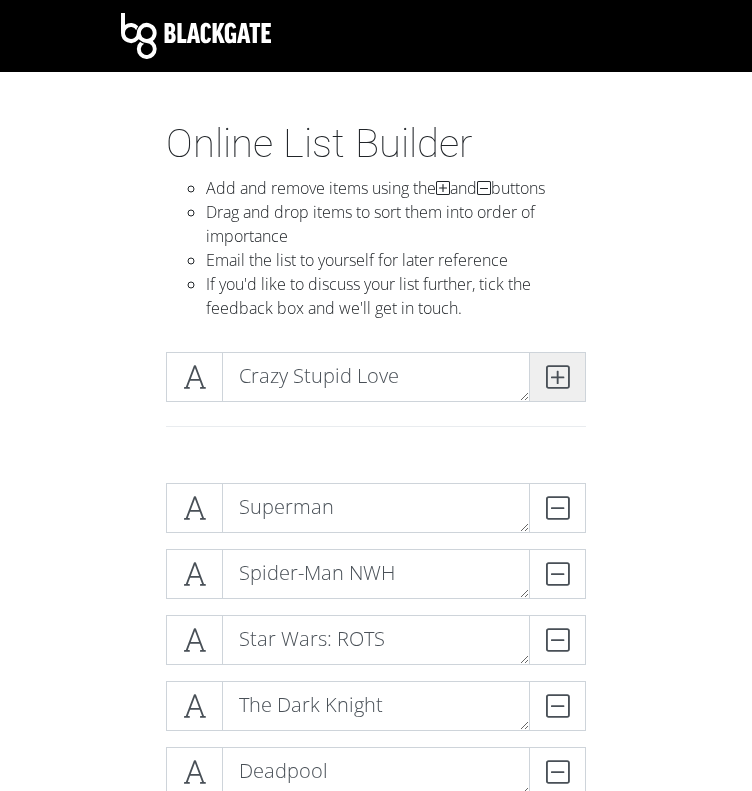 click at bounding box center (557, 377) 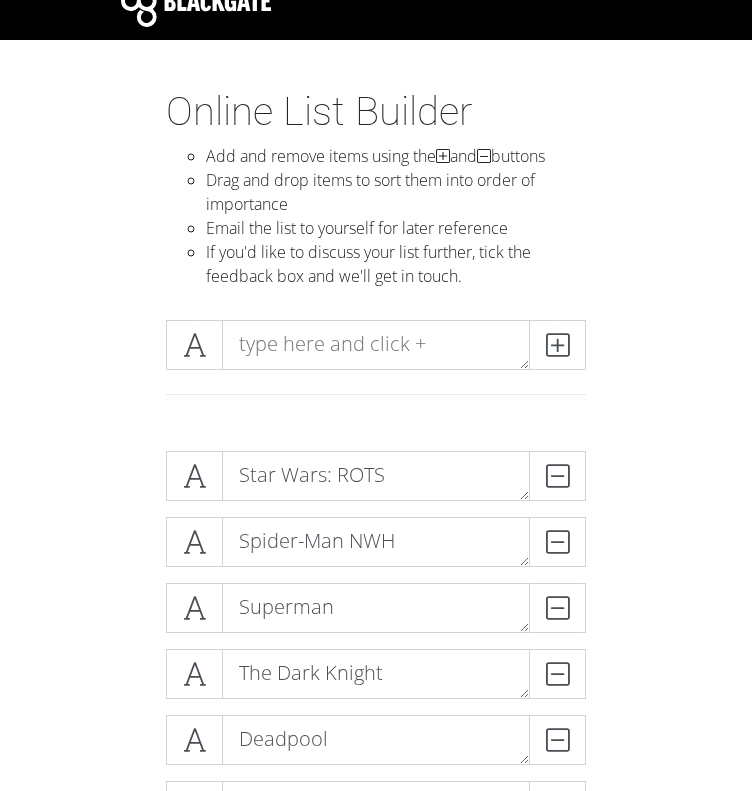 scroll, scrollTop: 34, scrollLeft: 0, axis: vertical 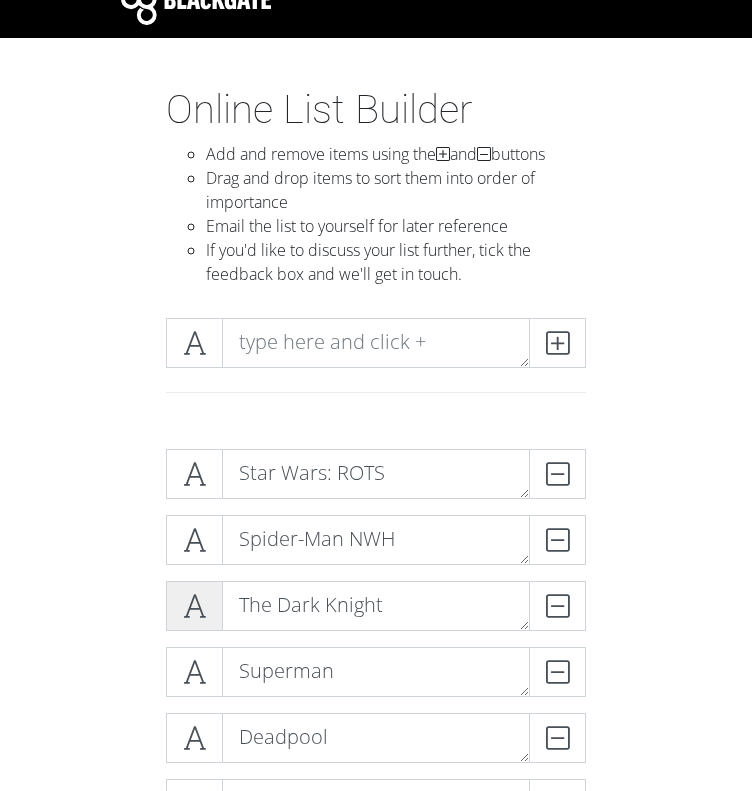click at bounding box center [194, 606] 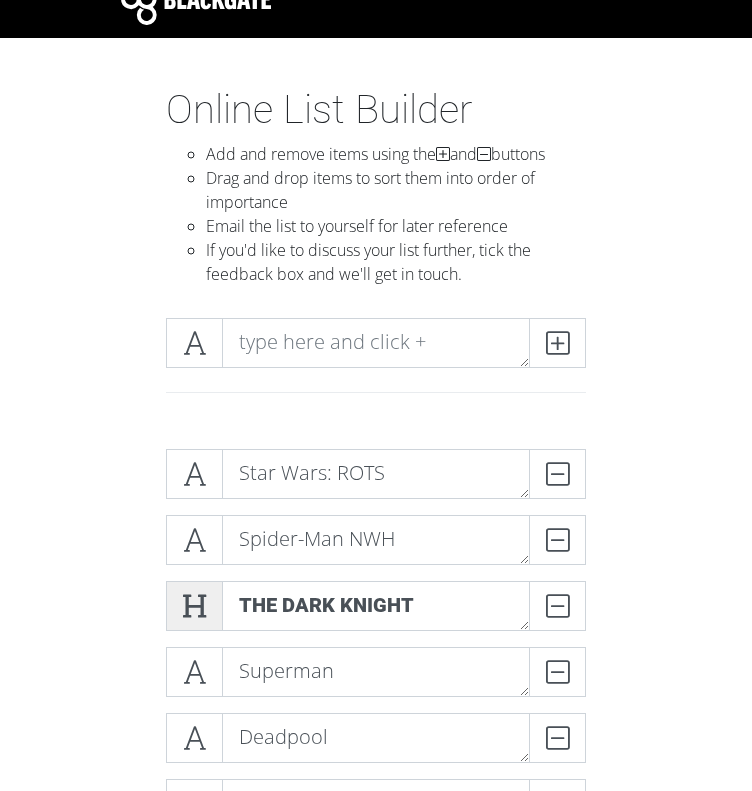 click at bounding box center (194, 606) 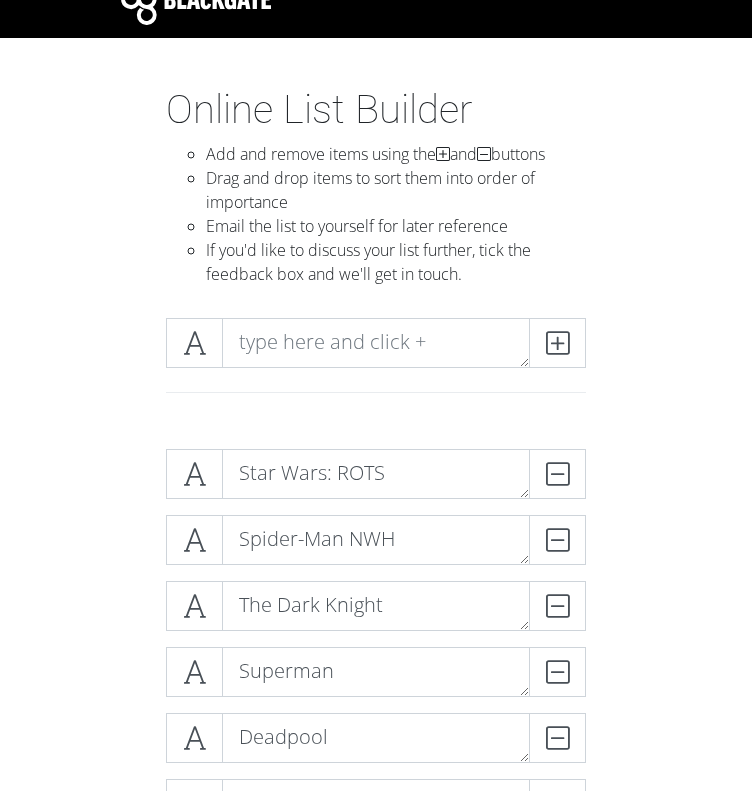 click on "Star Wars: ROTS
DELETE
Spider-Man NWH
DELETE
The Dark Knight
DELETE
Superman
DELETE
Deadpool
DELETE
Rogue One
DELETE
TASM
DELETE" at bounding box center (376, 1406) 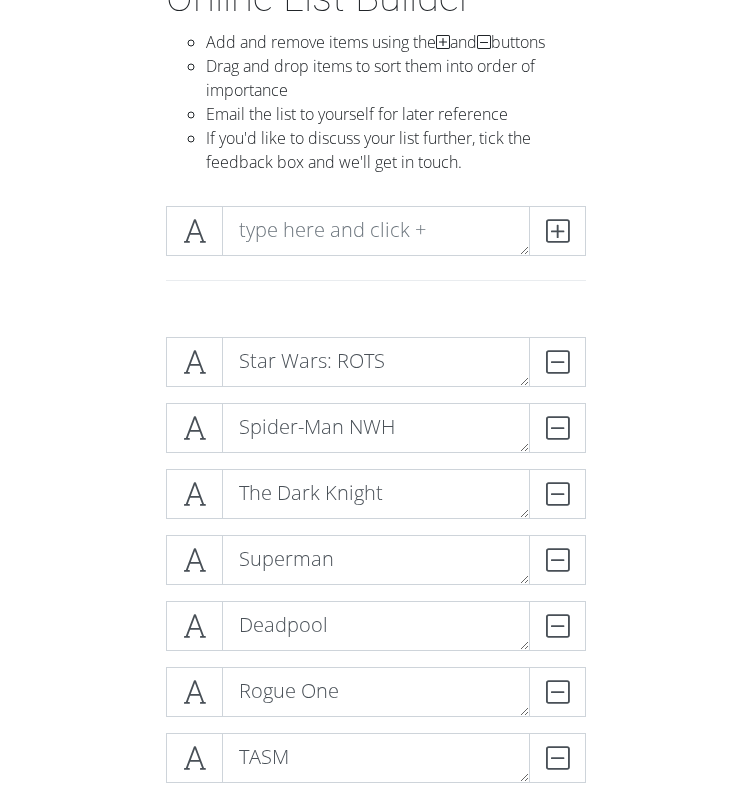 scroll, scrollTop: 147, scrollLeft: 0, axis: vertical 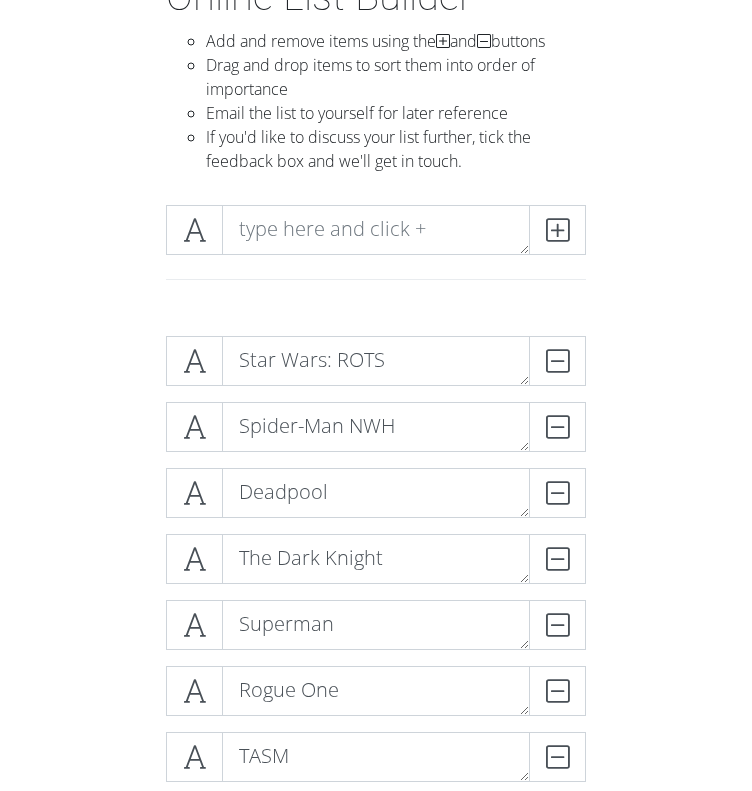 click on "Star Wars: ROTS
DELETE
Spider-Man NWH
DELETE
Deadpool
DELETE
The Dark Knight
DELETE
Superman
DELETE
Rogue One
DELETE
TASM
DELETE" at bounding box center (376, 1448) 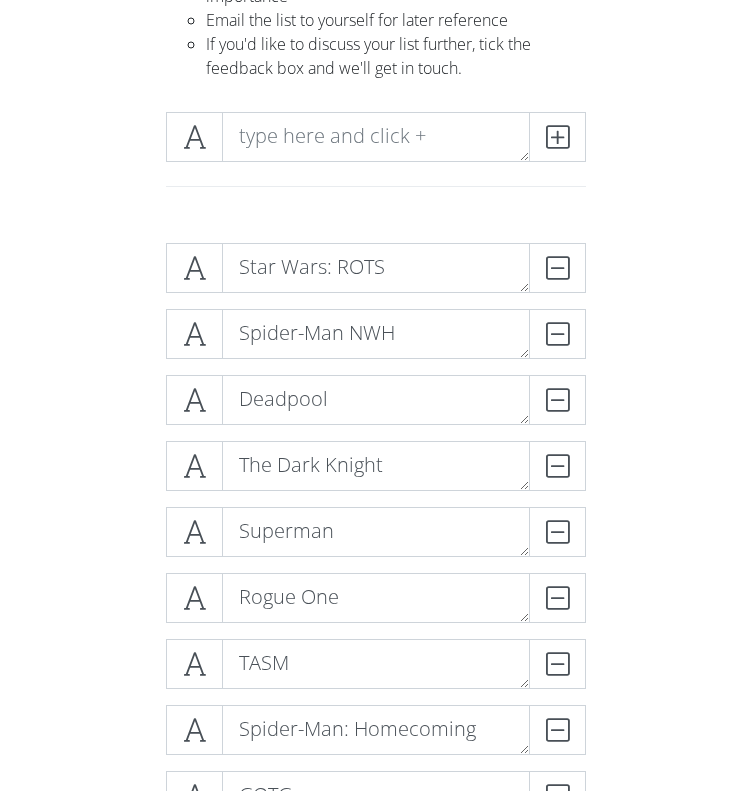 scroll, scrollTop: 240, scrollLeft: 0, axis: vertical 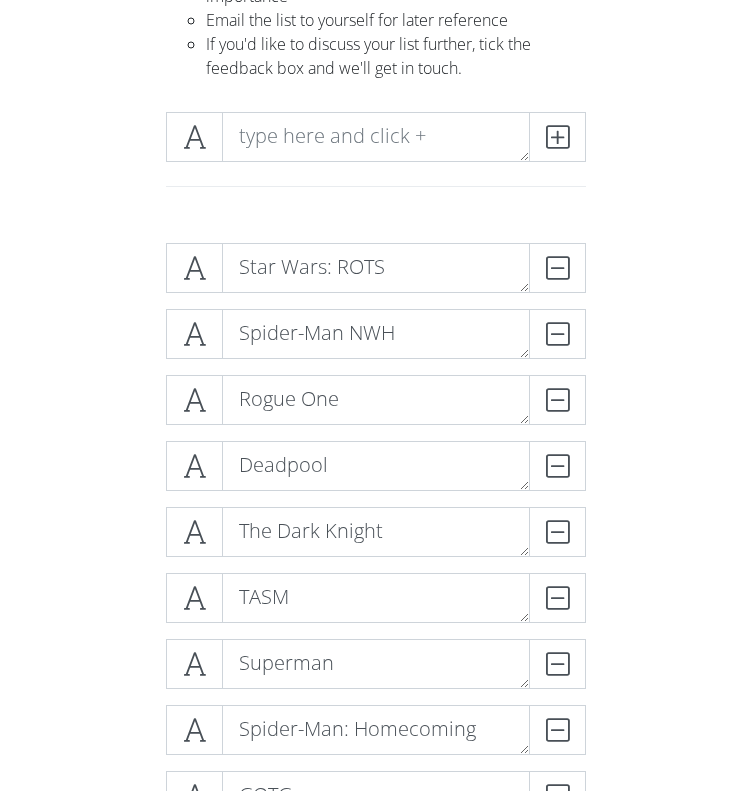 click on "Star Wars: ROTS
DELETE
Spider-Man NWH
DELETE
Rogue One
DELETE
Deadpool
DELETE
The Dark Knight
DELETE
TASM
DELETE
Superman
DELETE" at bounding box center [376, 1355] 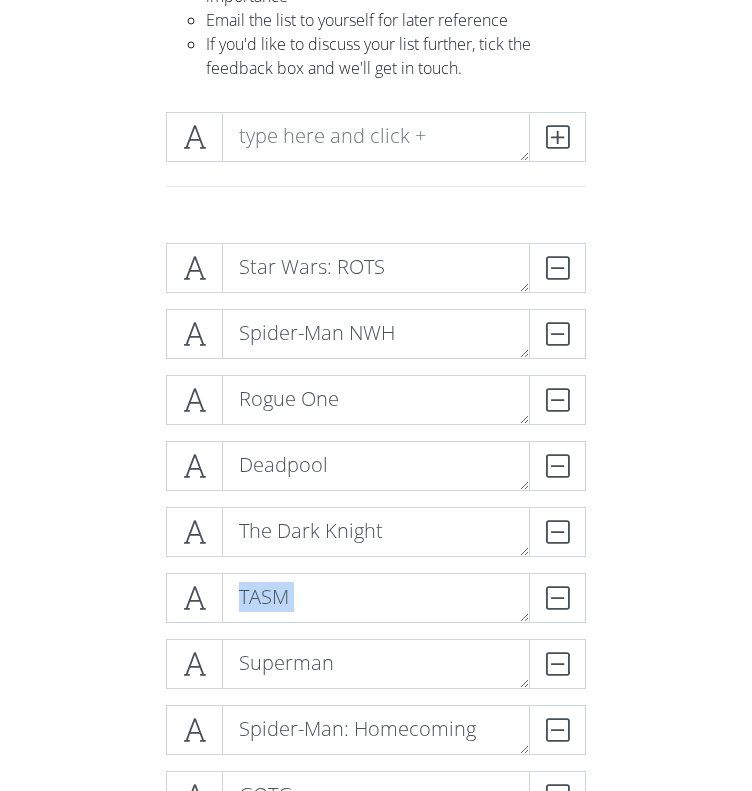 drag, startPoint x: 56, startPoint y: 641, endPoint x: 37, endPoint y: 595, distance: 49.76947 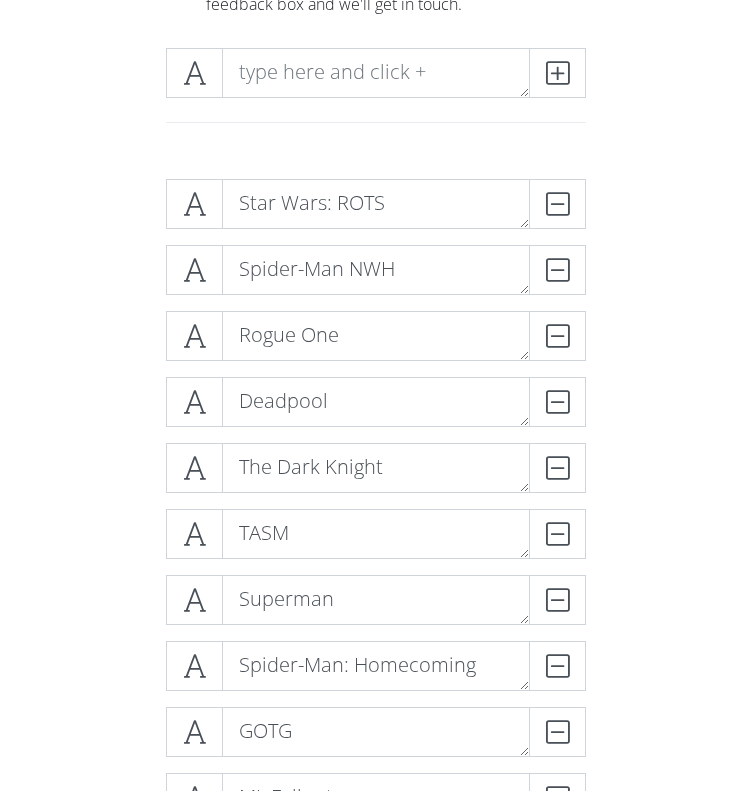 scroll, scrollTop: 304, scrollLeft: 0, axis: vertical 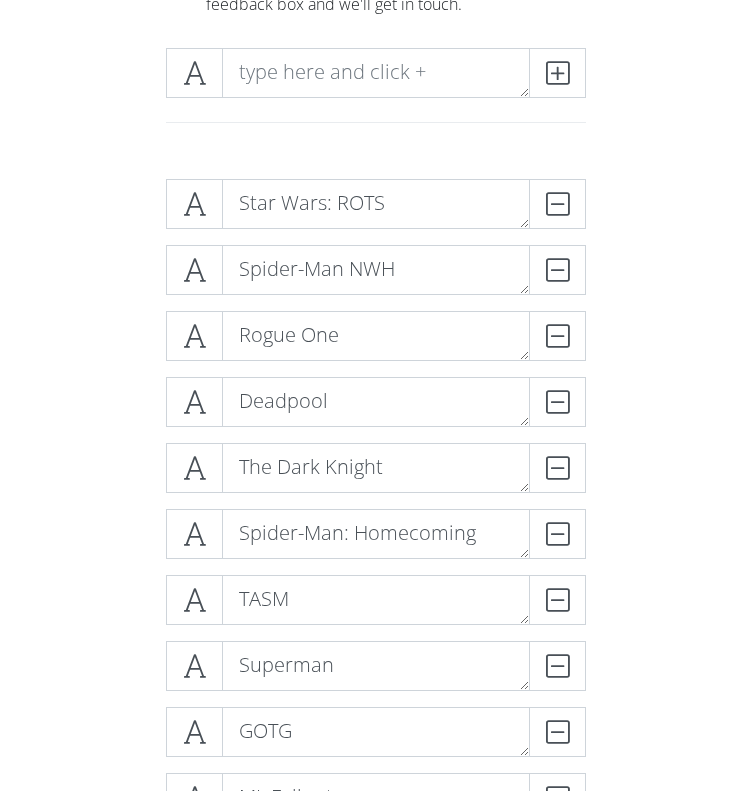 click on "Star Wars: ROTS
DELETE
Spider-Man NWH
DELETE
Rogue One
DELETE
Deadpool
DELETE
The Dark Knight
DELETE
Spider-Man: Homecoming
DELETE
TASM" at bounding box center [376, 1136] 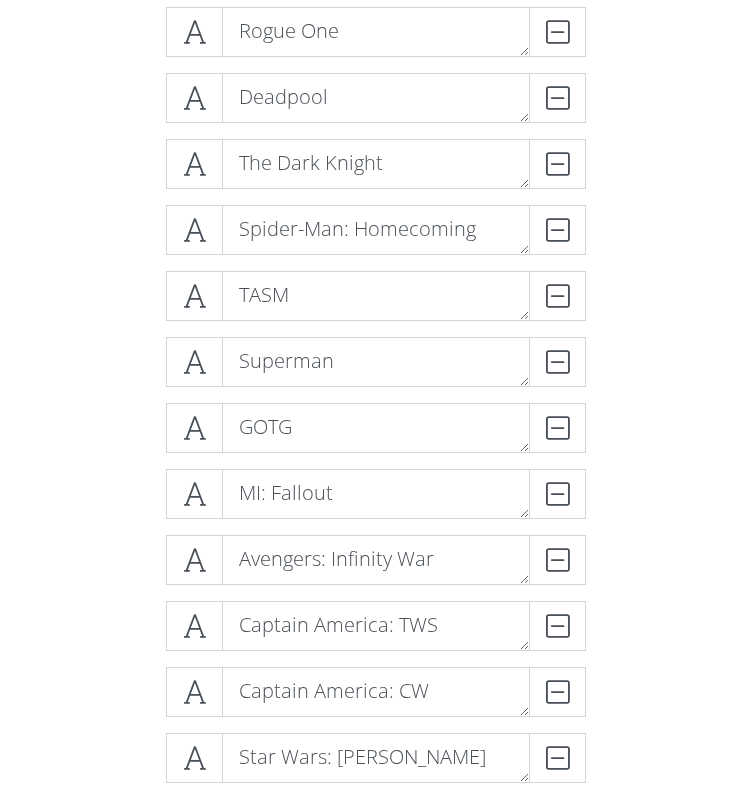 scroll, scrollTop: 611, scrollLeft: 0, axis: vertical 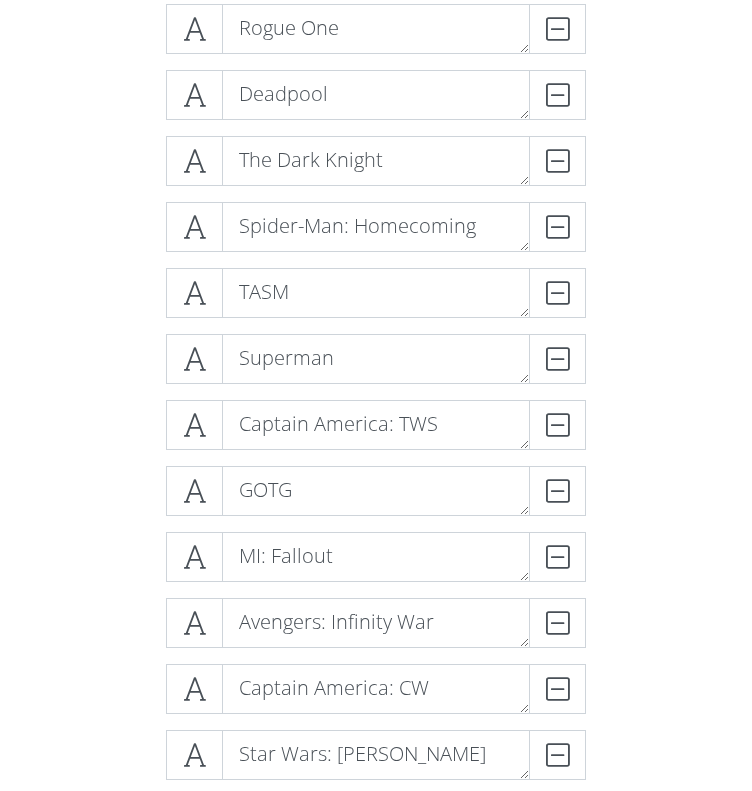 click on "Star Wars: ROTS
DELETE
Spider-Man NWH
DELETE
Rogue One
DELETE
Deadpool
DELETE
The Dark Knight
DELETE
Spider-Man: Homecoming
DELETE
TASM" at bounding box center (376, 829) 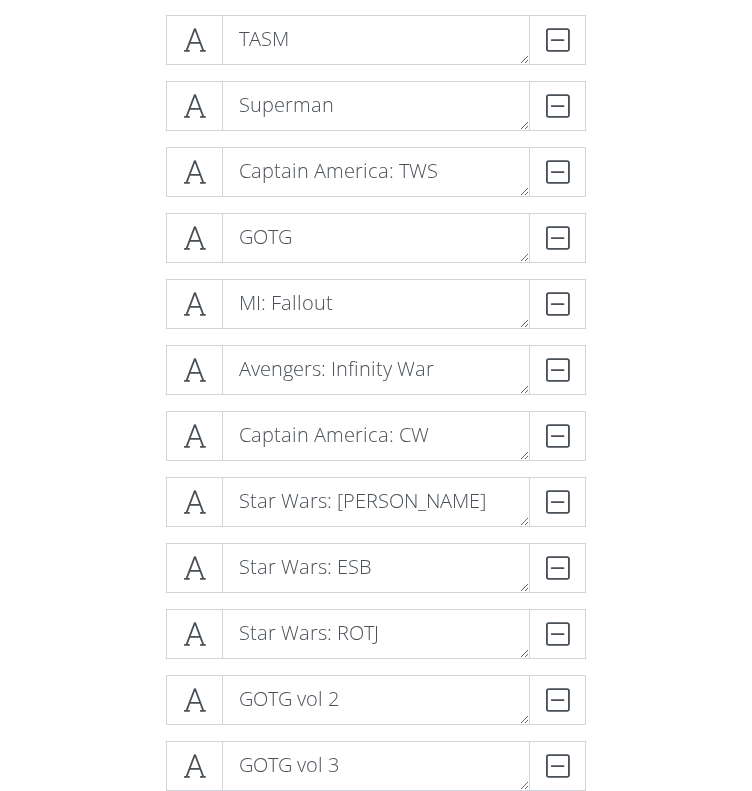 scroll, scrollTop: 974, scrollLeft: 0, axis: vertical 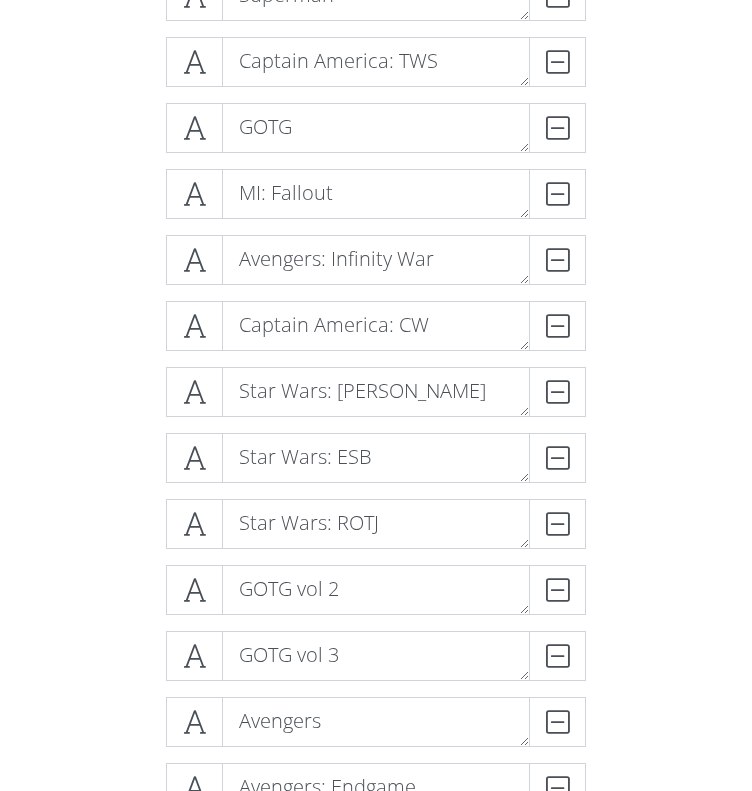 click on "Star Wars: ROTS
DELETE
Spider-Man NWH
DELETE
Rogue One
DELETE
Deadpool
DELETE
The Dark Knight
DELETE
Spider-Man: Homecoming
DELETE
TASM" at bounding box center (376, 466) 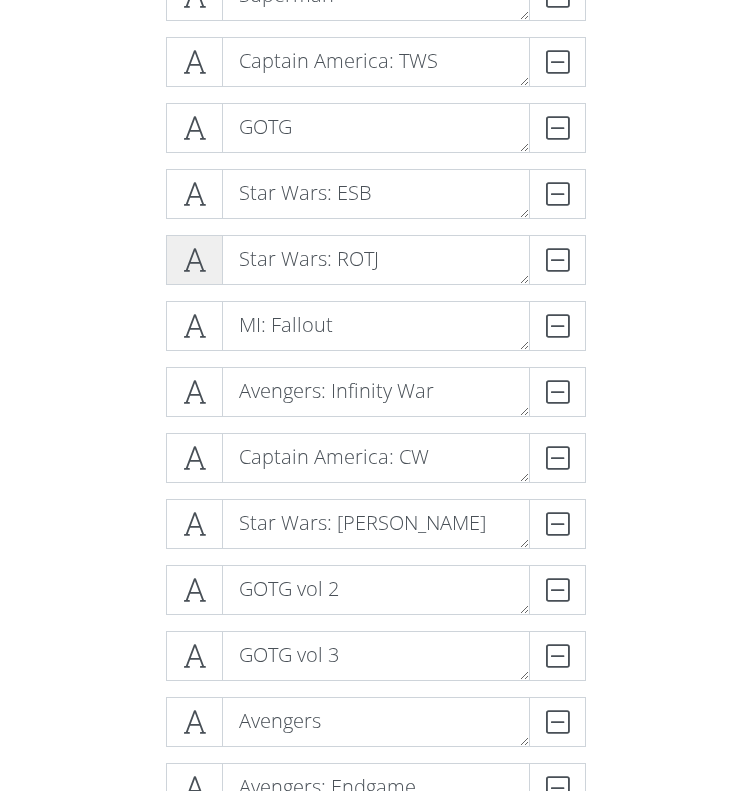 click at bounding box center (194, 260) 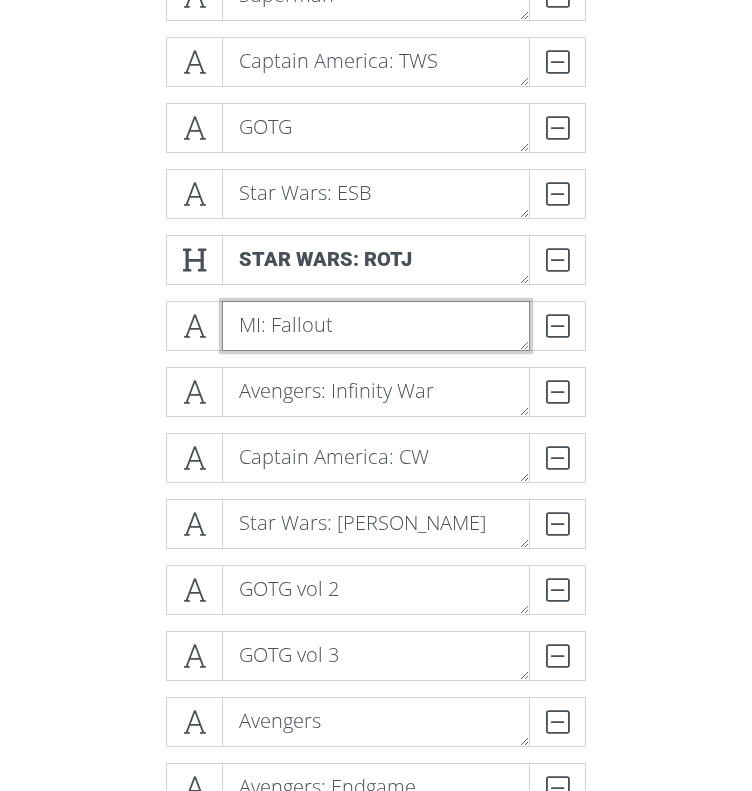 click on "MI: Fallout" at bounding box center [376, 326] 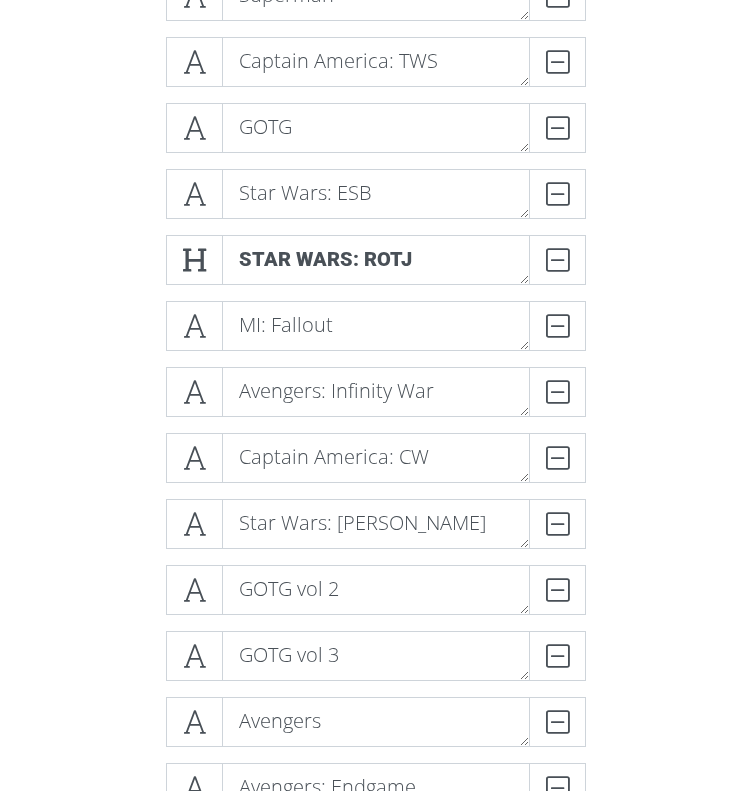 click on "Star Wars: ROTS
DELETE
Spider-Man NWH
DELETE
Rogue One
DELETE
Deadpool
DELETE
The Dark Knight
DELETE
Spider-Man: Homecoming
DELETE
TASM DELETE" at bounding box center [376, 621] 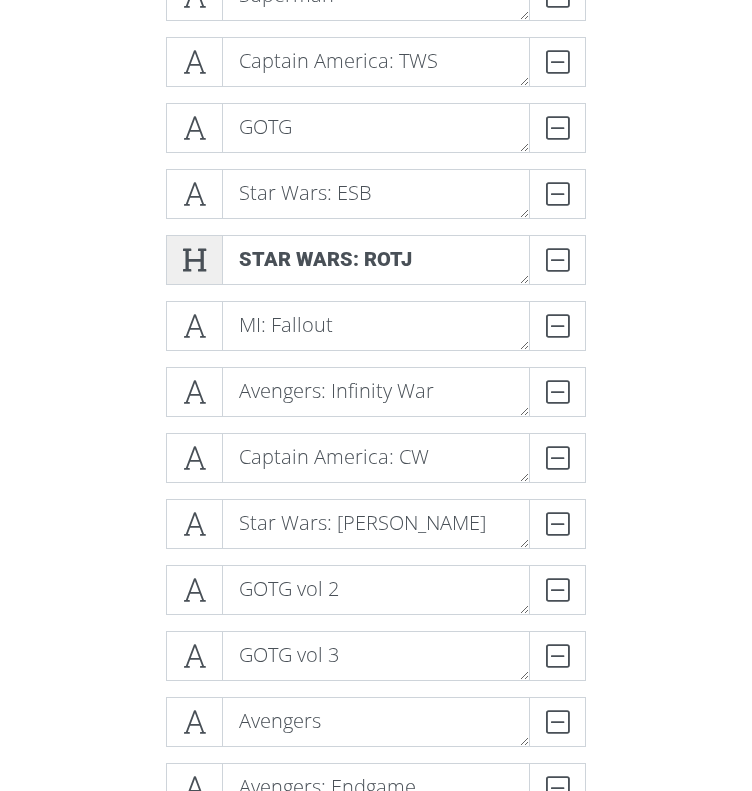 drag, startPoint x: 220, startPoint y: 253, endPoint x: 198, endPoint y: 251, distance: 22.090721 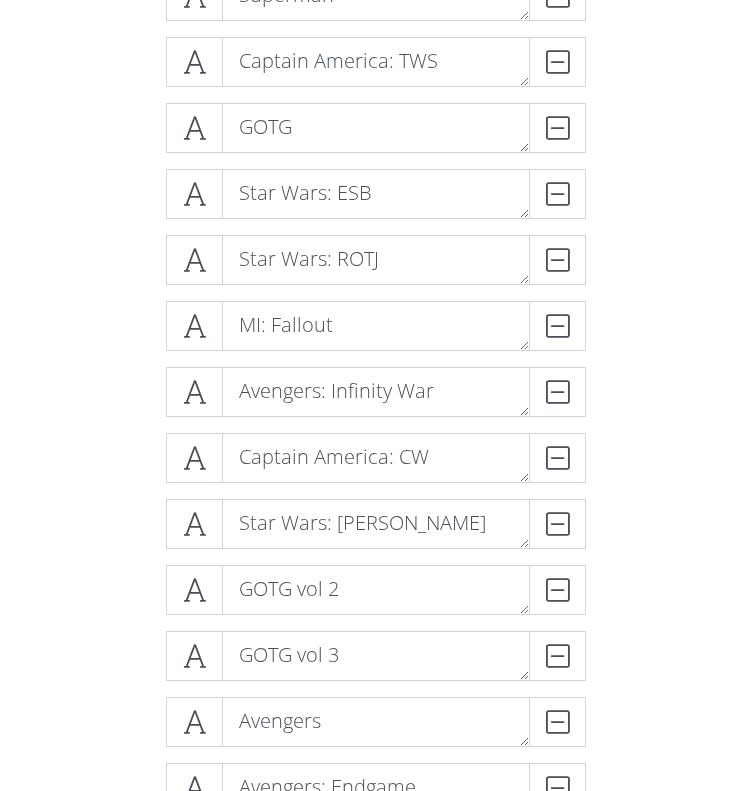 click on "Star Wars: ROTS
DELETE
Spider-Man NWH
DELETE
Rogue One
DELETE
Deadpool
DELETE
The Dark Knight
DELETE
Spider-Man: Homecoming
DELETE
TASM" at bounding box center (376, 466) 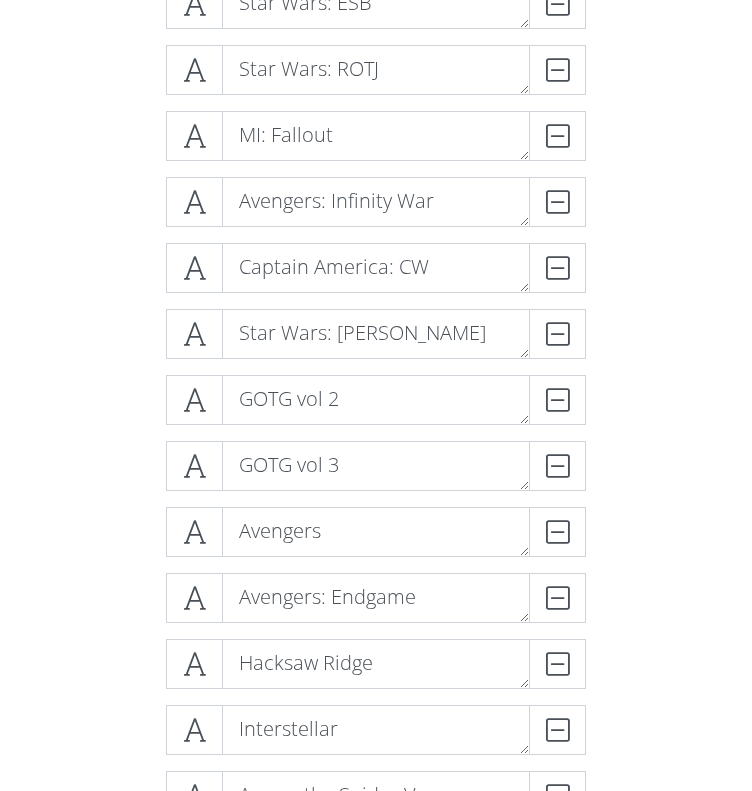 scroll, scrollTop: 1164, scrollLeft: 0, axis: vertical 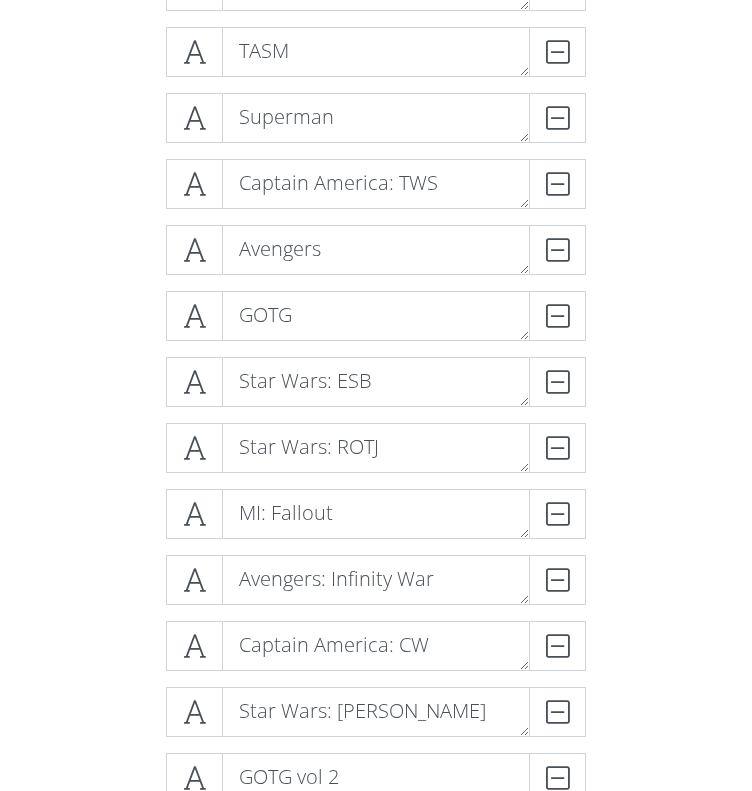 click on "Star Wars: ROTS
DELETE
Spider-Man NWH
DELETE
Rogue One
DELETE
Deadpool
DELETE
The Dark Knight
DELETE
Spider-Man: Homecoming
DELETE
TASM DELETE" at bounding box center [376, 743] 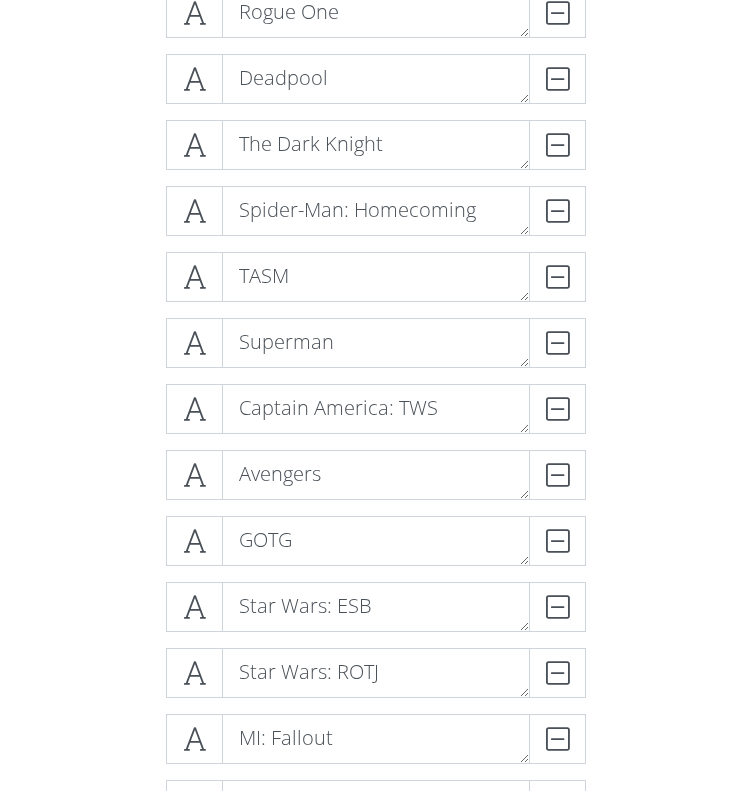 scroll, scrollTop: 623, scrollLeft: 0, axis: vertical 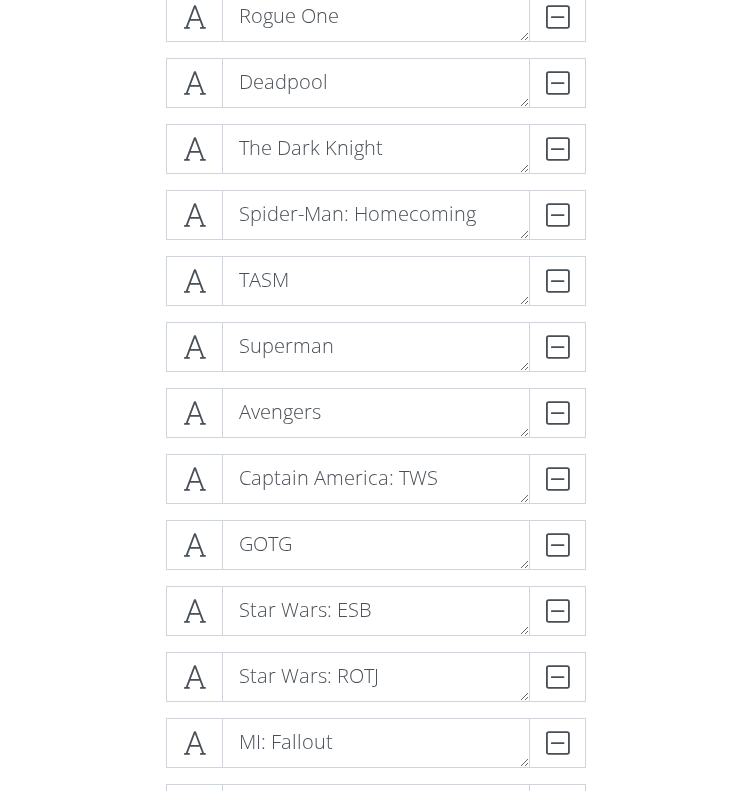 click on "Star Wars: ROTS
DELETE
Spider-Man NWH
DELETE
Rogue One
DELETE
Deadpool
DELETE
The Dark Knight
DELETE
Spider-Man: Homecoming
DELETE
TASM" at bounding box center [376, 817] 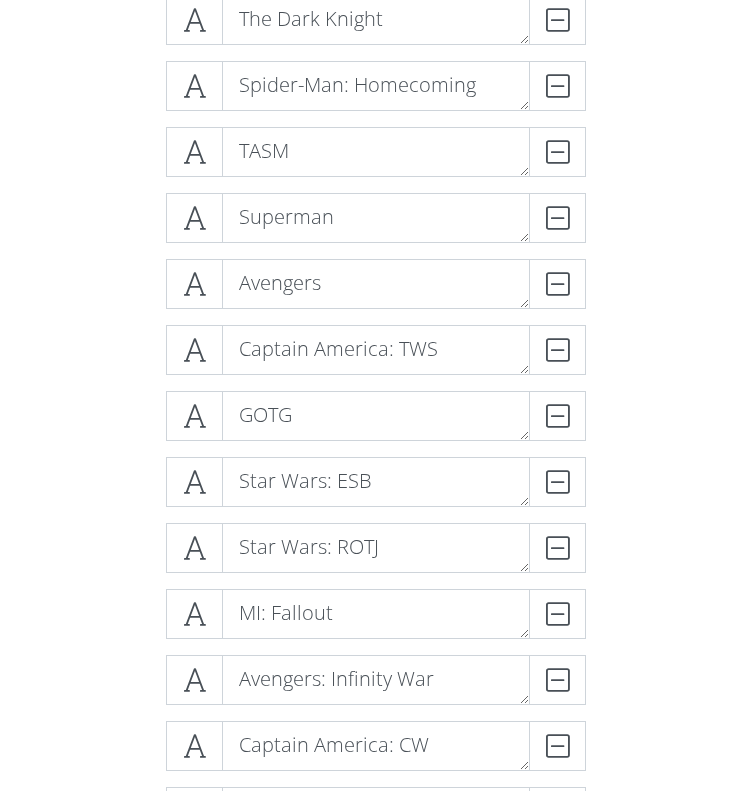 scroll, scrollTop: 715, scrollLeft: 0, axis: vertical 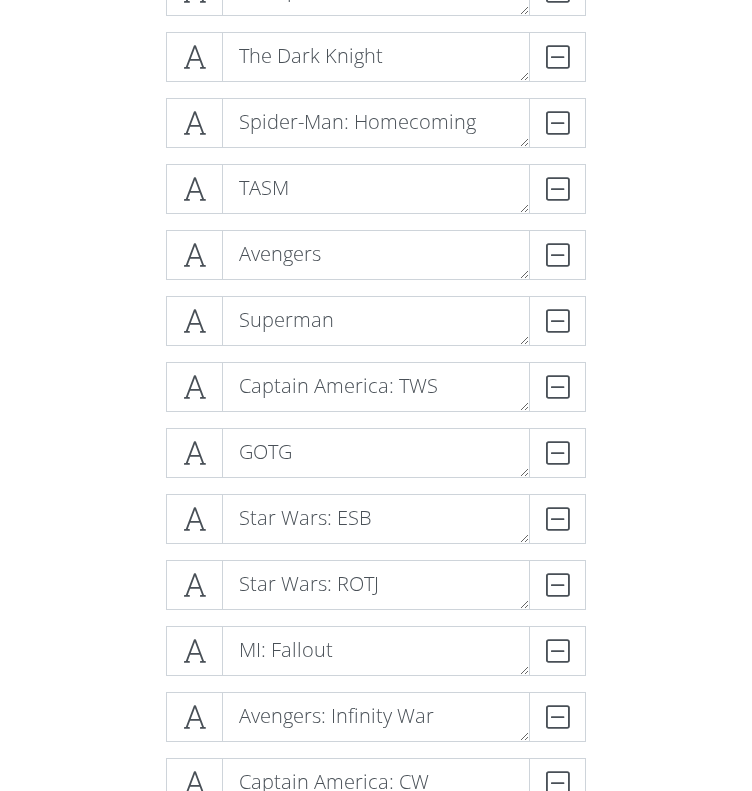 click on "Star Wars: ROTS
DELETE
Spider-Man NWH
DELETE
Rogue One
DELETE
Deadpool
DELETE
The Dark Knight
DELETE
Spider-Man: Homecoming
DELETE
TASM" at bounding box center (376, 725) 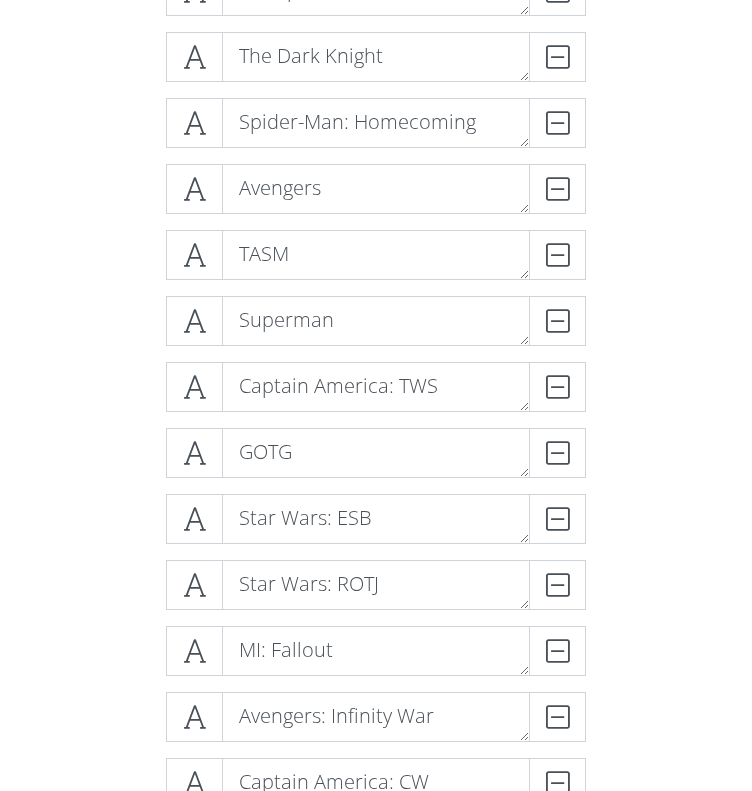 click on "Star Wars: ROTS
DELETE
Spider-Man NWH
DELETE
Rogue One
DELETE
Deadpool
DELETE
The Dark Knight
DELETE
Spider-Man: Homecoming
DELETE
Avengers" at bounding box center (376, 880) 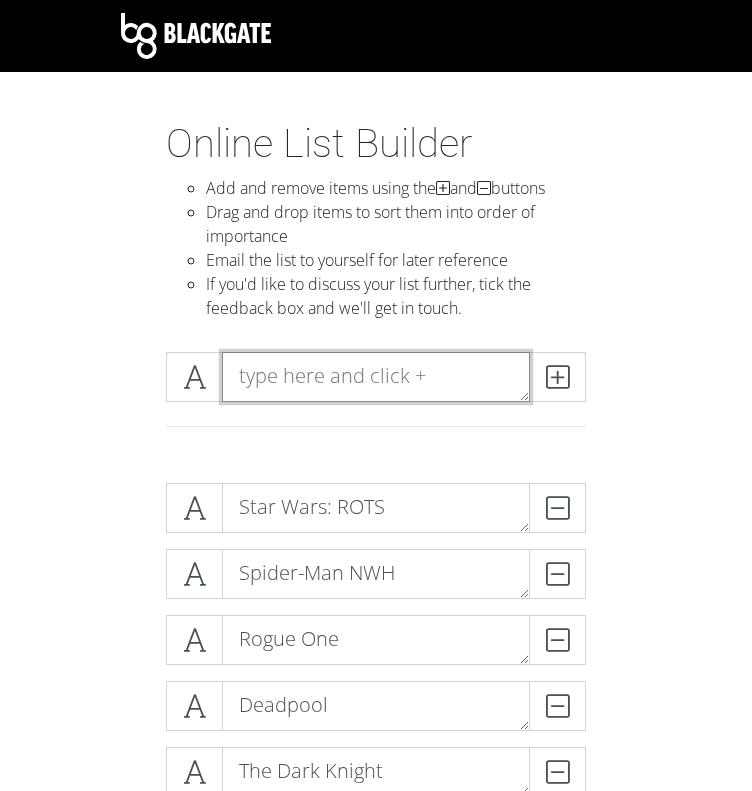 click at bounding box center [376, 377] 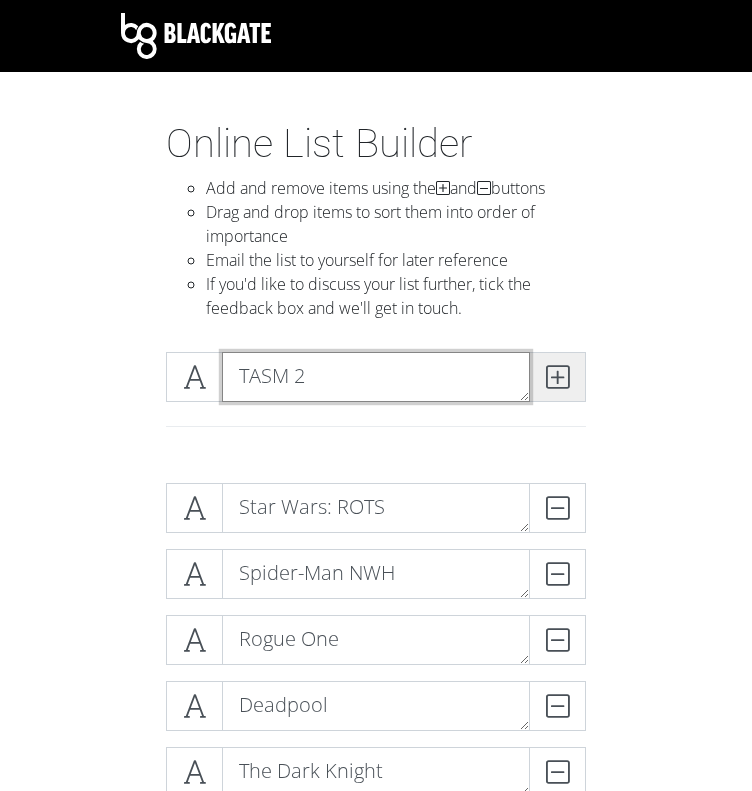 type on "TASM 2" 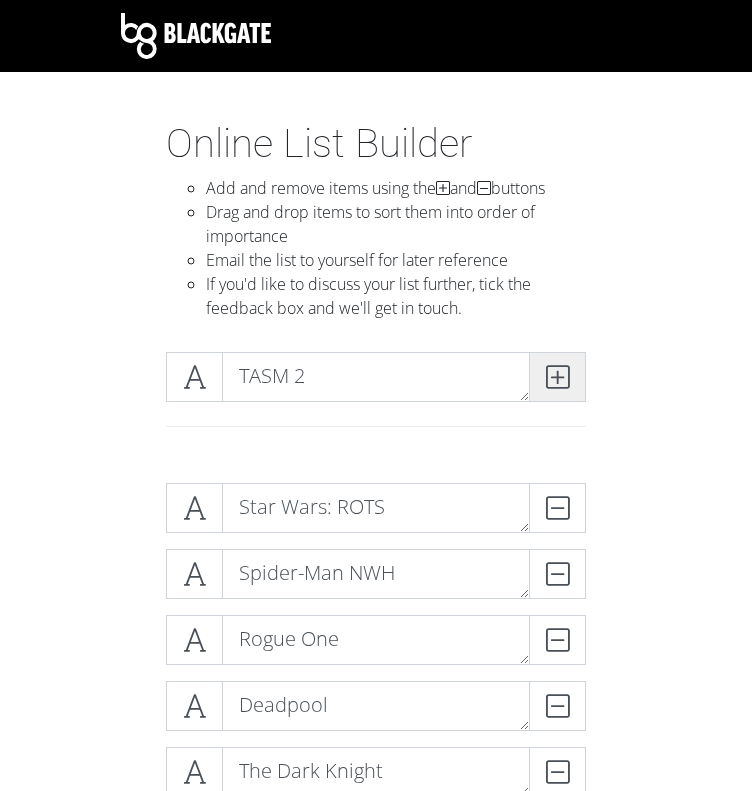 click at bounding box center [557, 377] 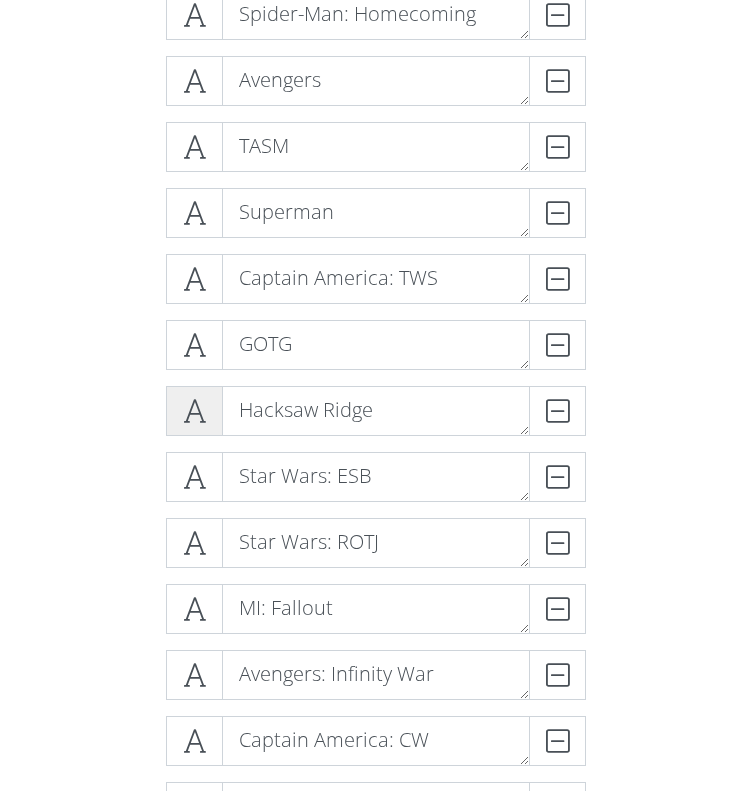 scroll, scrollTop: 805, scrollLeft: 0, axis: vertical 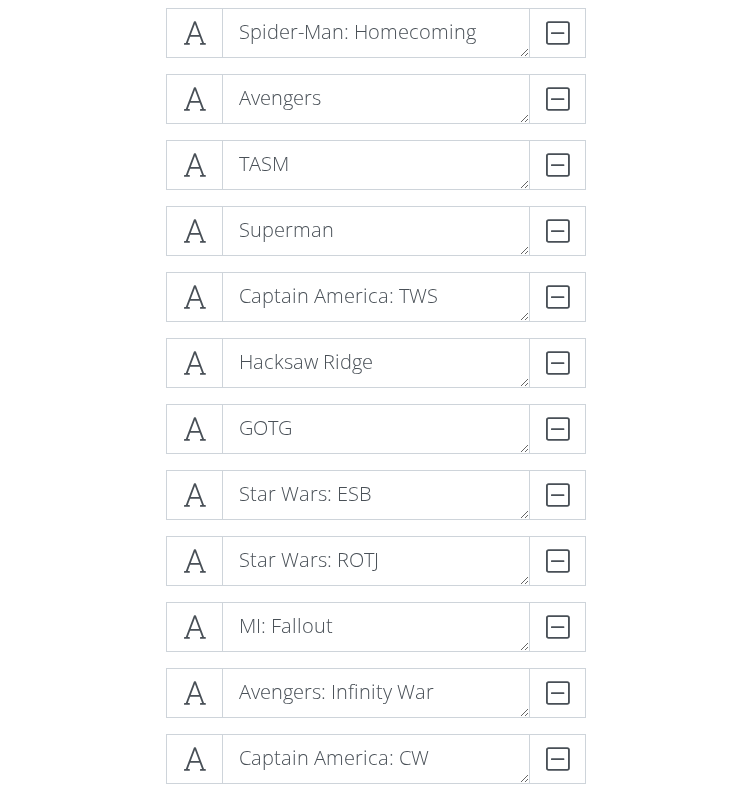 click on "Star Wars: ROTS
DELETE
Spider-Man NWH
DELETE
Rogue One
DELETE
Deadpool
DELETE
The Dark Knight
DELETE
Spider-Man: Homecoming
DELETE
Avengers" at bounding box center (376, 823) 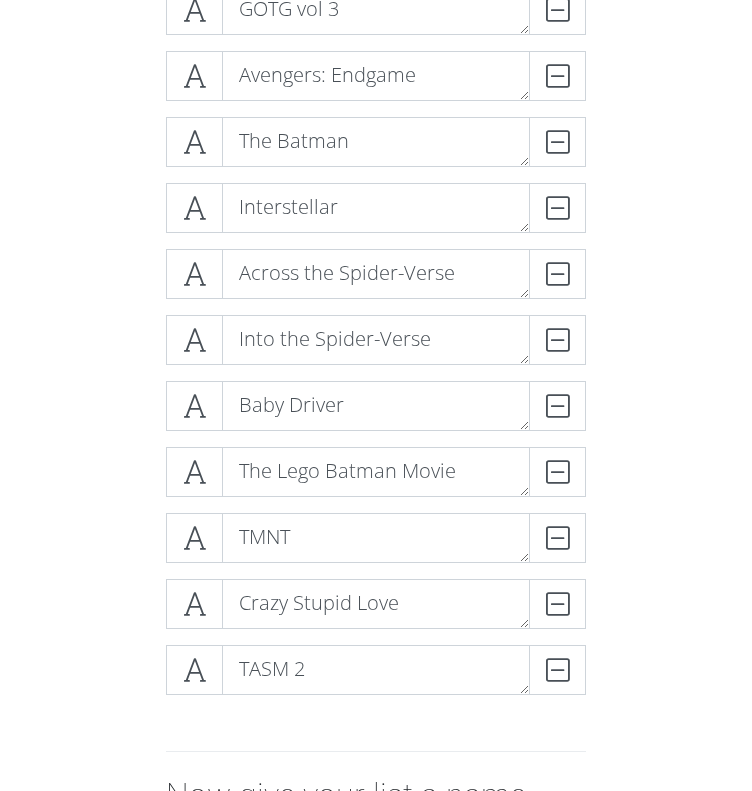 scroll, scrollTop: 1755, scrollLeft: 0, axis: vertical 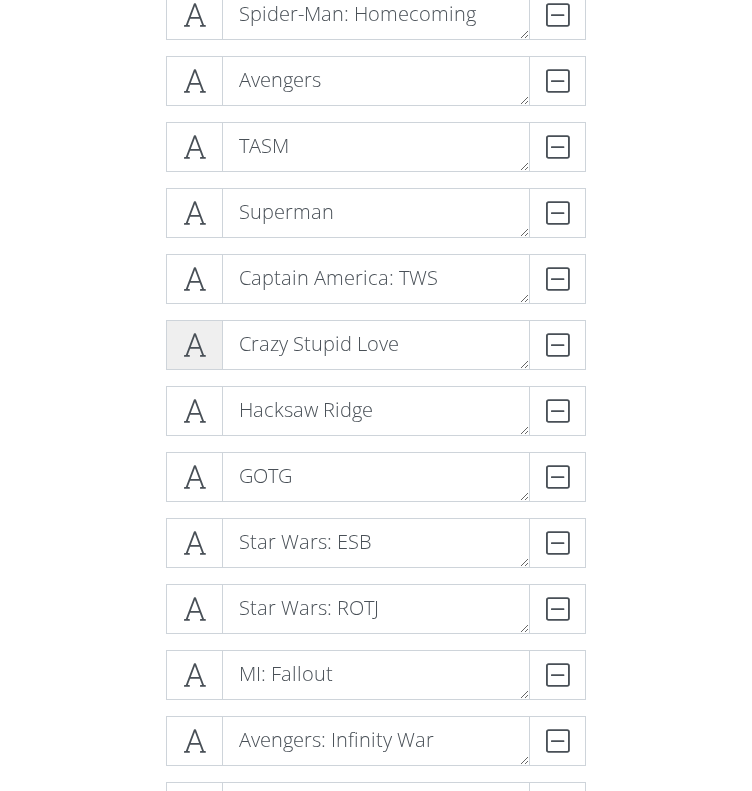 click at bounding box center [194, 345] 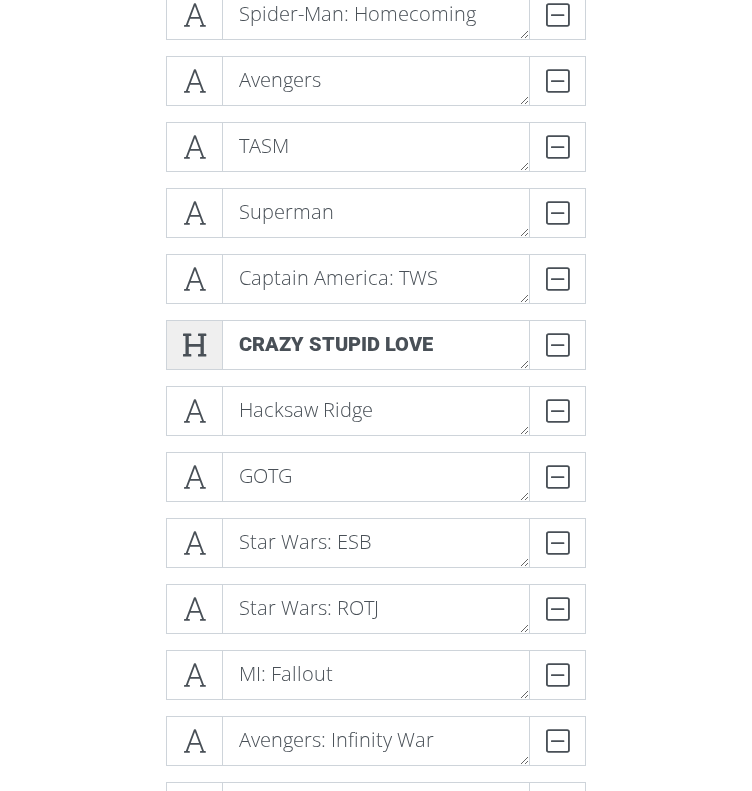 click at bounding box center (194, 345) 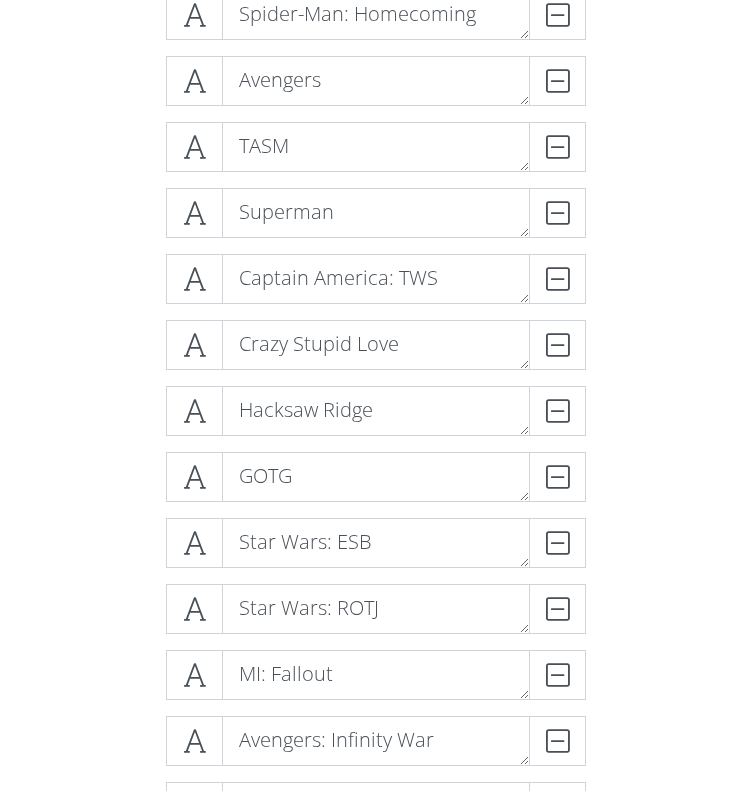 click on "Star Wars: ROTS
DELETE
Spider-Man NWH
DELETE
Rogue One
DELETE
Deadpool
DELETE
The Dark Knight
DELETE
Spider-Man: Homecoming
DELETE
Avengers" at bounding box center (376, 805) 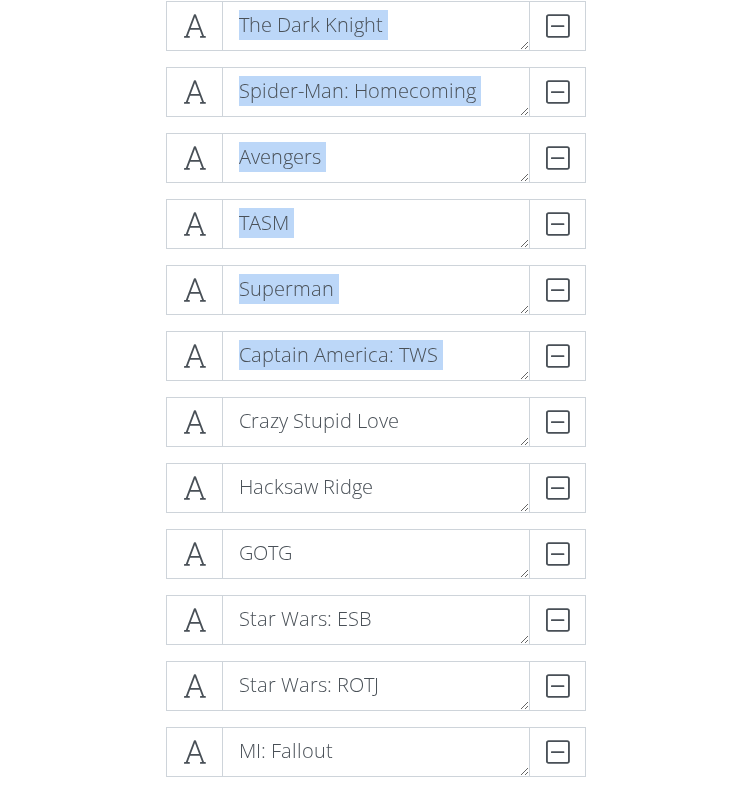 drag, startPoint x: 89, startPoint y: 339, endPoint x: 18, endPoint y: -108, distance: 452.60358 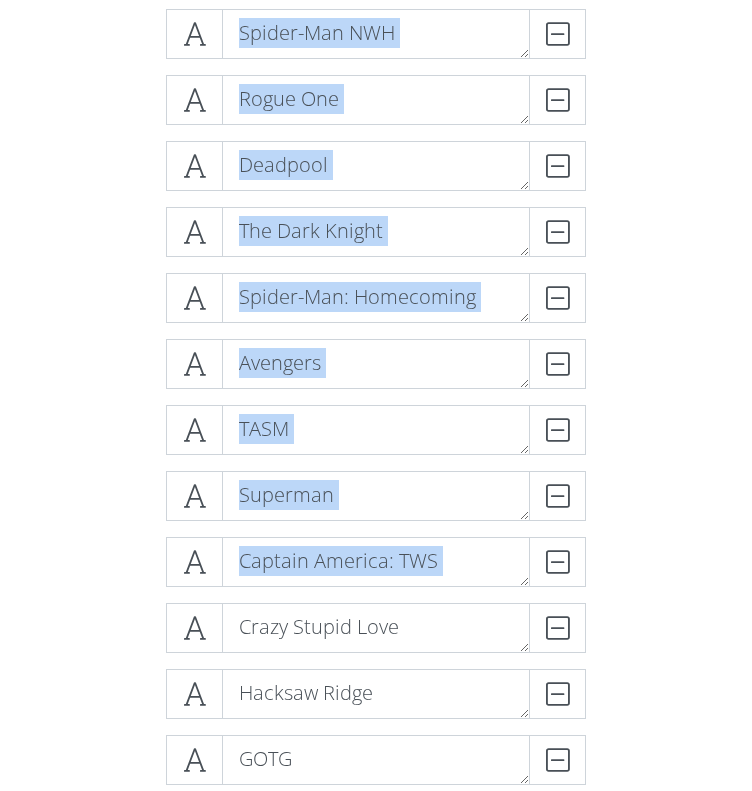 click on "Star Wars: ROTS
DELETE
Spider-Man NWH
DELETE
Rogue One
DELETE
Deadpool
DELETE
The Dark Knight
DELETE
Spider-Man: Homecoming
DELETE
Avengers" at bounding box center (376, 933) 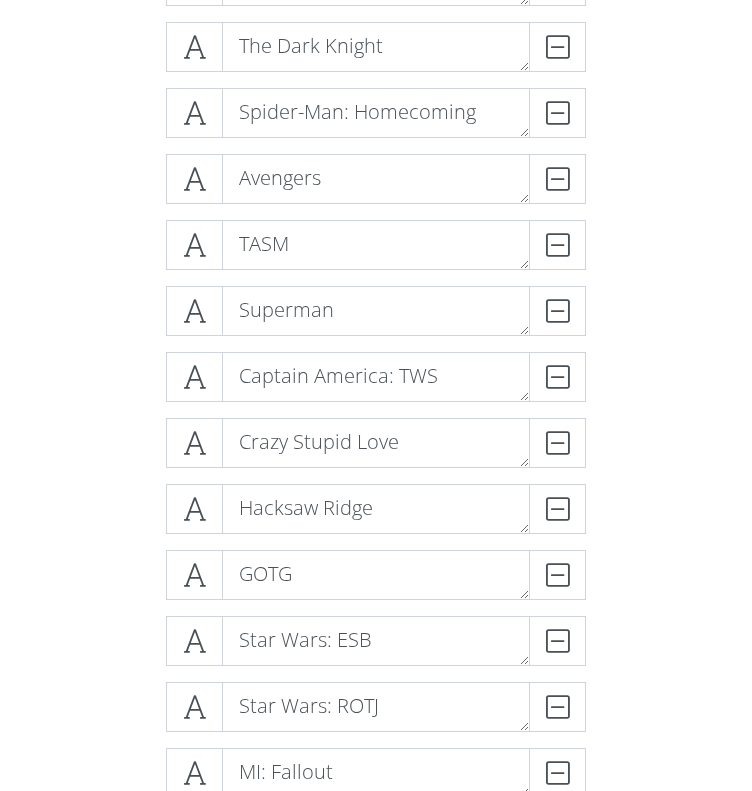 scroll, scrollTop: 724, scrollLeft: 0, axis: vertical 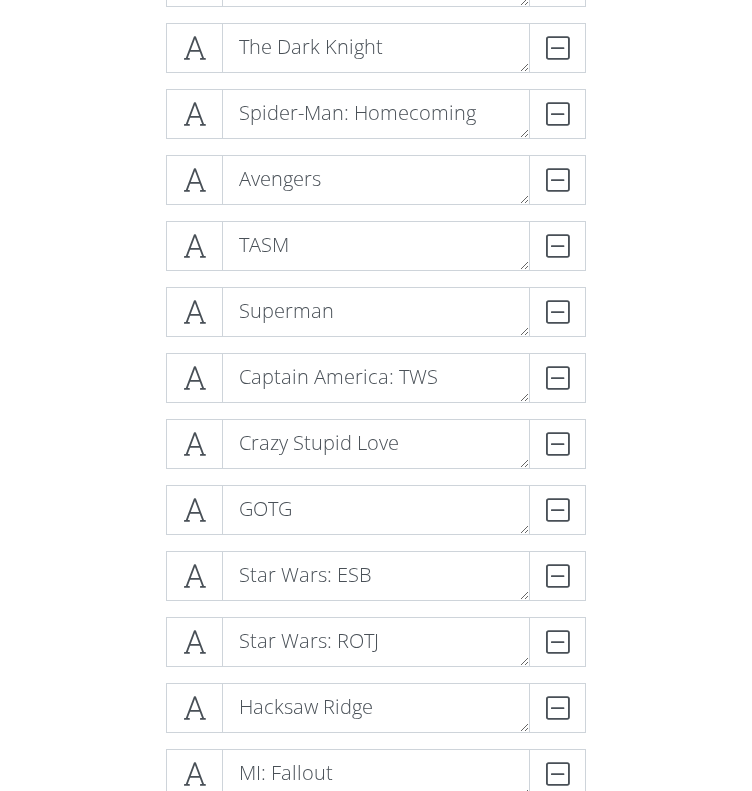 click on "Star Wars: ROTS
DELETE
Spider-Man NWH
DELETE
Rogue One
DELETE
Deadpool
DELETE
The Dark Knight
DELETE
Spider-Man: Homecoming
DELETE
Avengers" at bounding box center (376, 904) 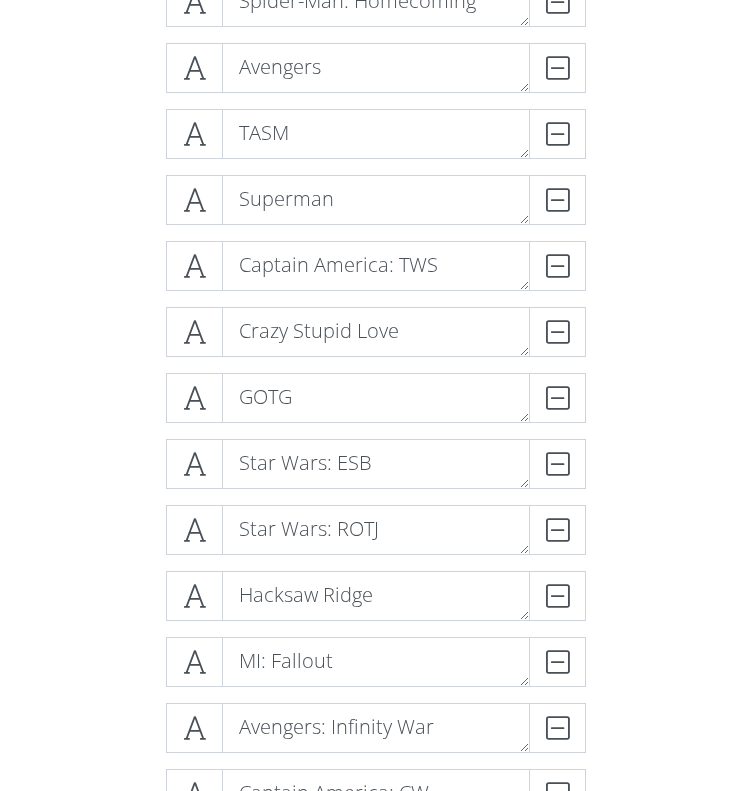 scroll, scrollTop: 836, scrollLeft: 0, axis: vertical 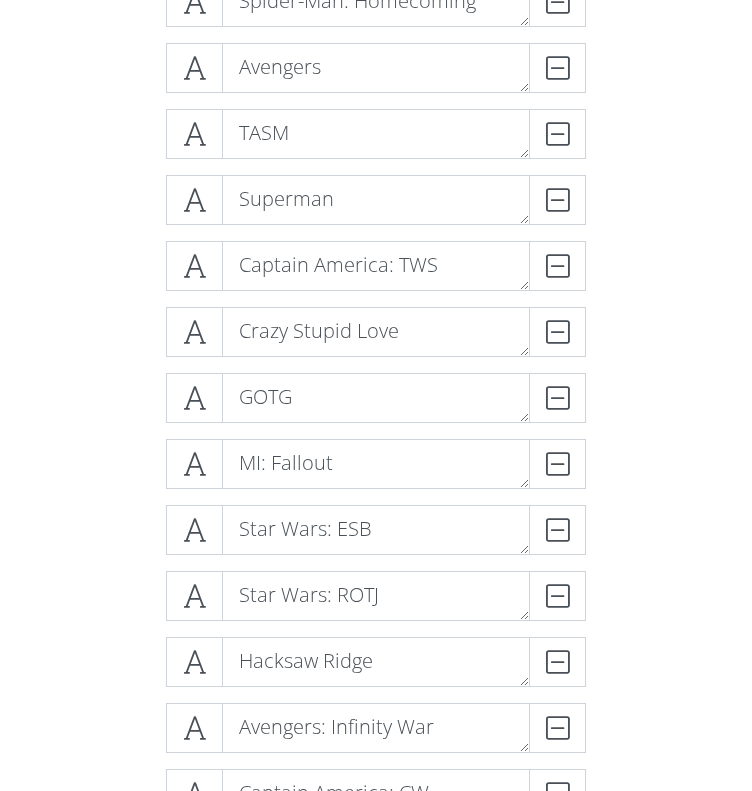 click on "Star Wars: ROTS
DELETE
Spider-Man NWH
DELETE
Rogue One
DELETE
Deadpool
DELETE
The Dark Knight
DELETE
Spider-Man: Homecoming
DELETE
Avengers" at bounding box center (376, 792) 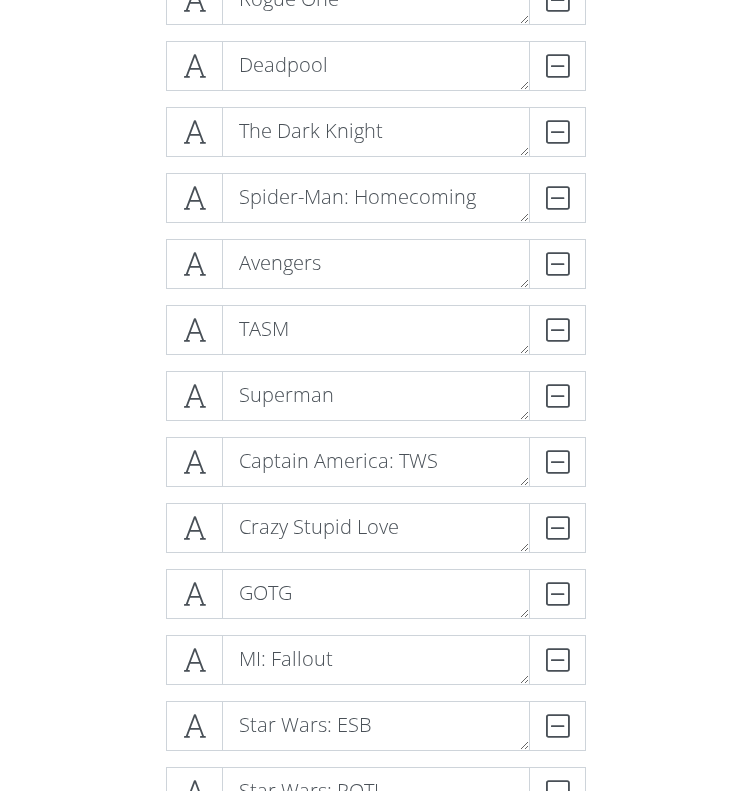 scroll, scrollTop: 632, scrollLeft: 0, axis: vertical 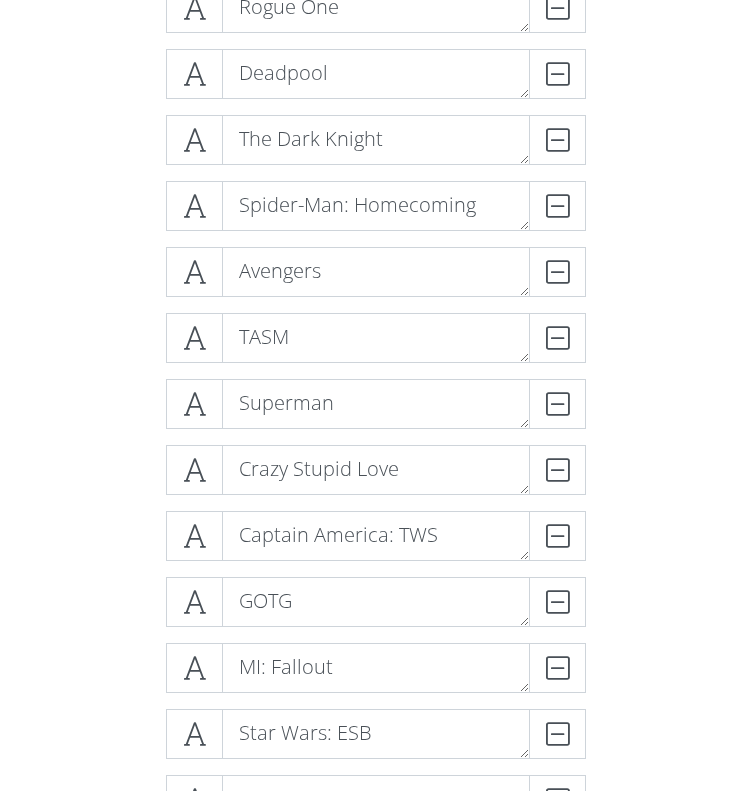 click on "Star Wars: ROTS
DELETE
Spider-Man NWH
DELETE
Rogue One
DELETE
Deadpool
DELETE
The Dark Knight
DELETE
Spider-Man: Homecoming
DELETE
Avengers" at bounding box center [376, 841] 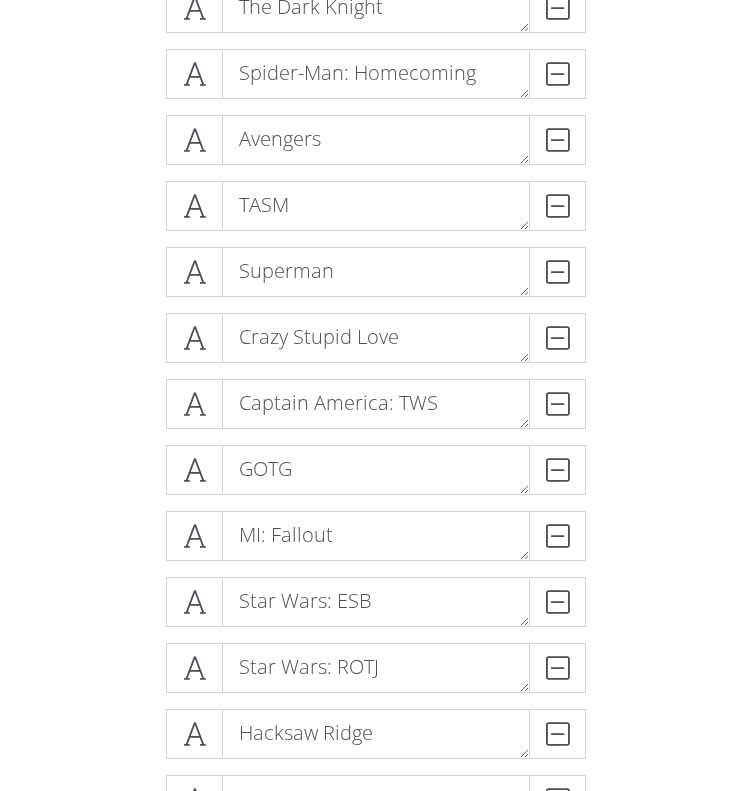 scroll, scrollTop: 768, scrollLeft: 0, axis: vertical 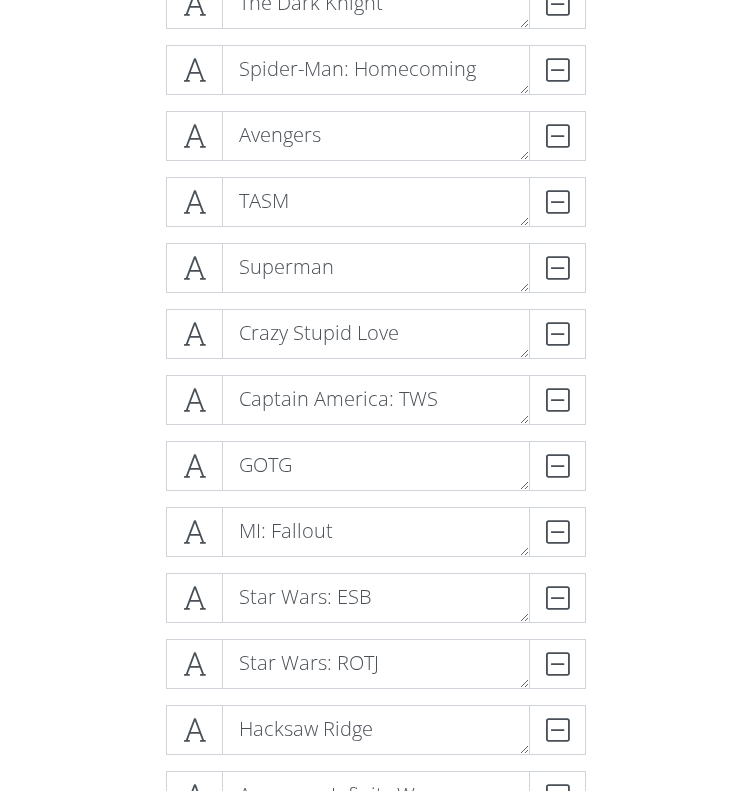click on "Star Wars: ROTS
DELETE
Spider-Man NWH
DELETE
Rogue One
DELETE
Deadpool
DELETE
The Dark Knight
DELETE
Spider-Man: Homecoming
DELETE
Avengers
DELETE" at bounding box center [376, 705] 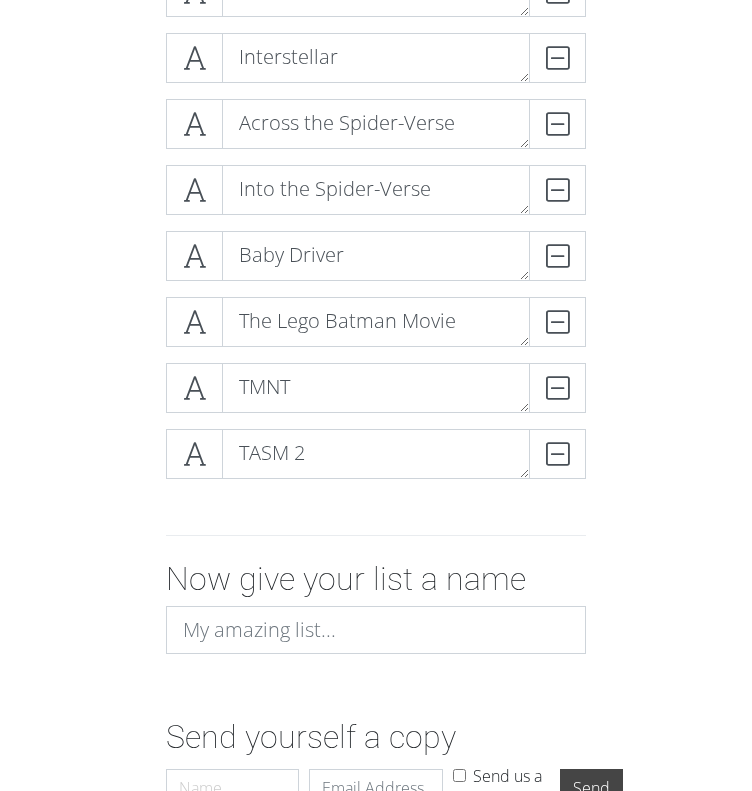 scroll, scrollTop: 1970, scrollLeft: 0, axis: vertical 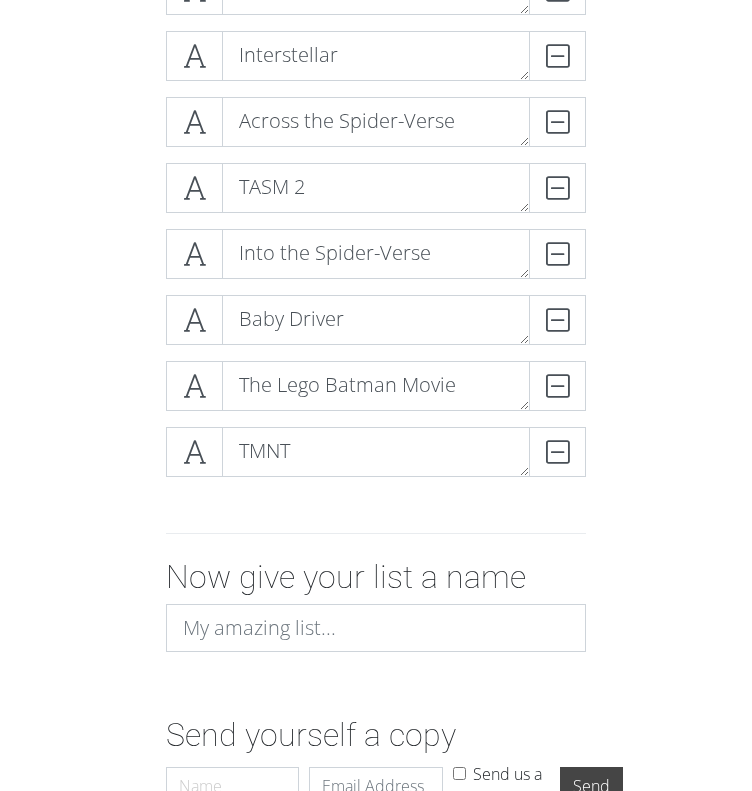 click on "Star Wars: ROTS
DELETE
Spider-Man NWH
DELETE
Rogue One
DELETE
Deadpool
DELETE
The Dark Knight
DELETE
Spider-Man: Homecoming
DELETE
Avengers" at bounding box center (376, -497) 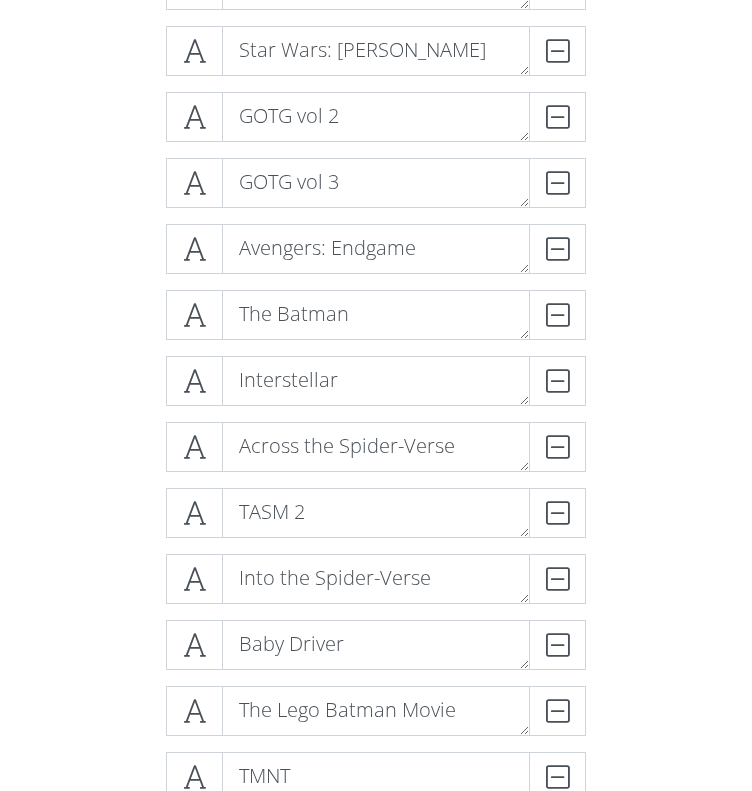 scroll, scrollTop: 1644, scrollLeft: 0, axis: vertical 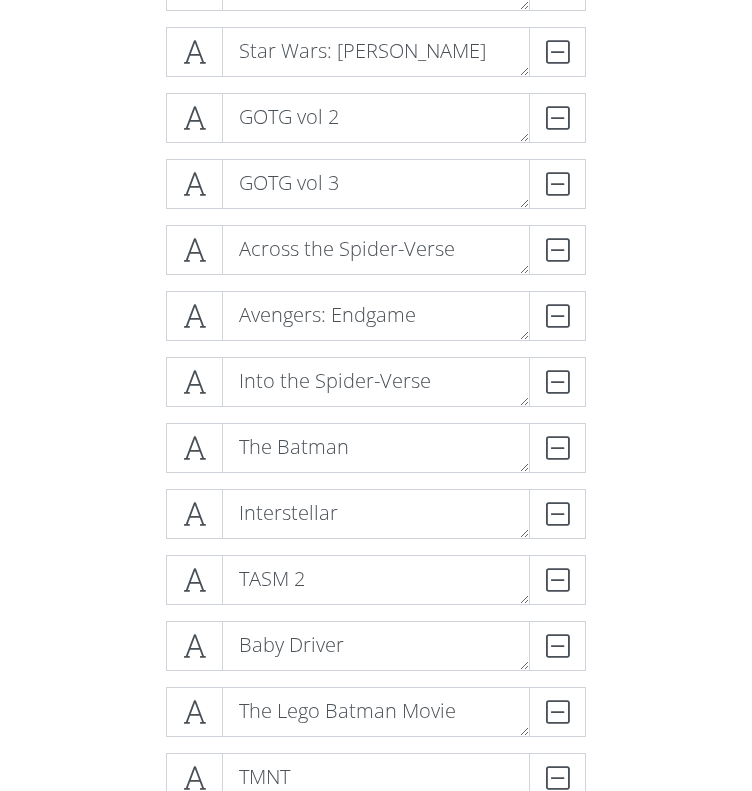 click on "Star Wars: ROTS
DELETE
Spider-Man NWH
DELETE
Rogue One
DELETE
Deadpool
DELETE
The Dark Knight
DELETE
Spider-Man: Homecoming
DELETE
Avengers" at bounding box center (376, -16) 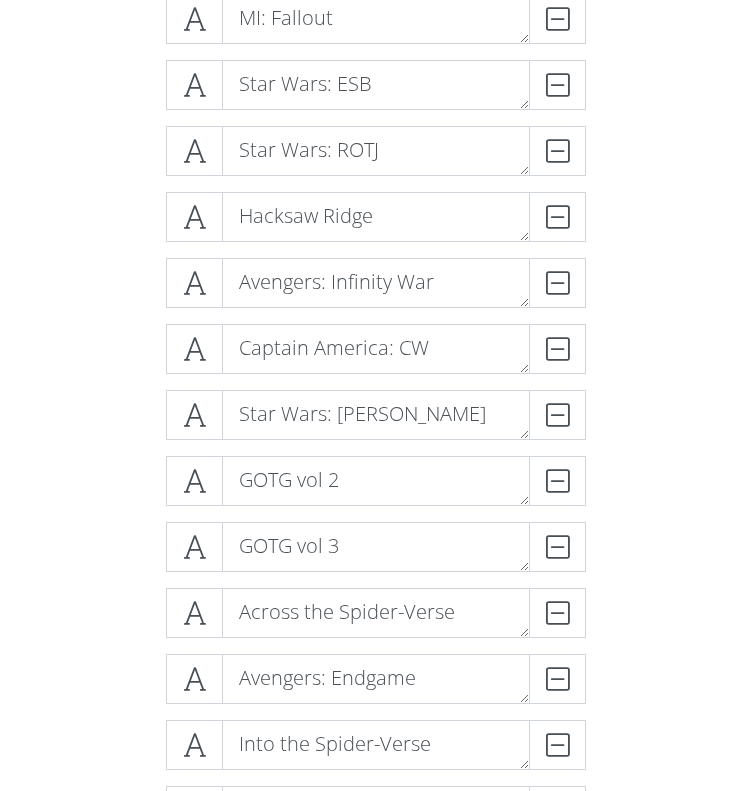 scroll, scrollTop: 1256, scrollLeft: 0, axis: vertical 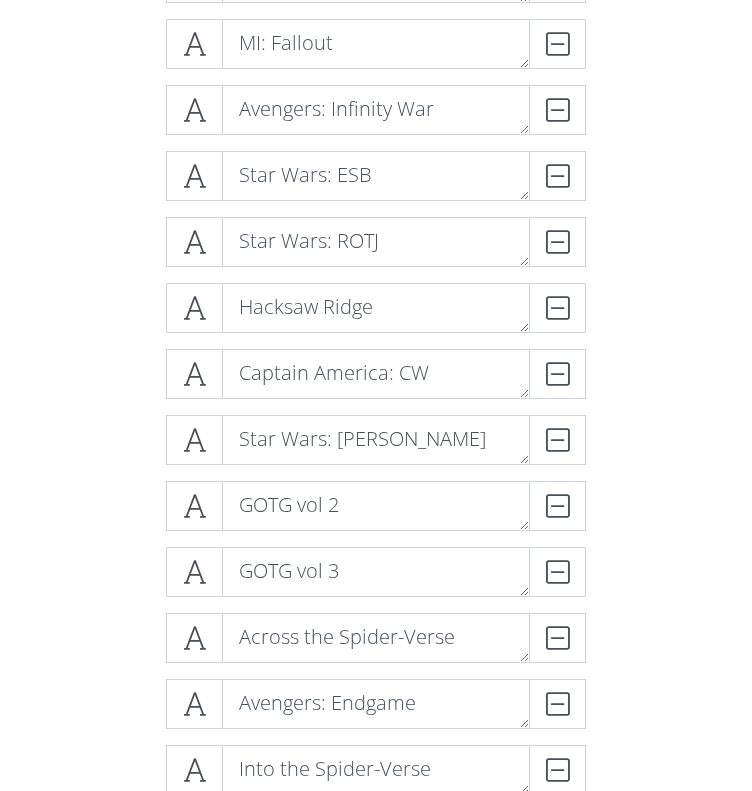 click on "Star Wars: ROTS
DELETE
Spider-Man NWH
DELETE
Rogue One
DELETE
Deadpool
DELETE
The Dark Knight
DELETE
Spider-Man: Homecoming
DELETE
Avengers" at bounding box center (376, 217) 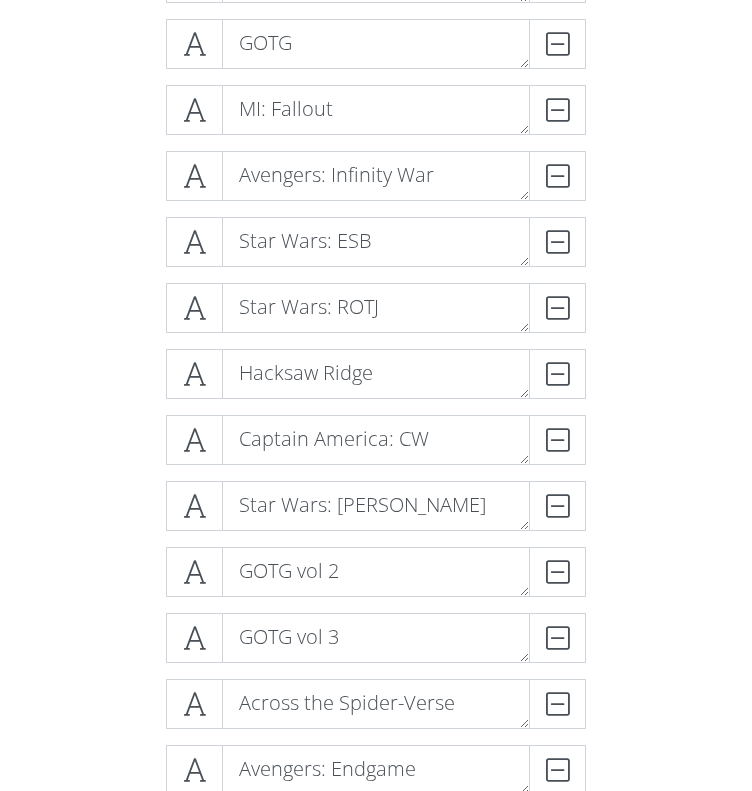 scroll, scrollTop: 1194, scrollLeft: 0, axis: vertical 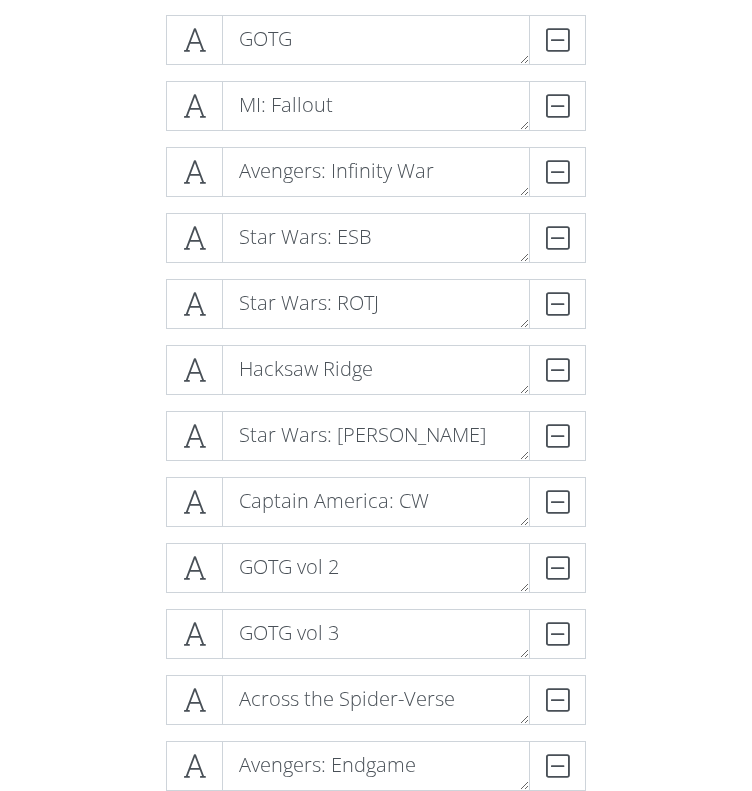 click on "Star Wars: ROTS
DELETE
Spider-Man NWH
DELETE
Rogue One
DELETE
Deadpool
DELETE
The Dark Knight
DELETE
Spider-Man: Homecoming
DELETE
Avengers" at bounding box center [376, 279] 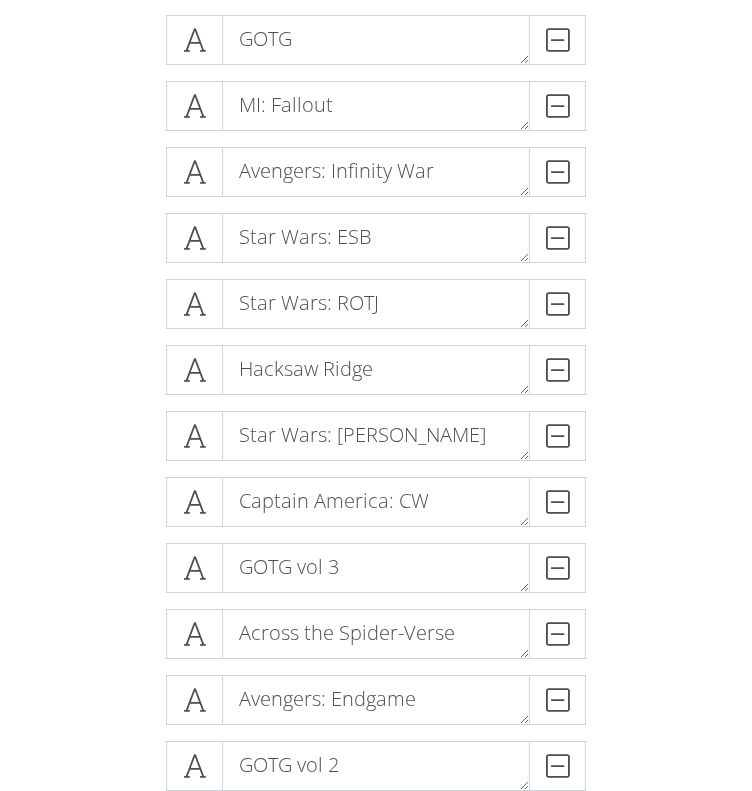 click on "Star Wars: ROTS
DELETE
Spider-Man NWH
DELETE
Rogue One
DELETE
Deadpool
DELETE
The Dark Knight
DELETE
Spider-Man: Homecoming
DELETE
Avengers" at bounding box center (376, 434) 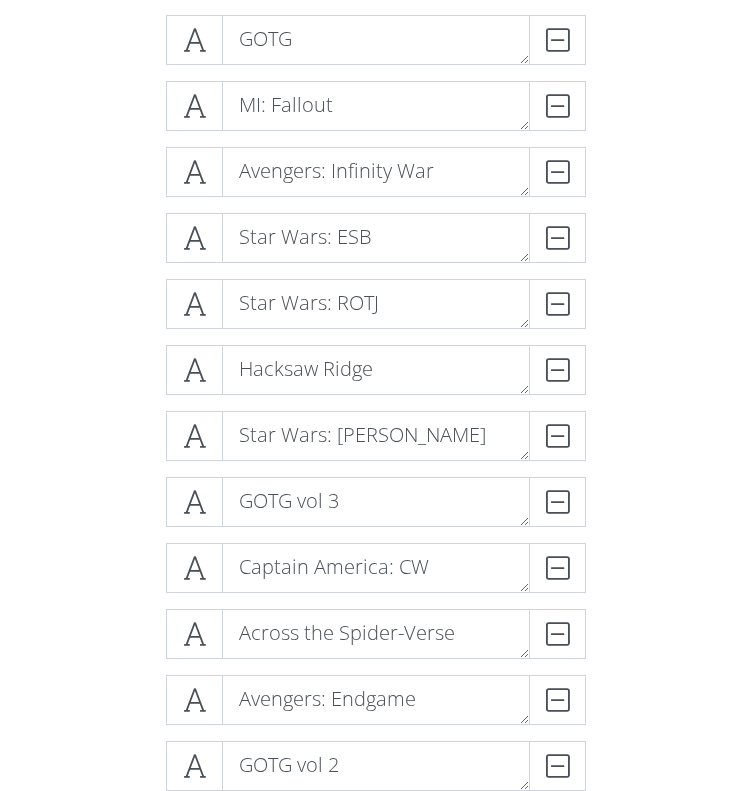 click on "Star Wars: ROTS
DELETE
Spider-Man NWH
DELETE
Rogue One
DELETE
Deadpool
DELETE
The Dark Knight
DELETE
Spider-Man: Homecoming
DELETE
Avengers" at bounding box center [376, 279] 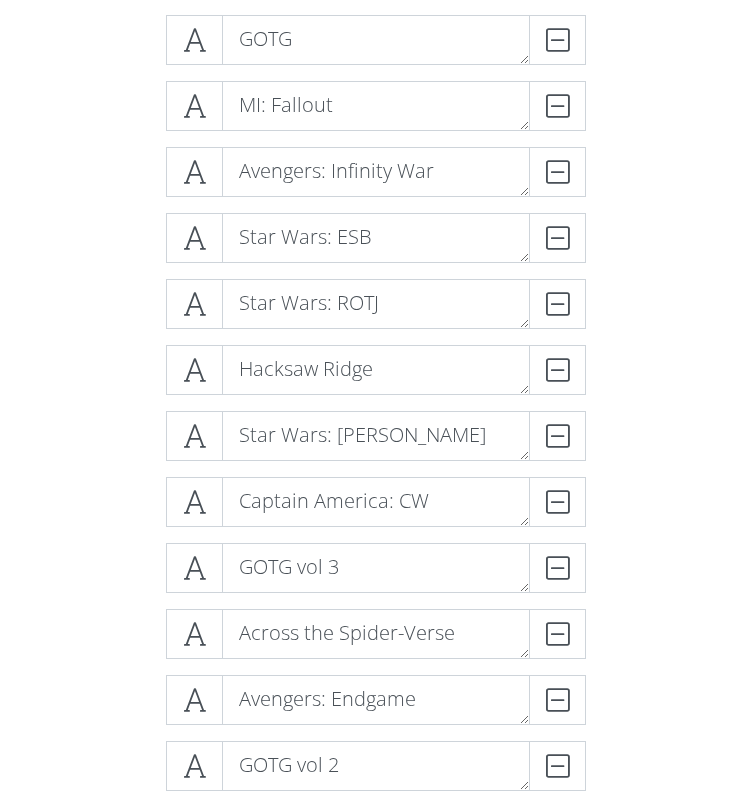 click on "Star Wars: ROTS
DELETE
Spider-Man NWH
DELETE
Rogue One
DELETE
Deadpool
DELETE
The Dark Knight
DELETE
Spider-Man: Homecoming
DELETE
Avengers" at bounding box center (376, 279) 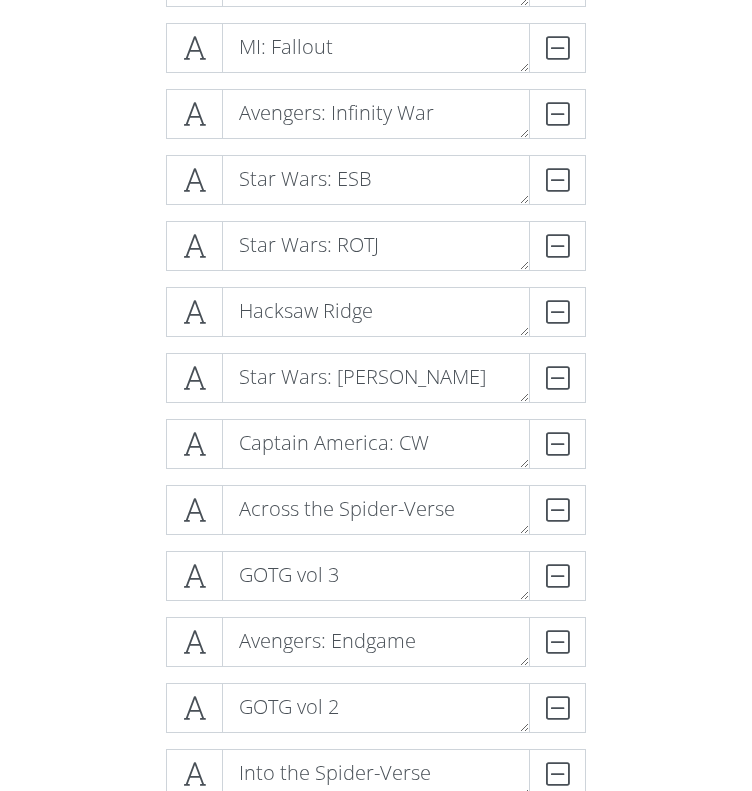 click on "Star Wars: ROTS
DELETE
Spider-Man NWH
DELETE
Rogue One
DELETE
Deadpool
DELETE
The Dark Knight
DELETE
Spider-Man: Homecoming
DELETE
Avengers" at bounding box center [376, 376] 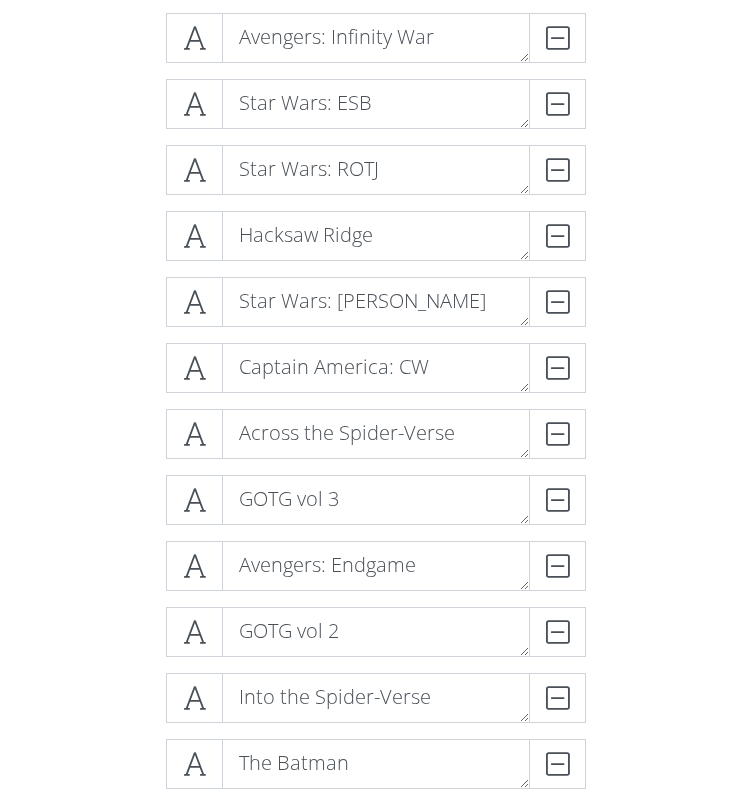 scroll, scrollTop: 1328, scrollLeft: 0, axis: vertical 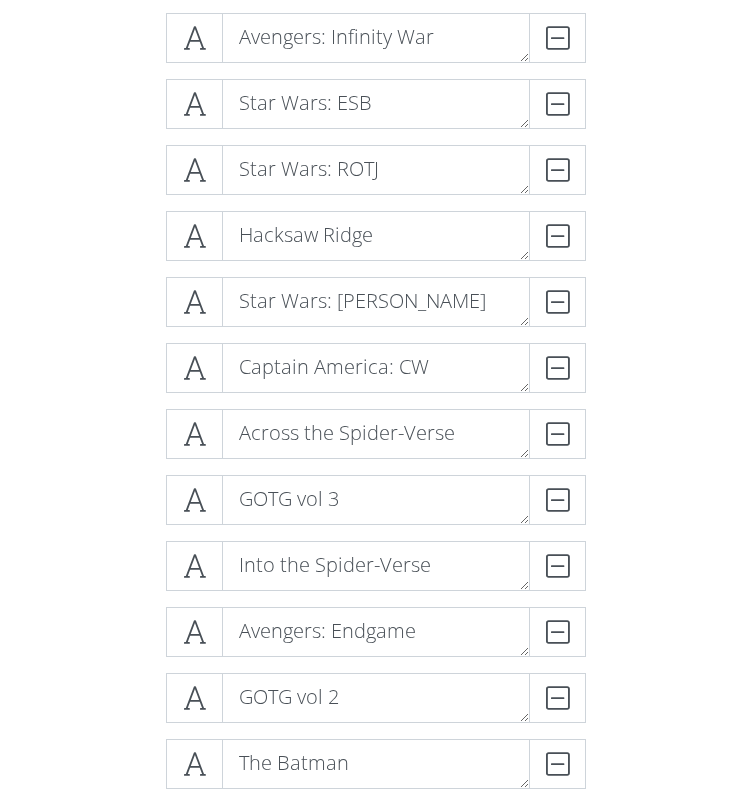 click on "Star Wars: ROTS
DELETE
Spider-Man NWH
DELETE
Rogue One
DELETE
Deadpool
DELETE
The Dark Knight
DELETE
Spider-Man: Homecoming
DELETE
Avengers" at bounding box center [376, 145] 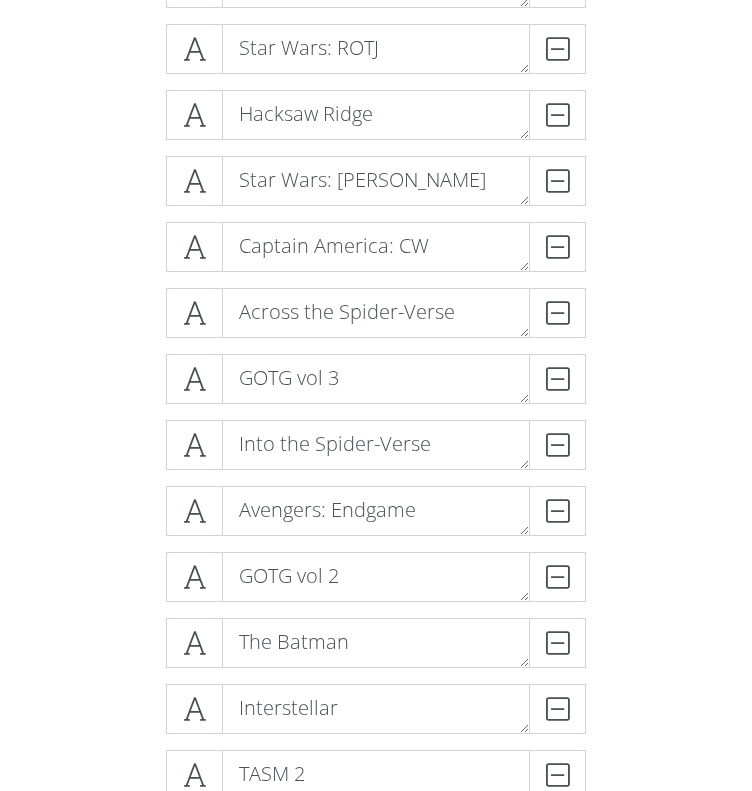 scroll, scrollTop: 1453, scrollLeft: 0, axis: vertical 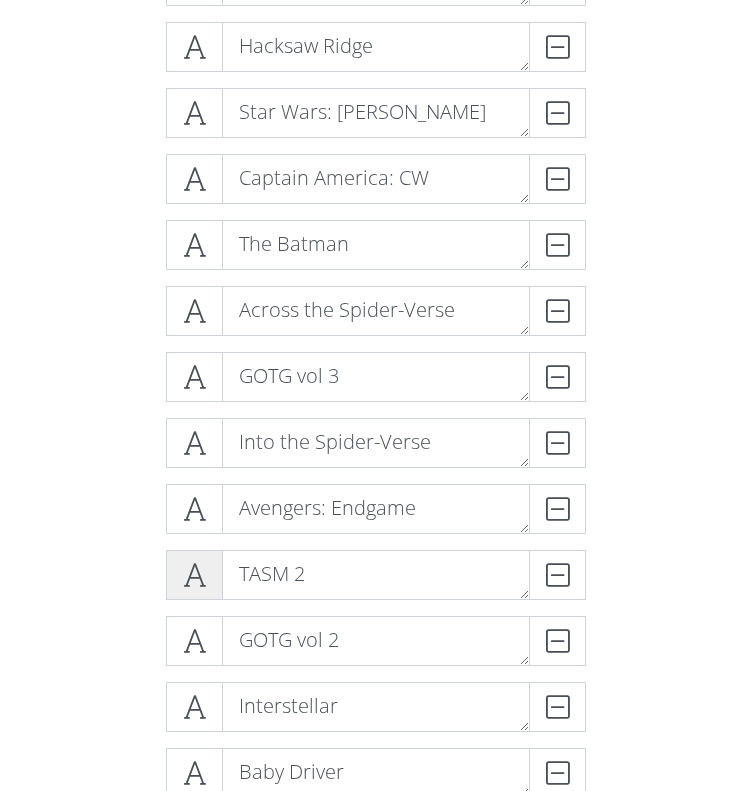 click at bounding box center [194, 575] 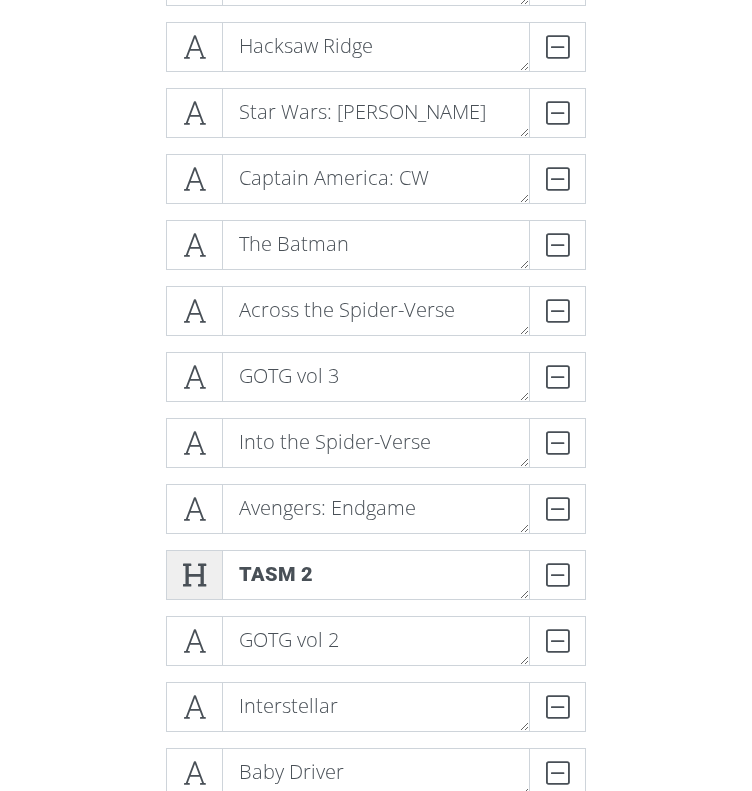 click at bounding box center [194, 575] 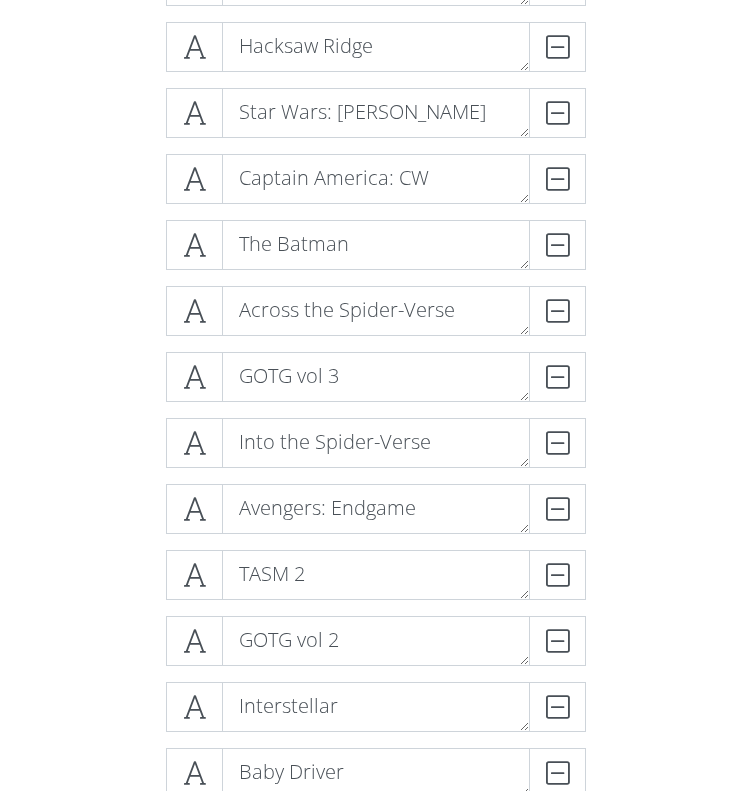 click on "Star Wars: ROTS
DELETE
Spider-Man NWH
DELETE
Rogue One
DELETE
Deadpool
DELETE
The Dark Knight
DELETE
Spider-Man: Homecoming
DELETE
Avengers" at bounding box center [376, 111] 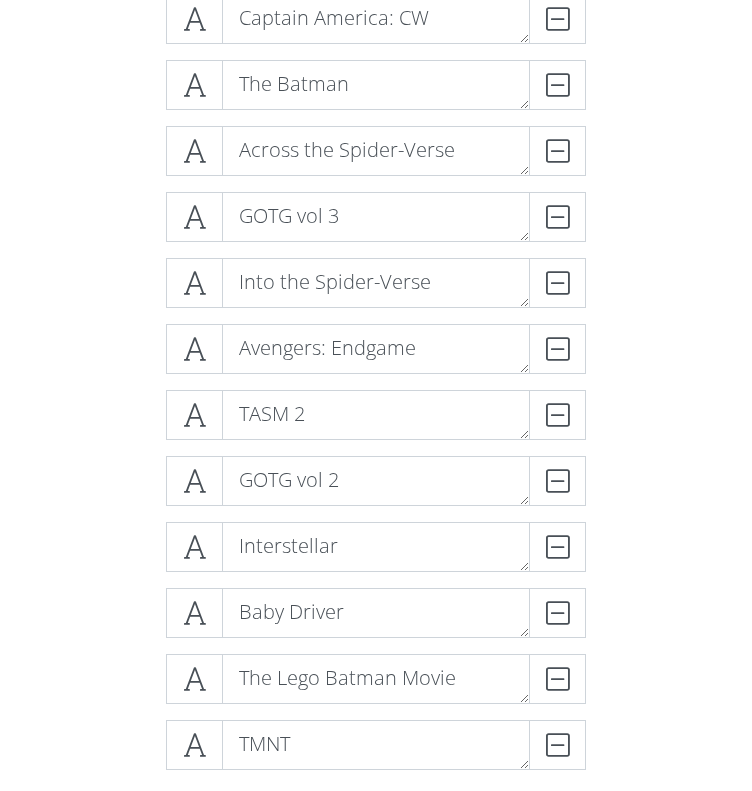 scroll, scrollTop: 1685, scrollLeft: 0, axis: vertical 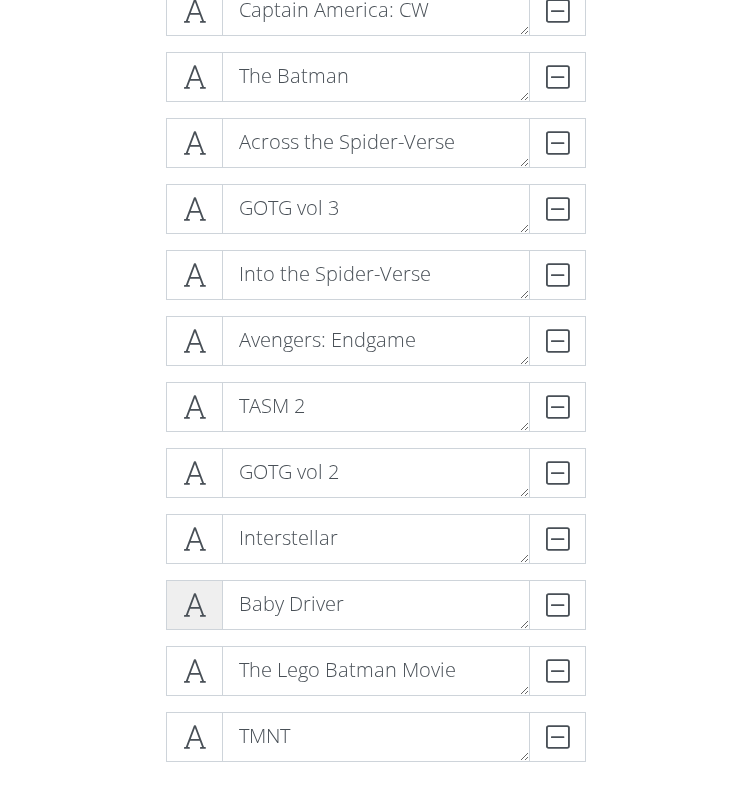 click at bounding box center [194, 605] 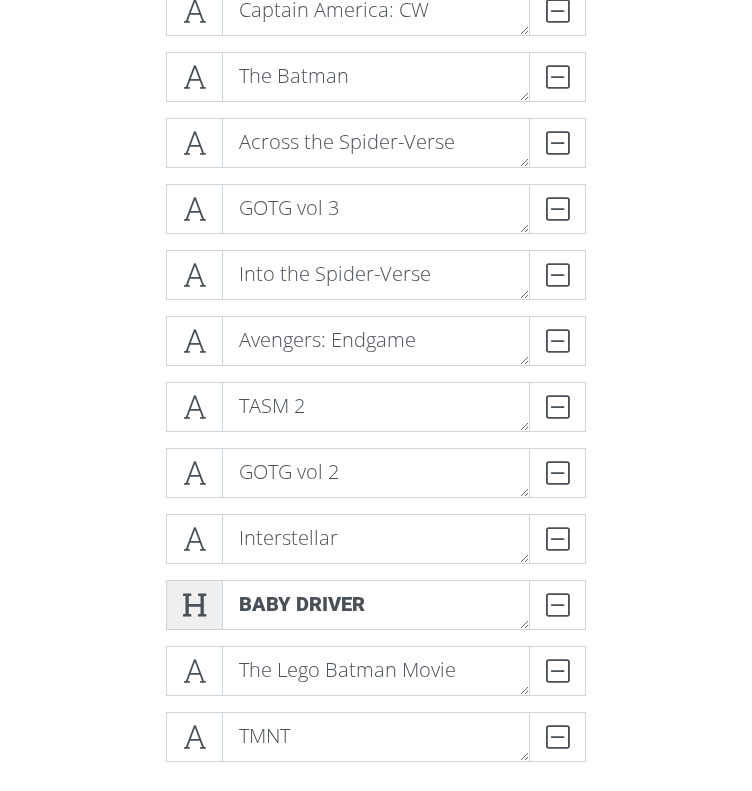 click at bounding box center (194, 605) 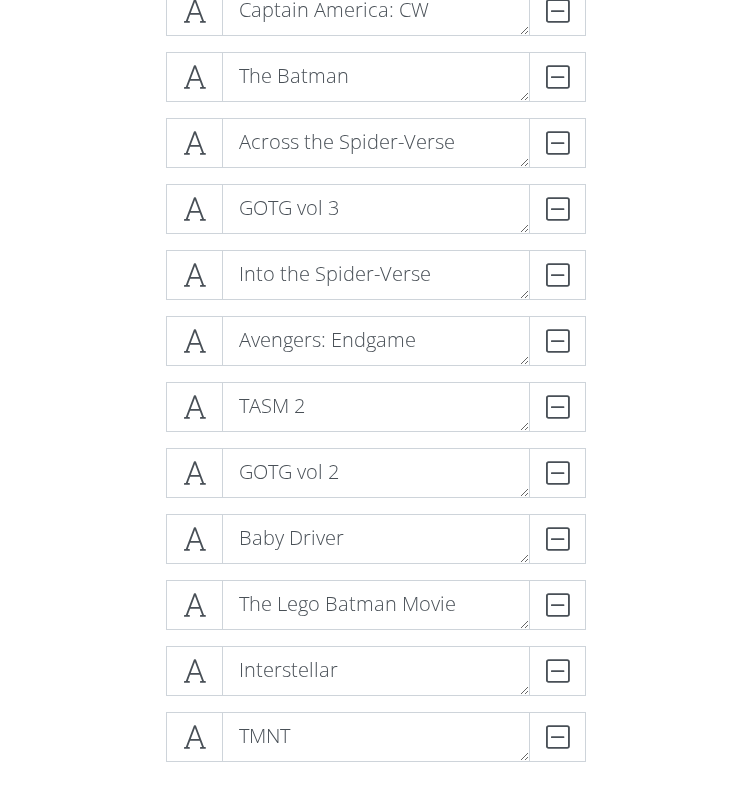 click on "Star Wars: ROTS
DELETE
Spider-Man NWH
DELETE
Rogue One
DELETE
Deadpool
DELETE
The Dark Knight
DELETE
Spider-Man: Homecoming
DELETE
Avengers" at bounding box center (376, -212) 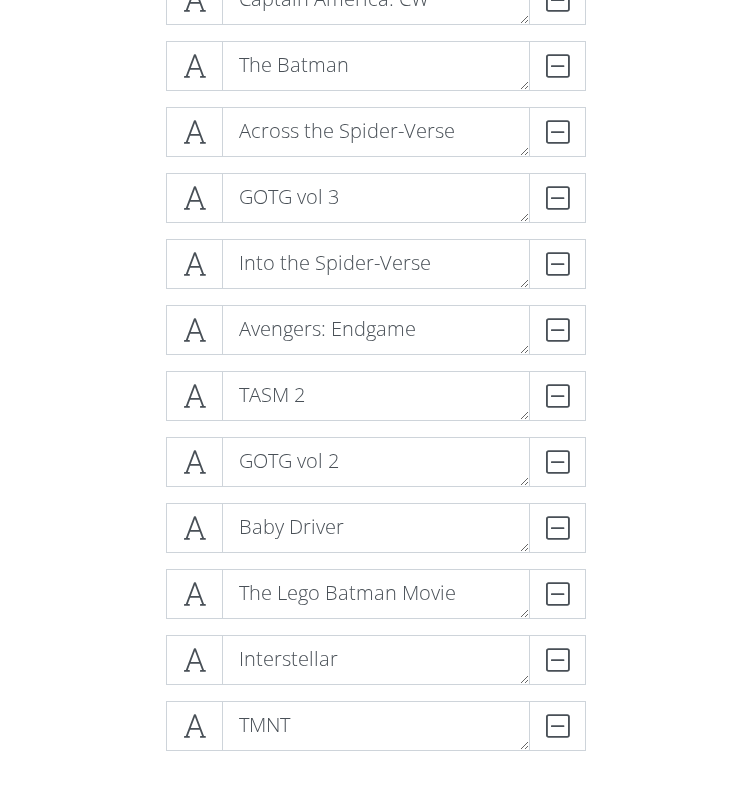 scroll, scrollTop: 1693, scrollLeft: 0, axis: vertical 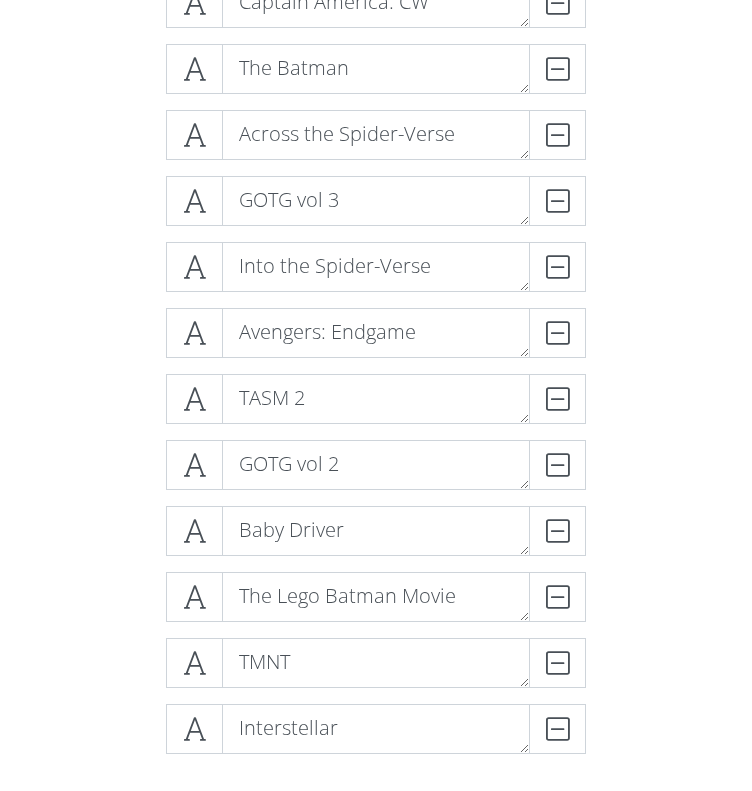 click on "Star Wars: ROTS
DELETE
Spider-Man NWH
DELETE
Rogue One
DELETE
Deadpool
DELETE
The Dark Knight
DELETE
Spider-Man: Homecoming
DELETE
Avengers" at bounding box center (376, -220) 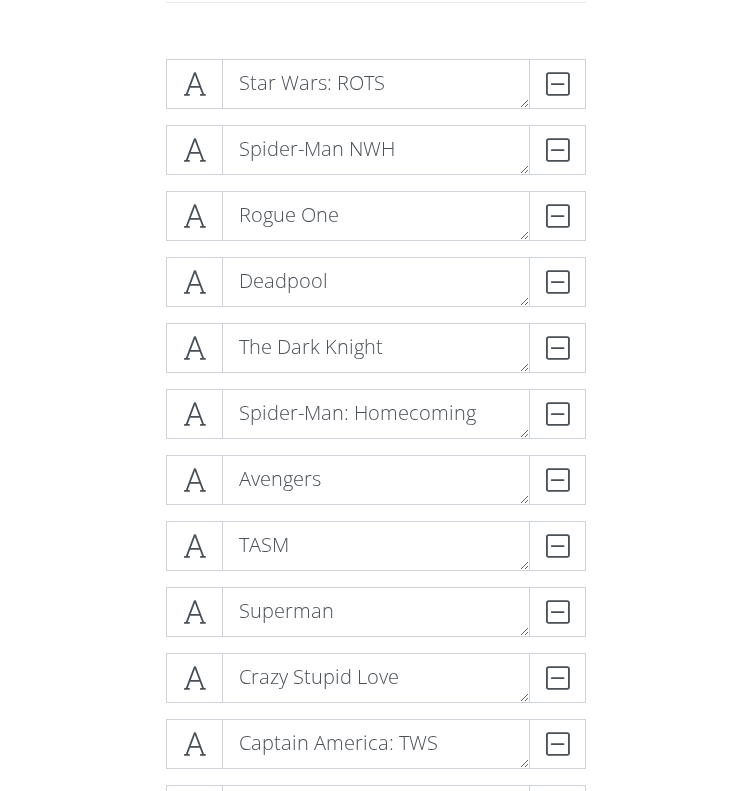 scroll, scrollTop: 0, scrollLeft: 0, axis: both 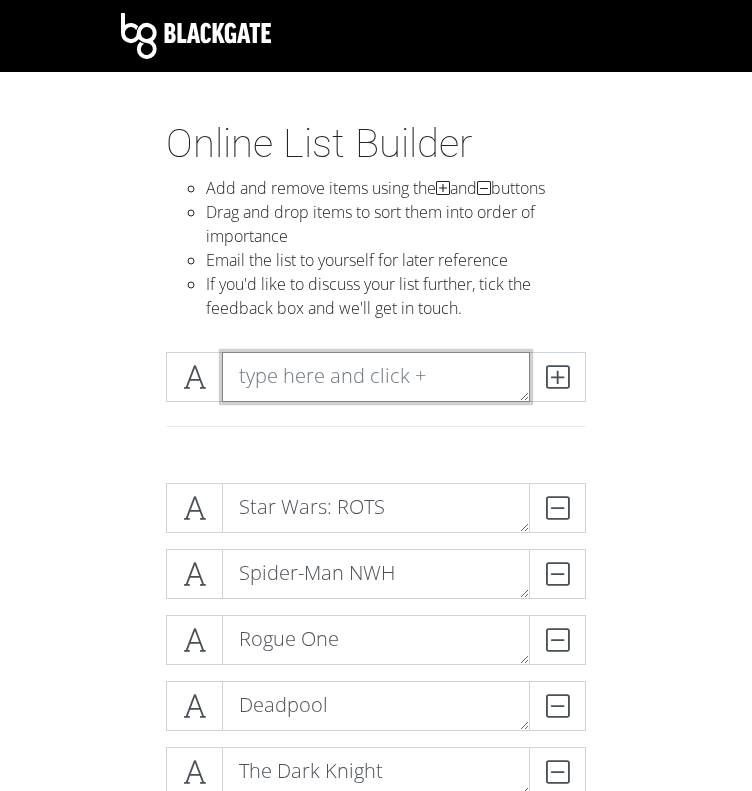 click at bounding box center (376, 377) 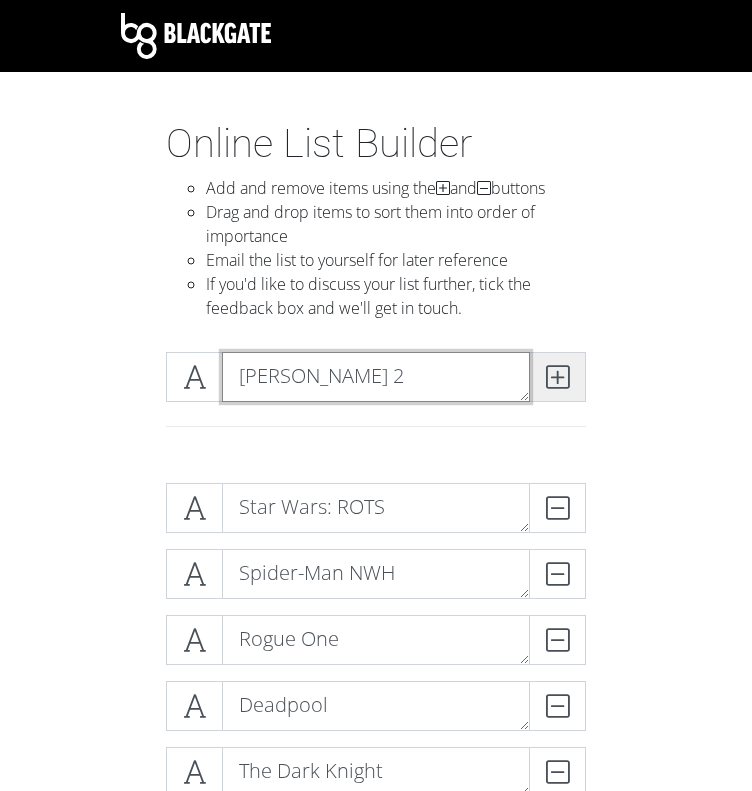 type on "[PERSON_NAME] 2" 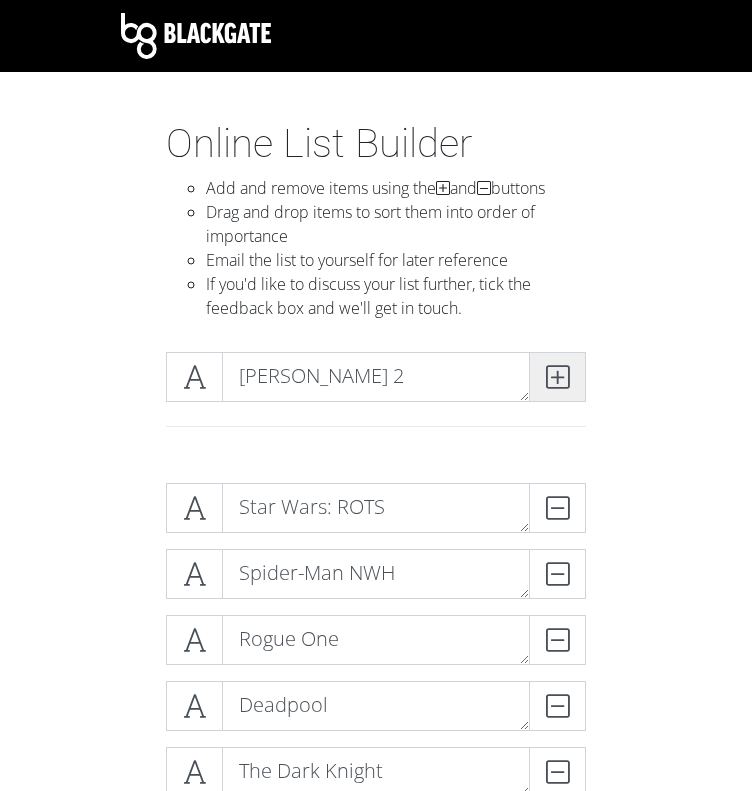 click at bounding box center (557, 377) 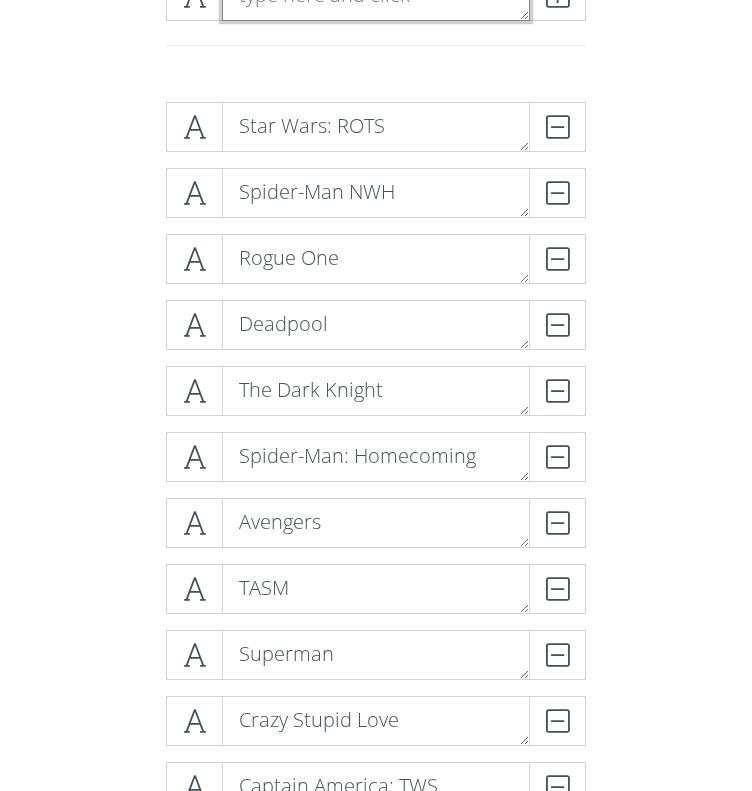 scroll, scrollTop: 0, scrollLeft: 0, axis: both 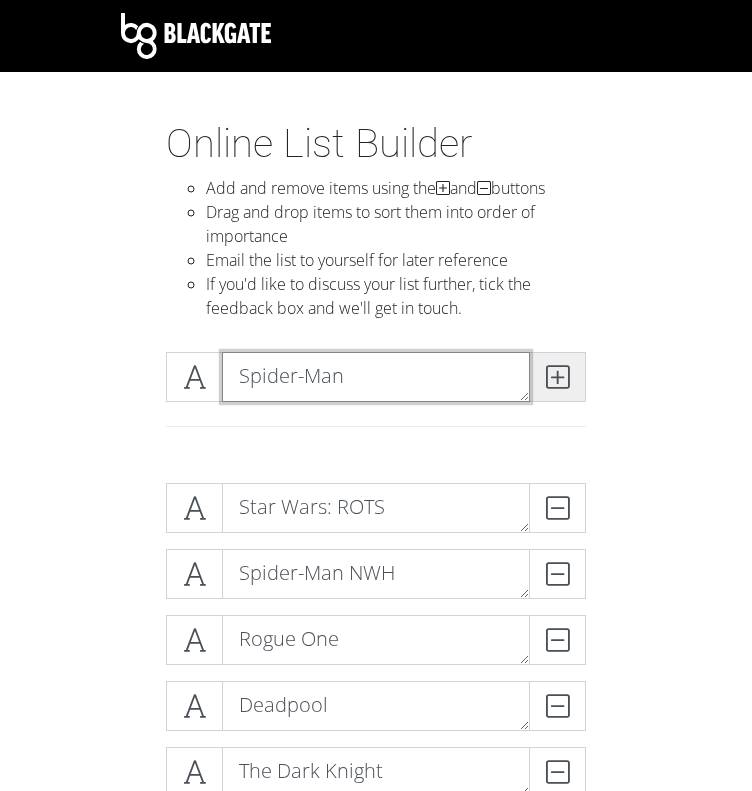 type on "Spider-Man" 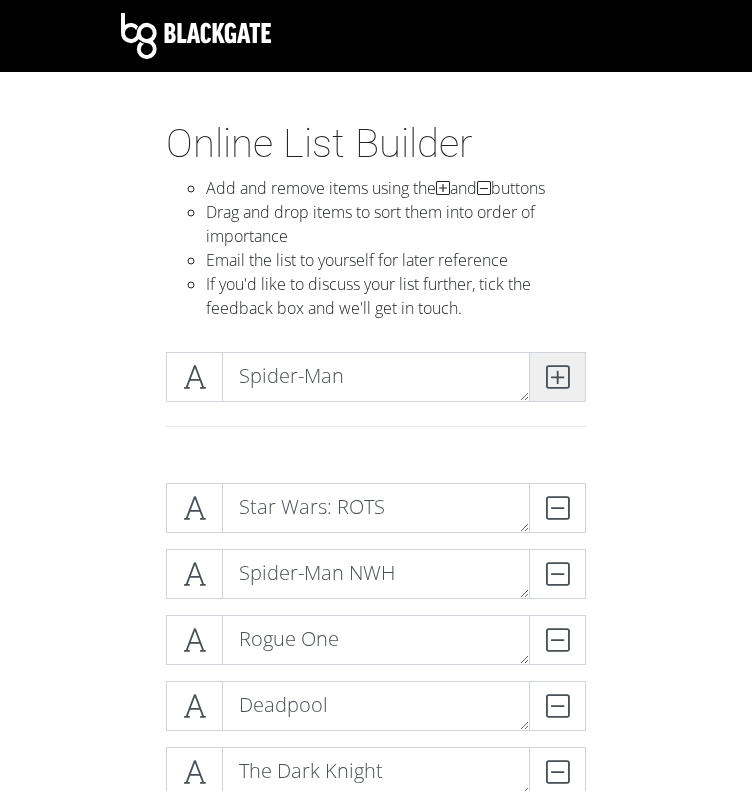 click at bounding box center (557, 377) 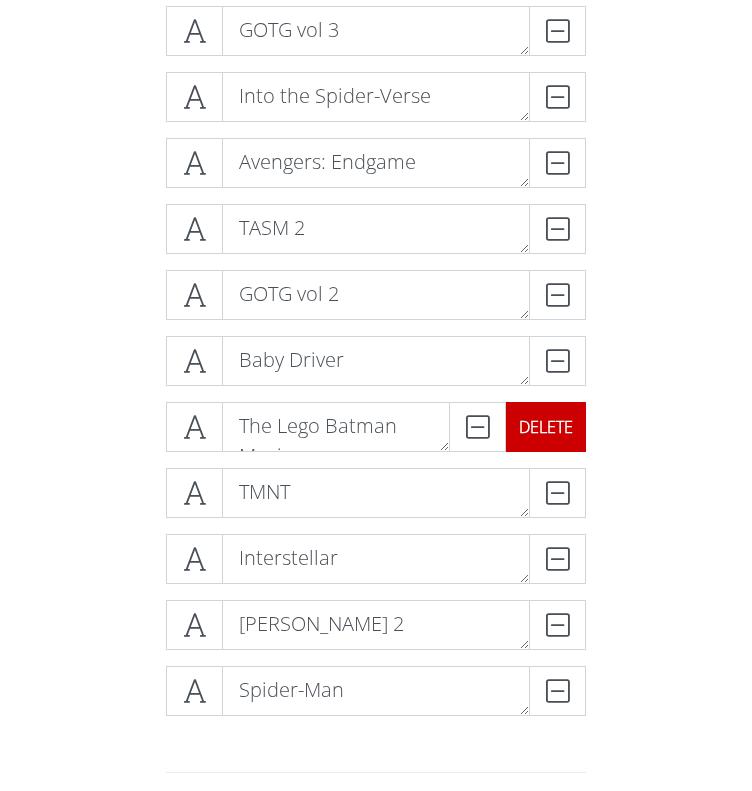 scroll, scrollTop: 1880, scrollLeft: 0, axis: vertical 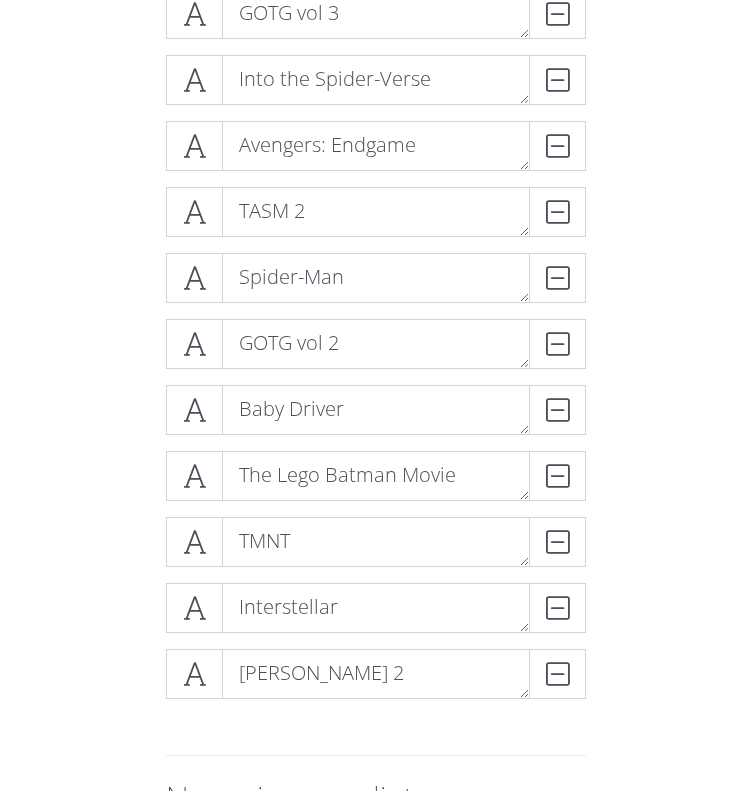click on "Star Wars: ROTS
DELETE
Spider-Man NWH
DELETE
Rogue One
DELETE
Deadpool
DELETE
The Dark Knight
DELETE
Spider-Man: Homecoming
DELETE
Avengers" at bounding box center [376, -186] 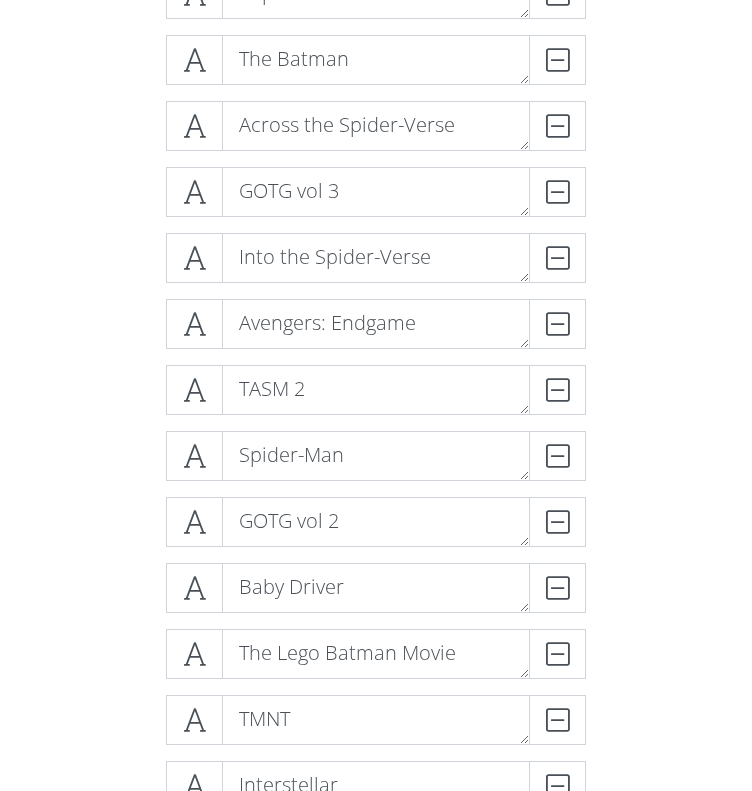 scroll, scrollTop: 1696, scrollLeft: 0, axis: vertical 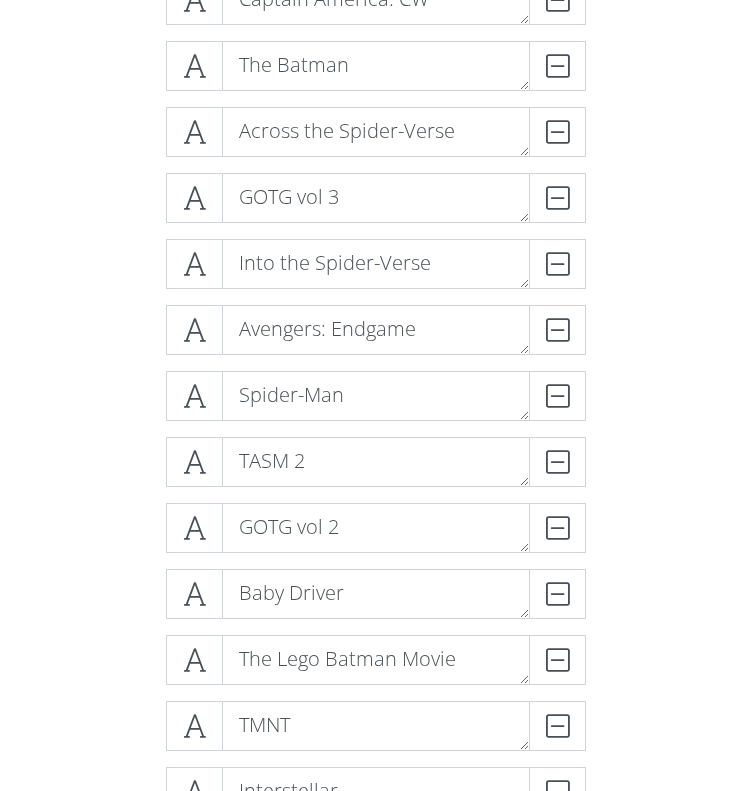 click on "Star Wars: ROTS
DELETE
Spider-Man NWH
DELETE
Rogue One
DELETE
Deadpool
DELETE
The Dark Knight
DELETE
Spider-Man: Homecoming
DELETE
Avengers" at bounding box center [376, -2] 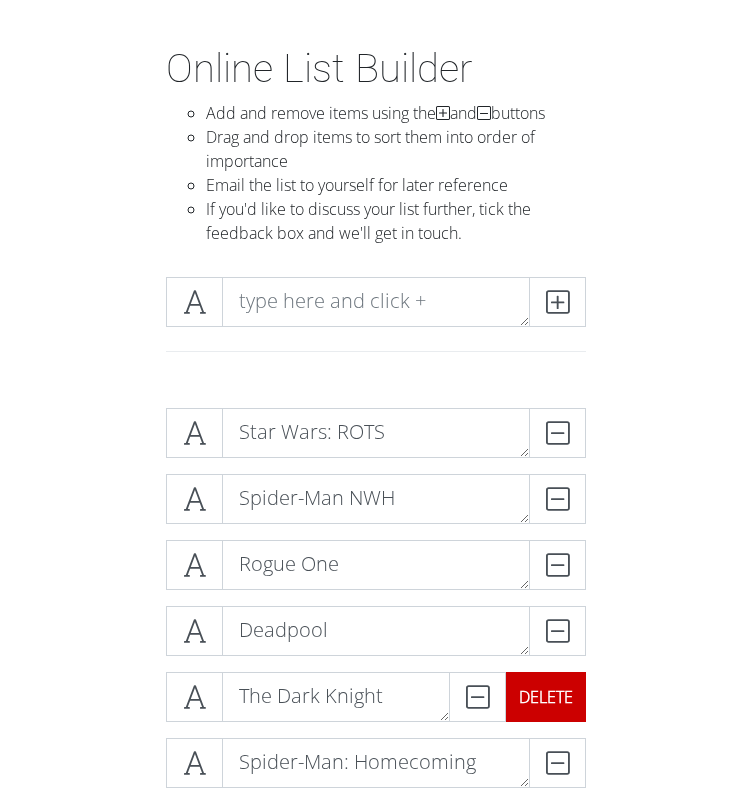 scroll, scrollTop: 0, scrollLeft: 0, axis: both 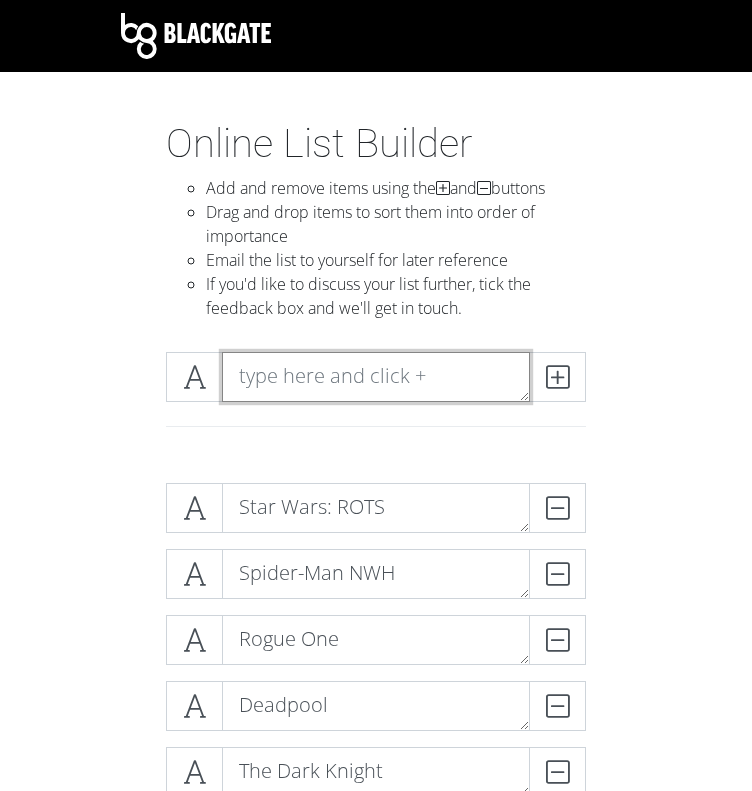 click at bounding box center (376, 377) 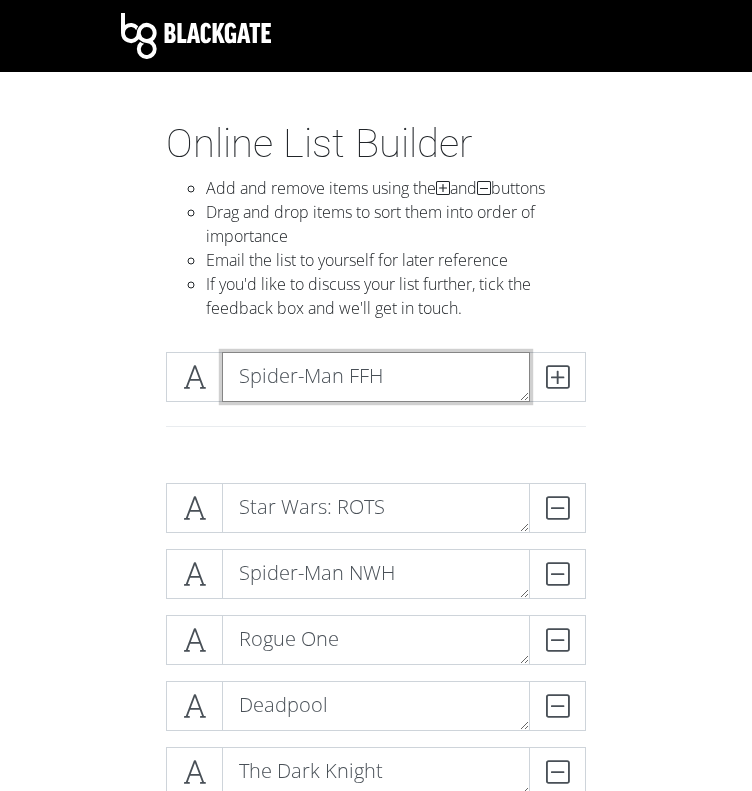 type on "Spider-Man FFH" 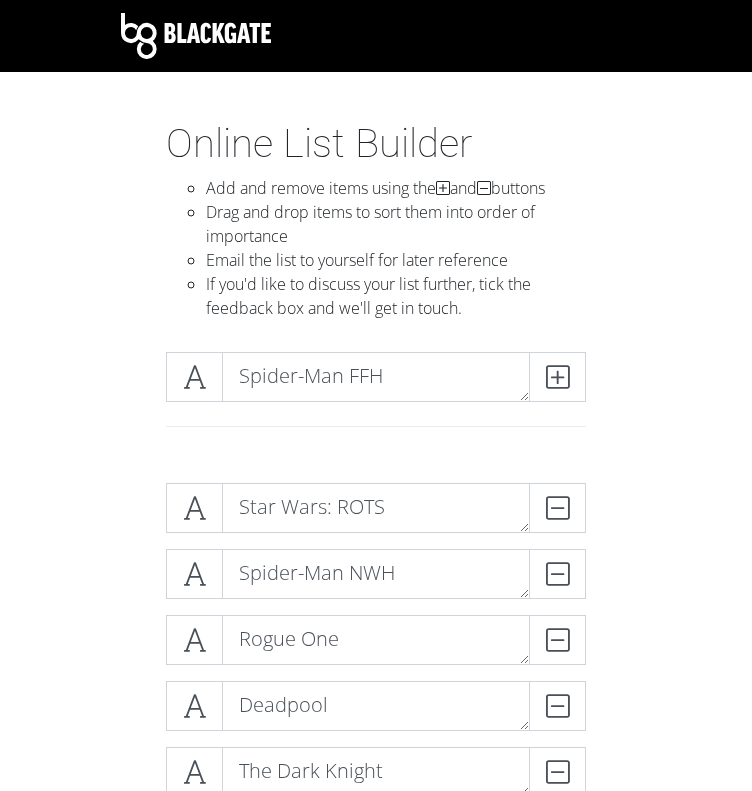 click on "Online List Builder
Add and remove items using the   and   buttons
Drag and drop items to sort them into order of importance
Email the list to yourself for later reference
If you'd like to discuss your list further, tick the feedback box and we'll get in touch." at bounding box center (376, 228) 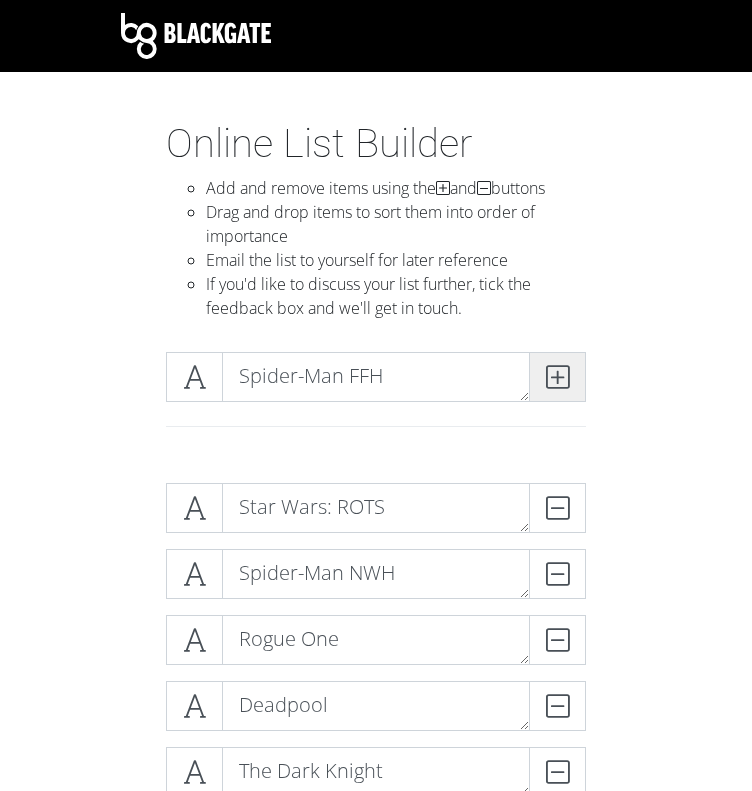 click at bounding box center (557, 377) 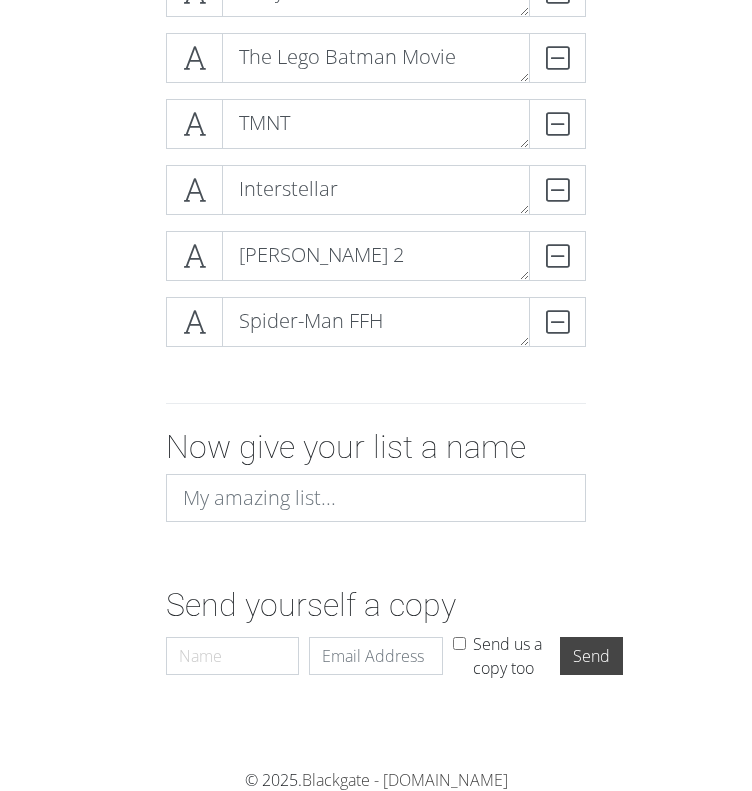 scroll, scrollTop: 2297, scrollLeft: 0, axis: vertical 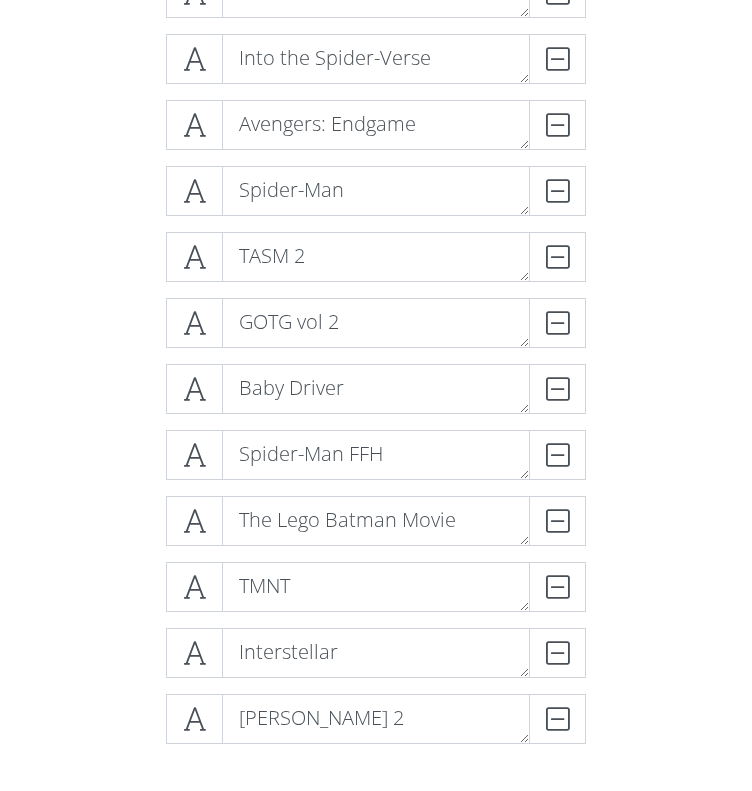 click on "Star Wars: ROTS
DELETE
Spider-Man NWH
DELETE
Rogue One
DELETE
Deadpool
DELETE
The Dark Knight
DELETE
Spider-Man: Homecoming
DELETE
Avengers" at bounding box center (376, -174) 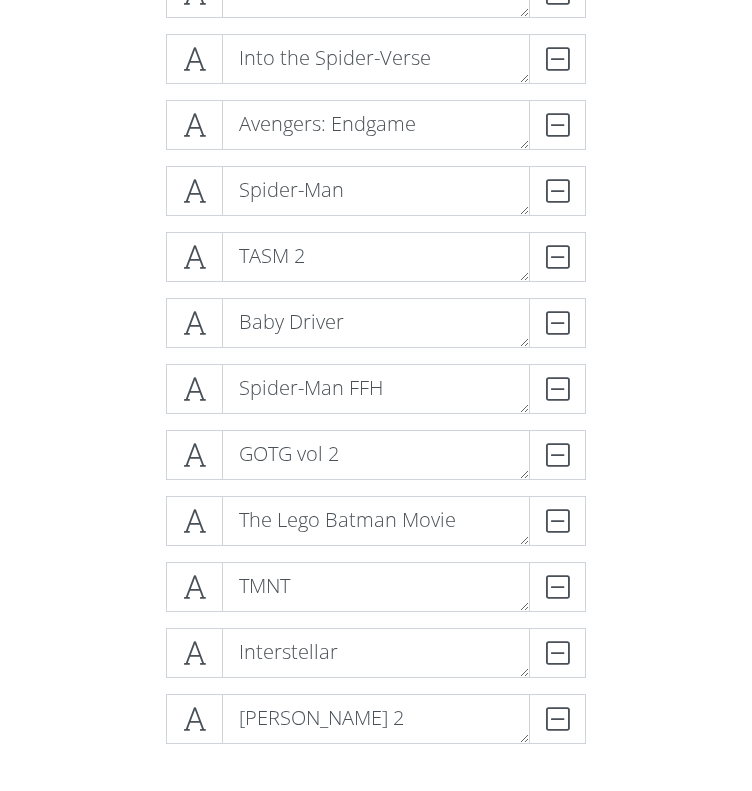 click on "Star Wars: ROTS
DELETE
Spider-Man NWH
DELETE
Rogue One
DELETE
Deadpool
DELETE
The Dark Knight
DELETE
Spider-Man: Homecoming
DELETE
Avengers" at bounding box center (376, -174) 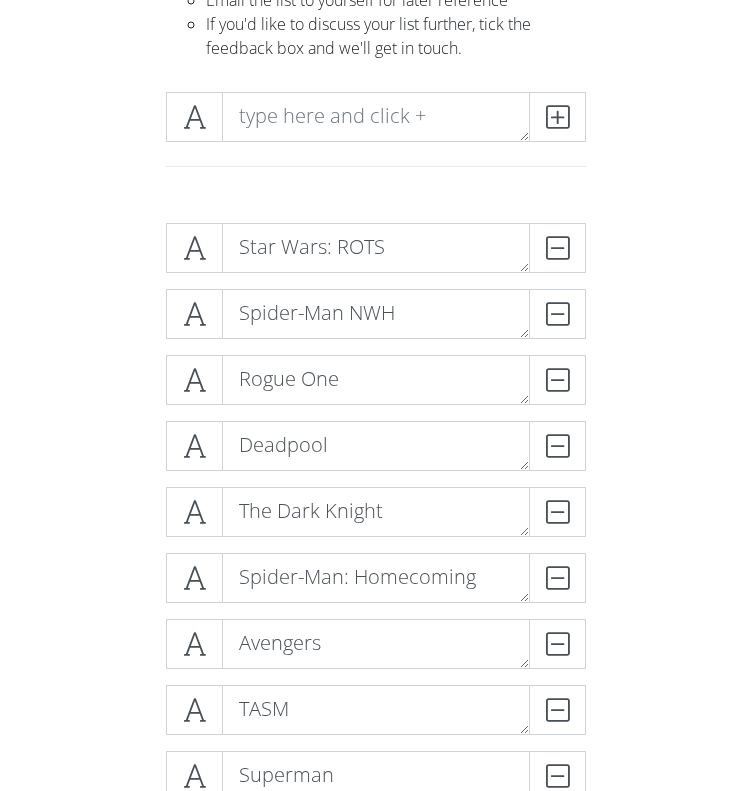 scroll, scrollTop: 0, scrollLeft: 0, axis: both 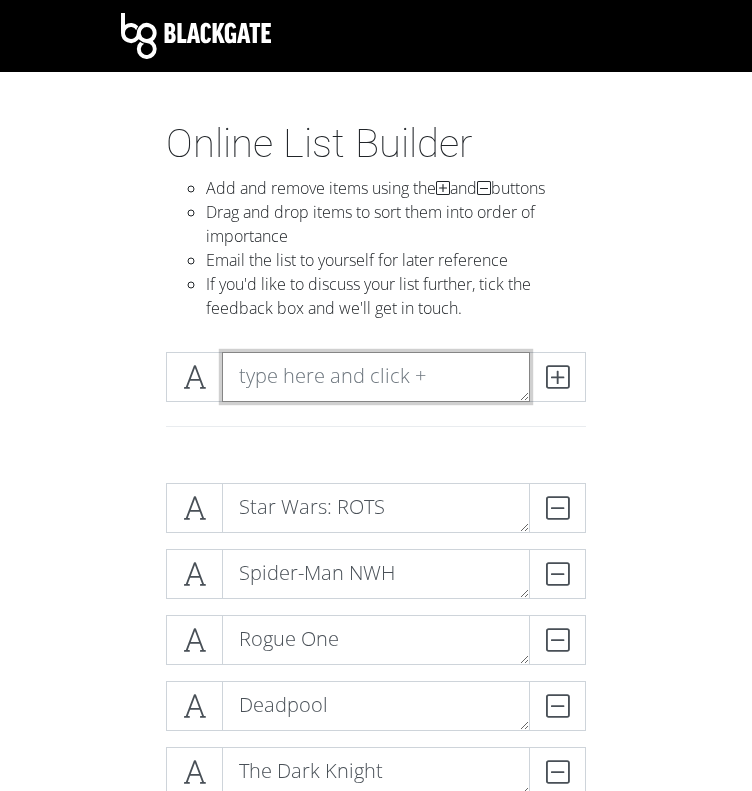 click at bounding box center [376, 377] 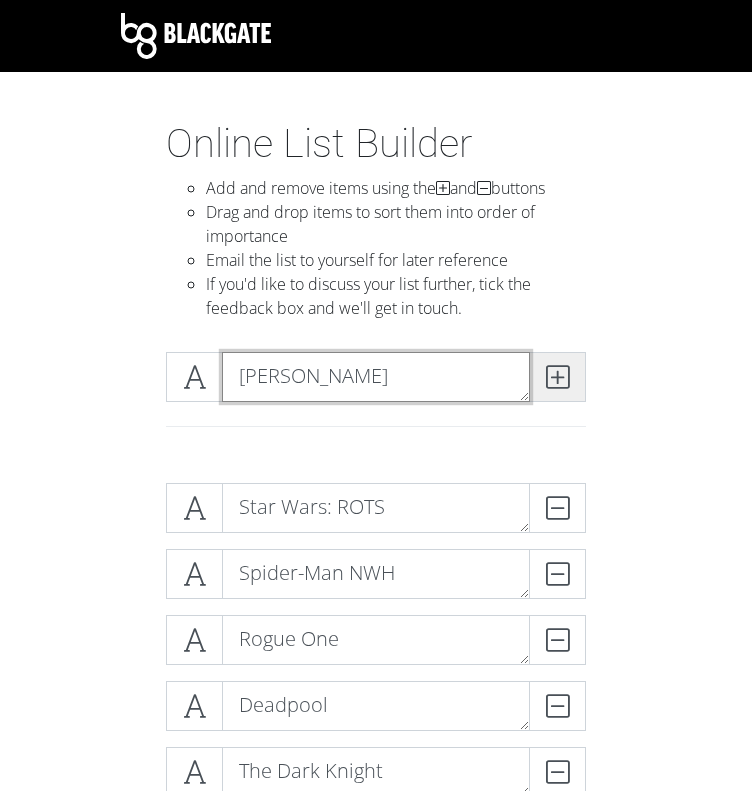 type on "[PERSON_NAME]" 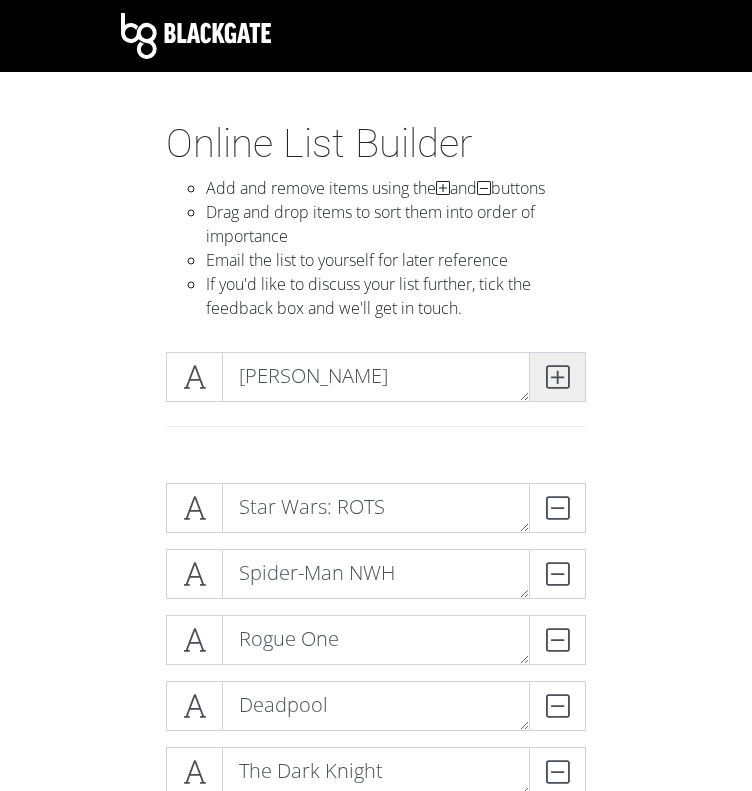 click at bounding box center (557, 377) 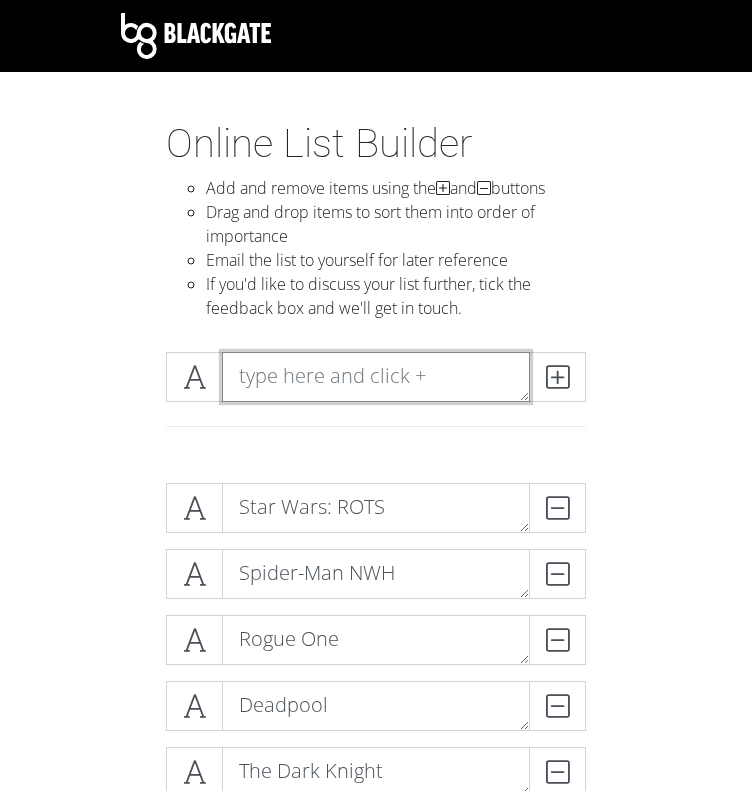 scroll, scrollTop: 0, scrollLeft: 0, axis: both 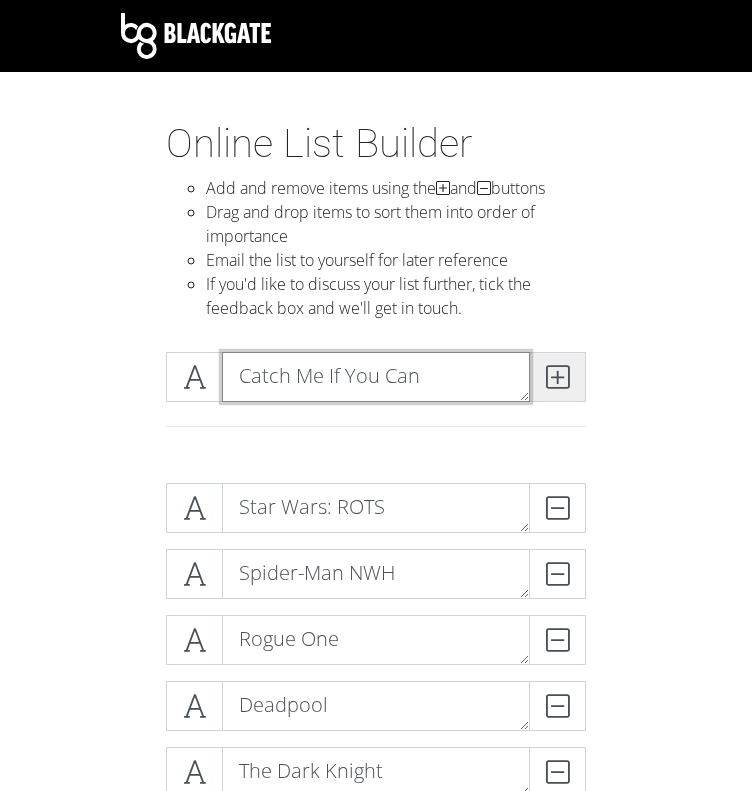 type on "Catch Me If You Can" 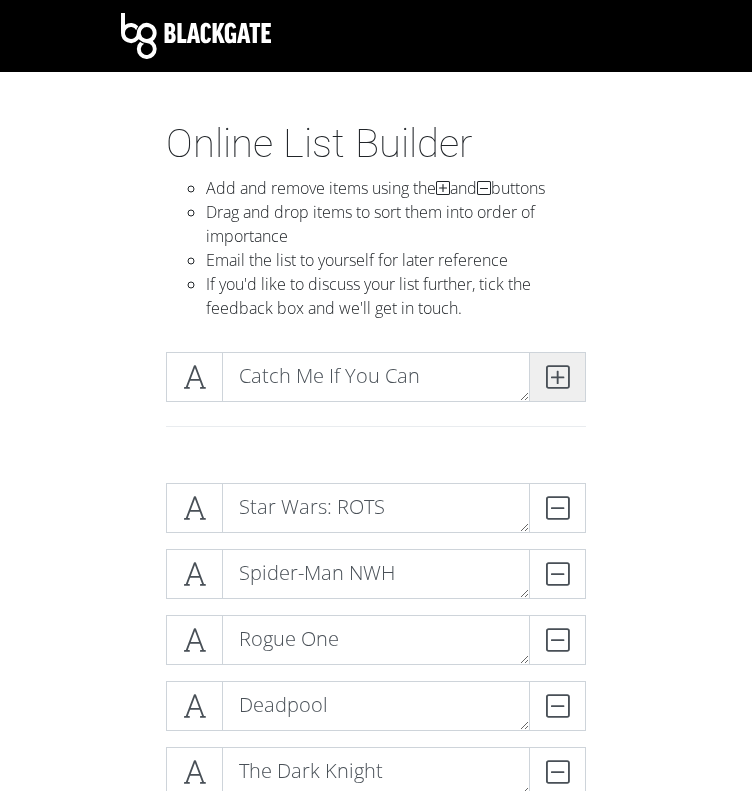 click at bounding box center [557, 377] 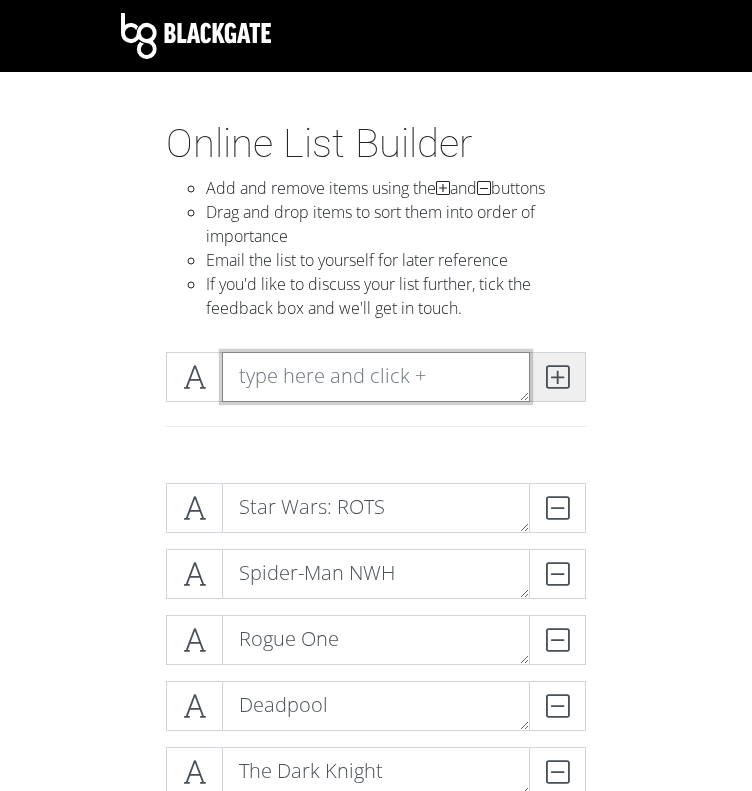 scroll, scrollTop: 0, scrollLeft: 0, axis: both 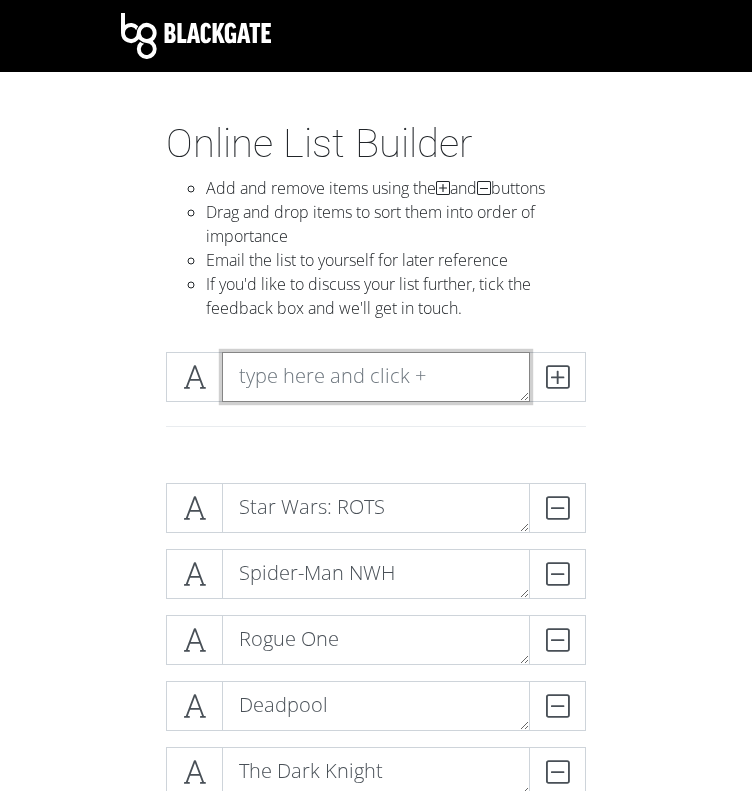 click at bounding box center [376, 377] 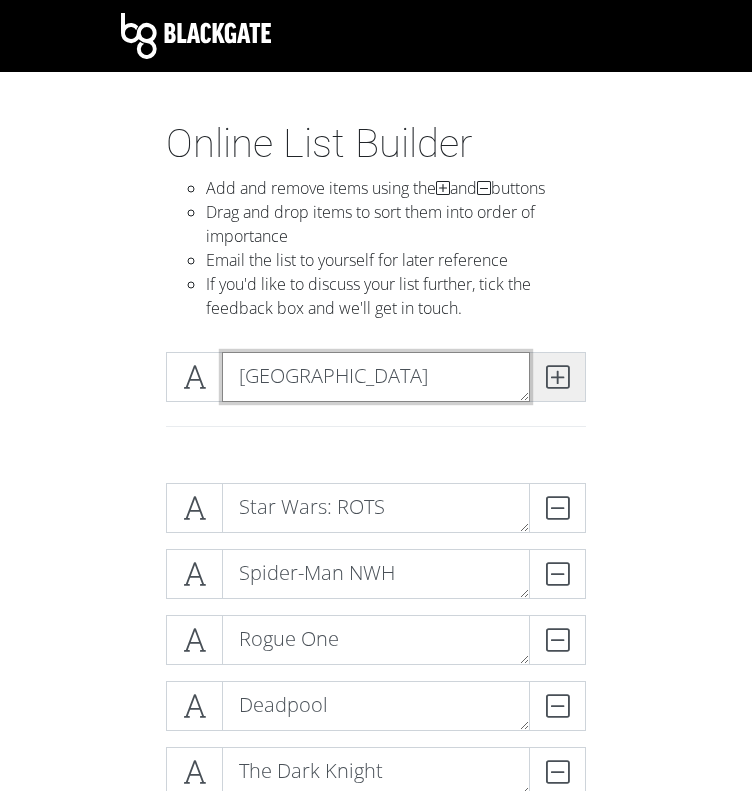 type on "[GEOGRAPHIC_DATA]" 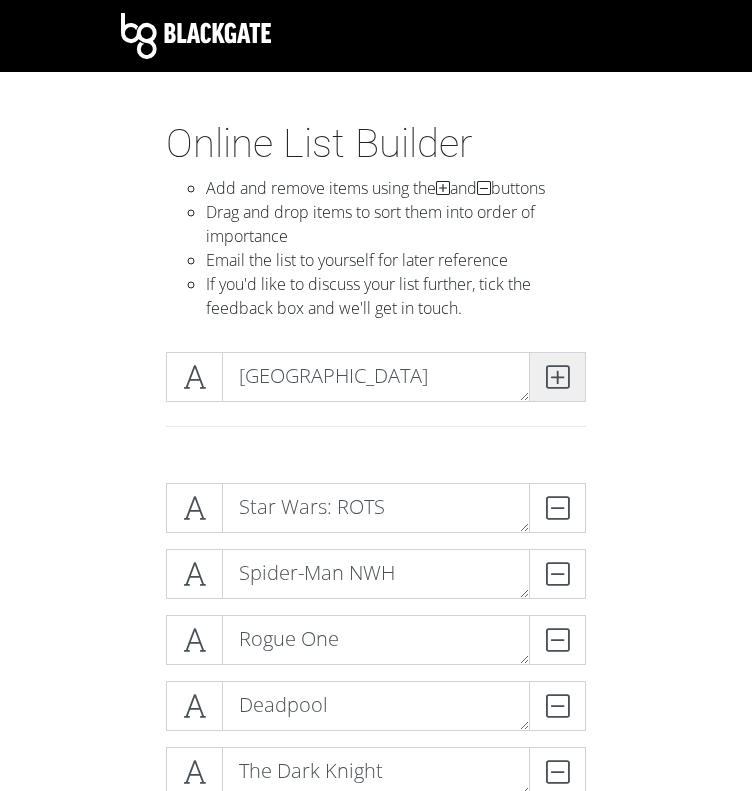 click at bounding box center [557, 377] 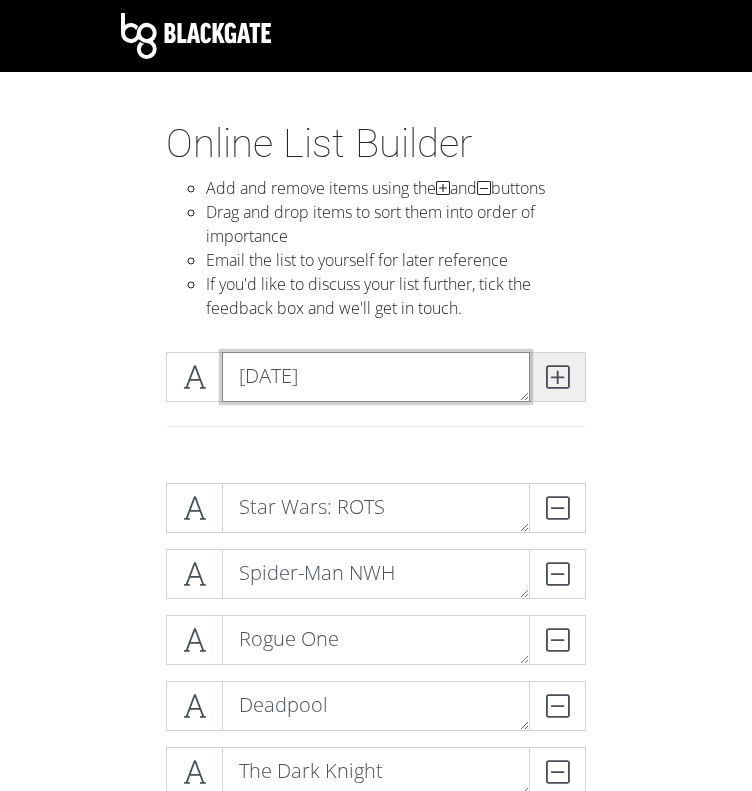 type on "[DATE]" 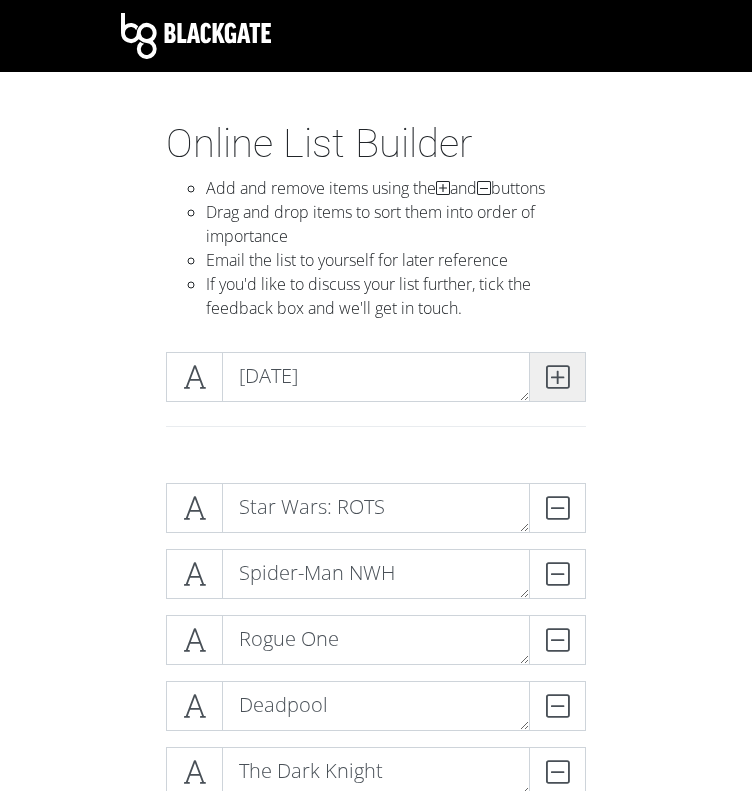 click at bounding box center [557, 377] 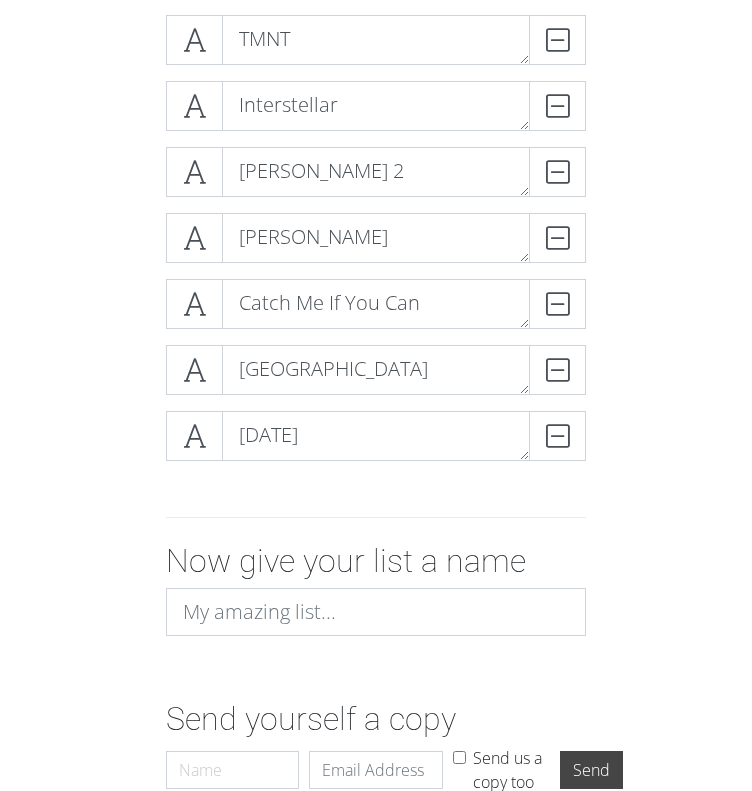scroll, scrollTop: 2396, scrollLeft: 0, axis: vertical 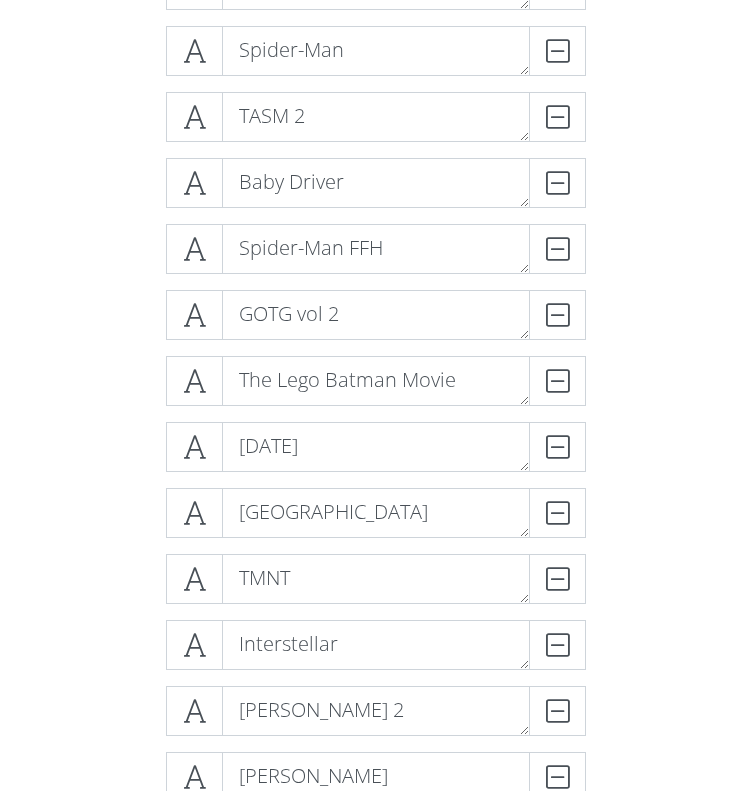 click on "Star Wars: ROTS
DELETE
Spider-Man NWH
DELETE
Rogue One
DELETE
Deadpool
DELETE
The Dark Knight
DELETE
Spider-Man: Homecoming
DELETE
Avengers" at bounding box center [376, -337] 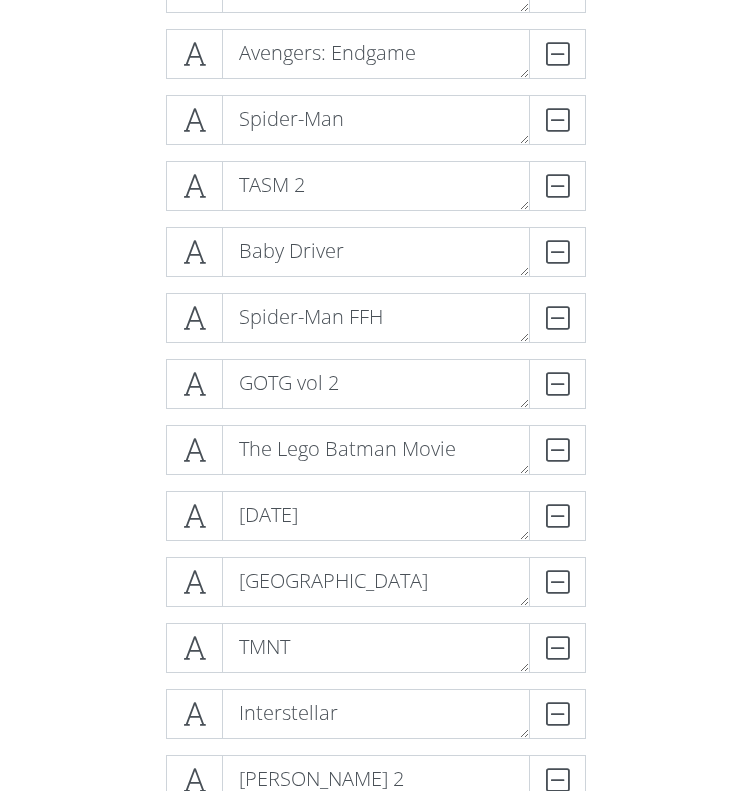 scroll, scrollTop: 1954, scrollLeft: 0, axis: vertical 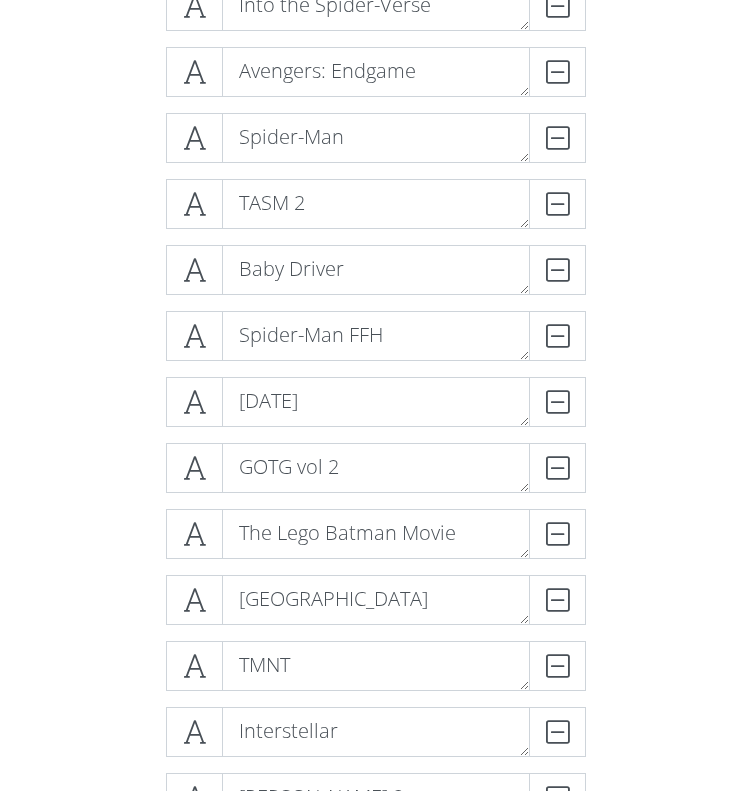 click on "Star Wars: ROTS
DELETE
Spider-Man NWH
DELETE
Rogue One
DELETE
Deadpool
DELETE
The Dark Knight
DELETE
Spider-Man: Homecoming
DELETE
Avengers" at bounding box center (376, -95) 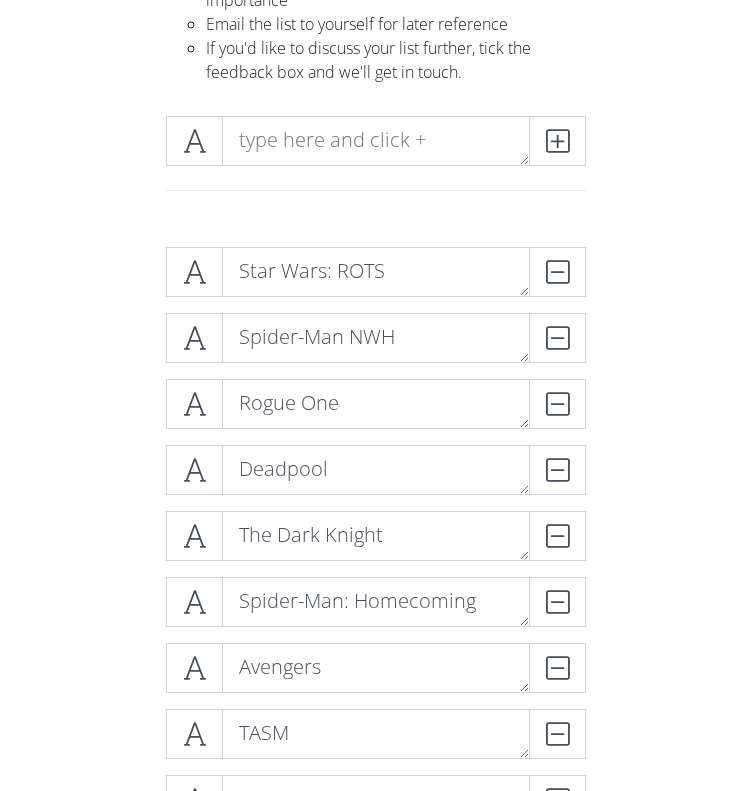 scroll, scrollTop: 201, scrollLeft: 0, axis: vertical 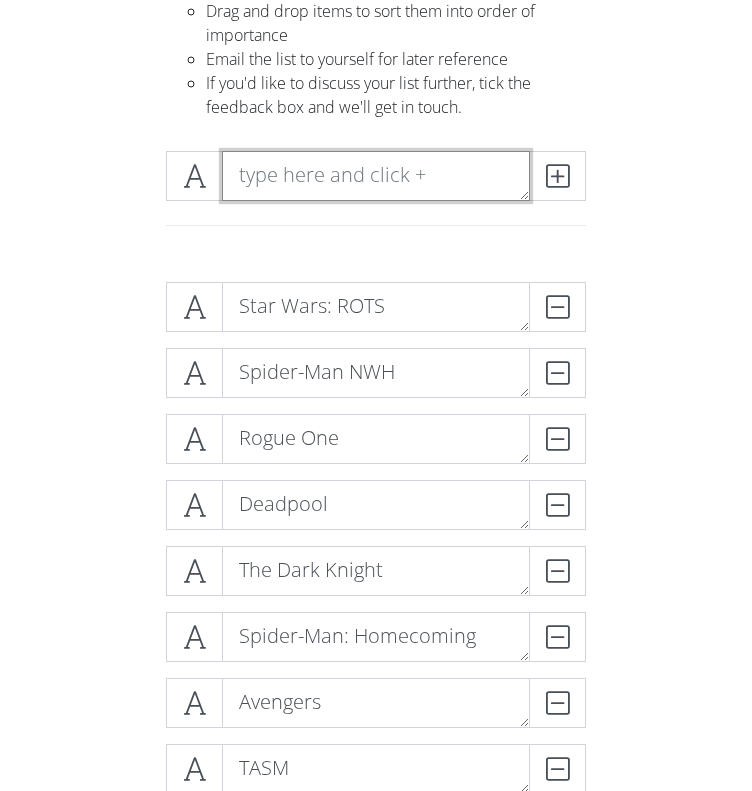 click at bounding box center (376, 176) 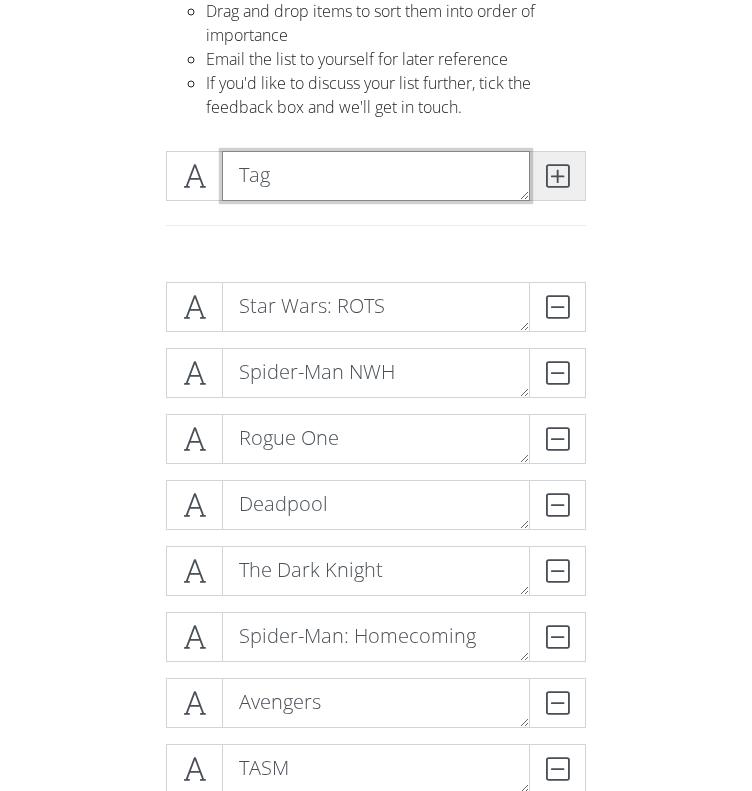 type on "Tag" 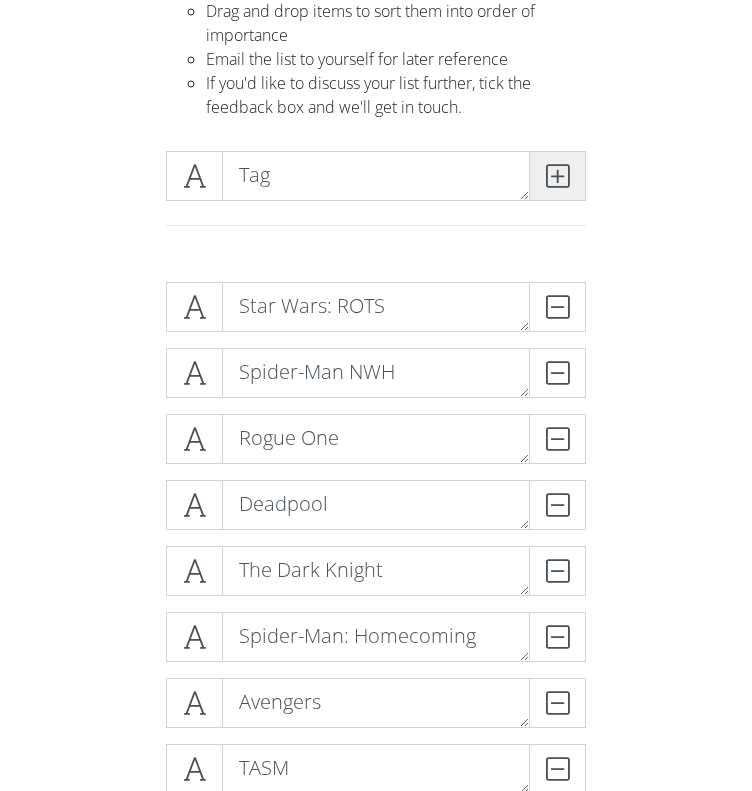 click at bounding box center (557, 176) 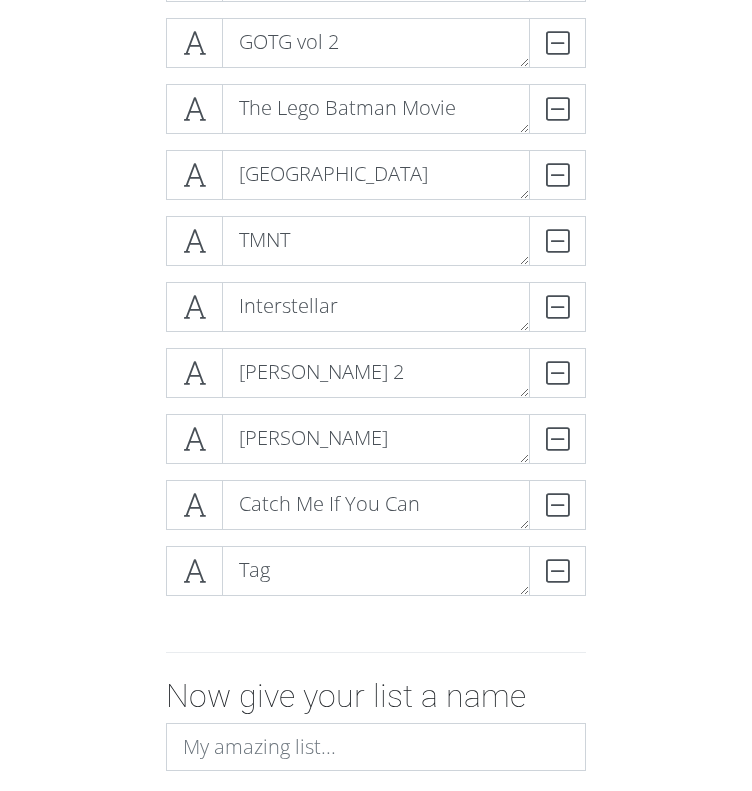 scroll, scrollTop: 2628, scrollLeft: 0, axis: vertical 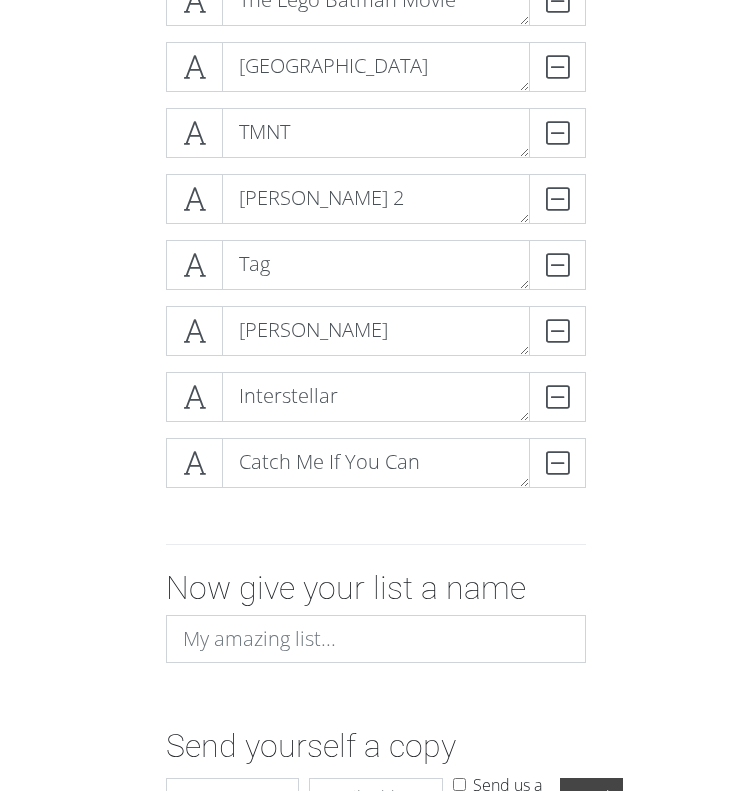 click at bounding box center (376, 544) 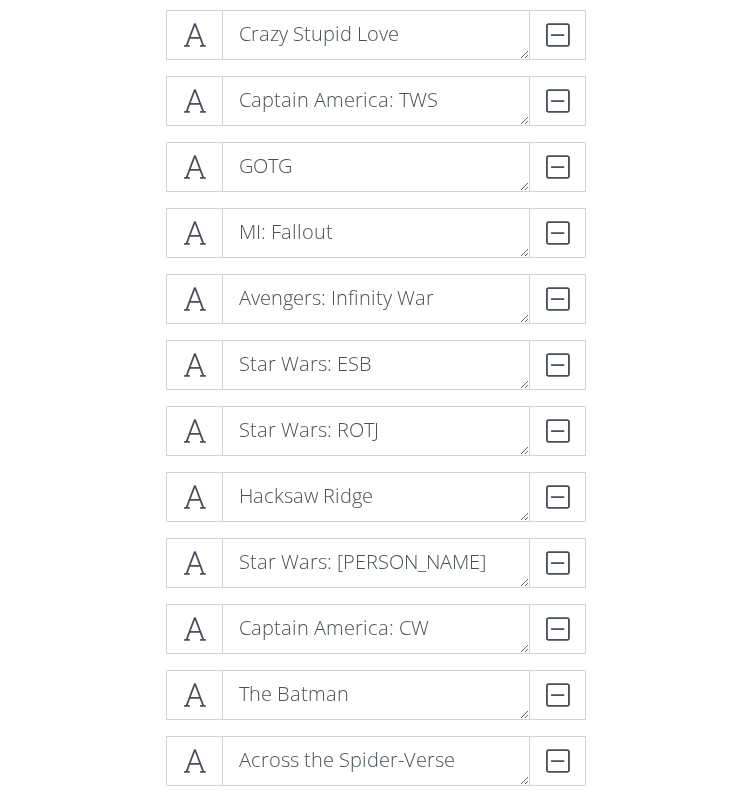 scroll, scrollTop: 0, scrollLeft: 0, axis: both 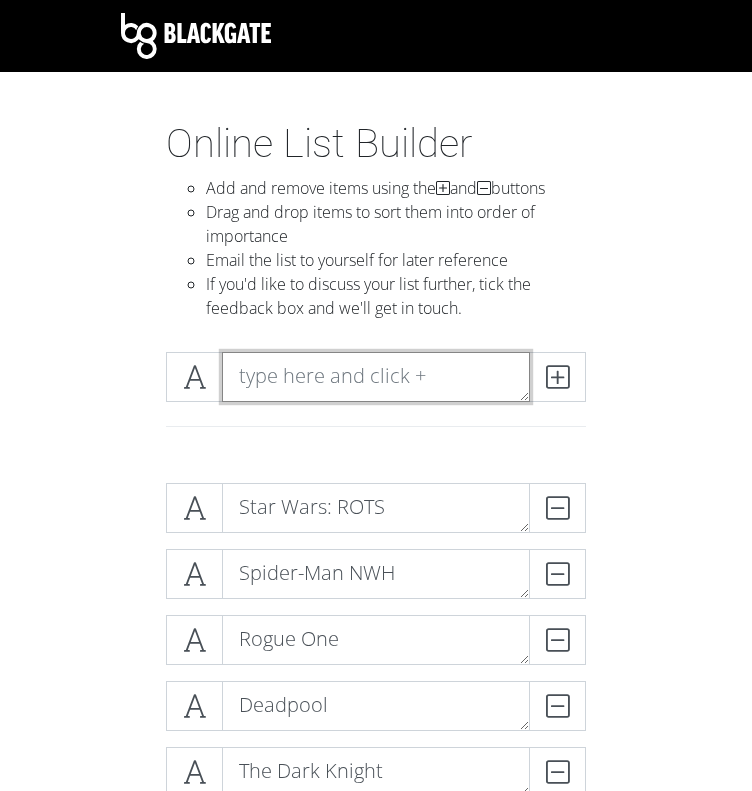 click at bounding box center (376, 377) 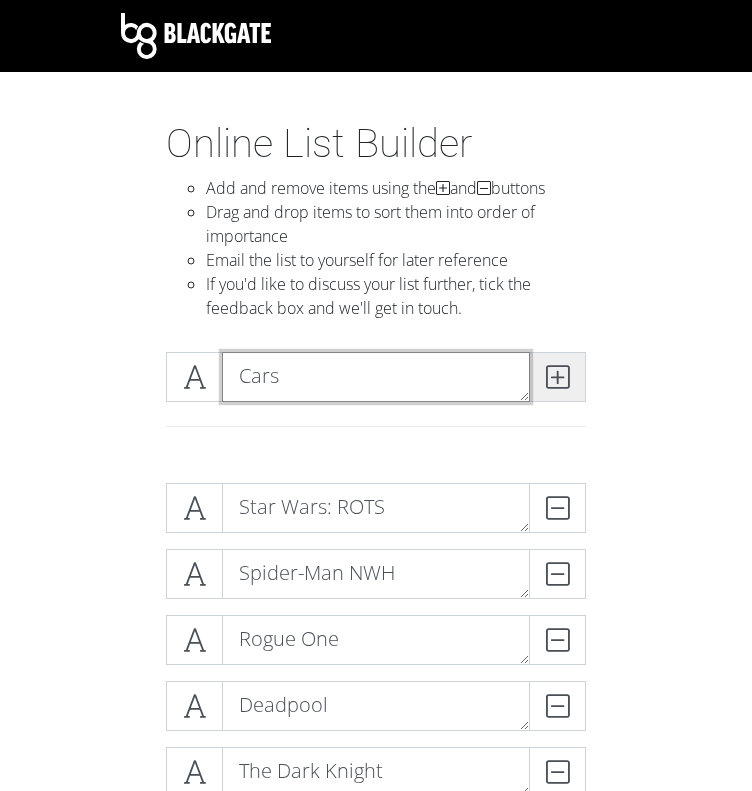 type on "Cars" 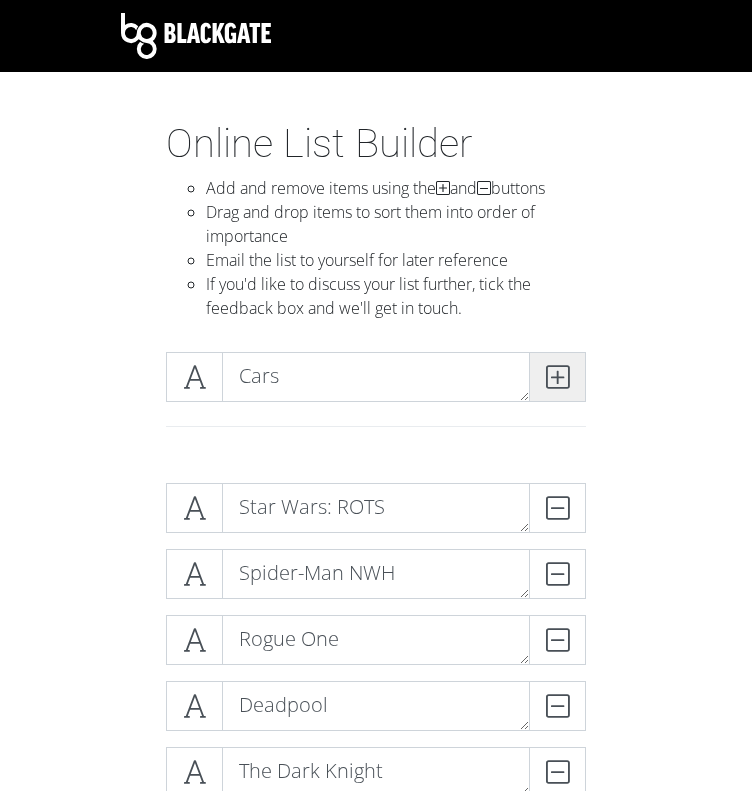 click at bounding box center [557, 377] 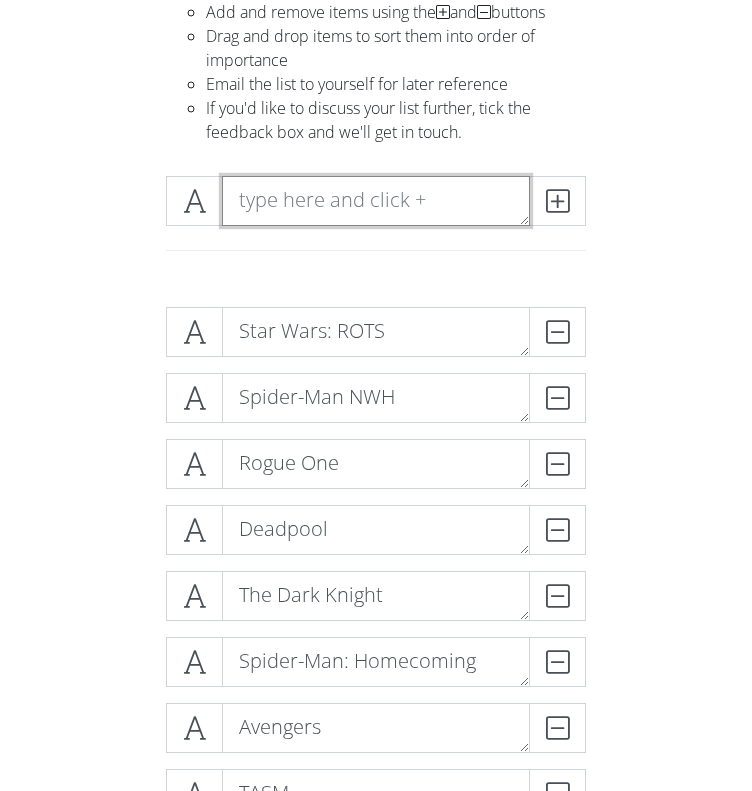 scroll, scrollTop: 45, scrollLeft: 0, axis: vertical 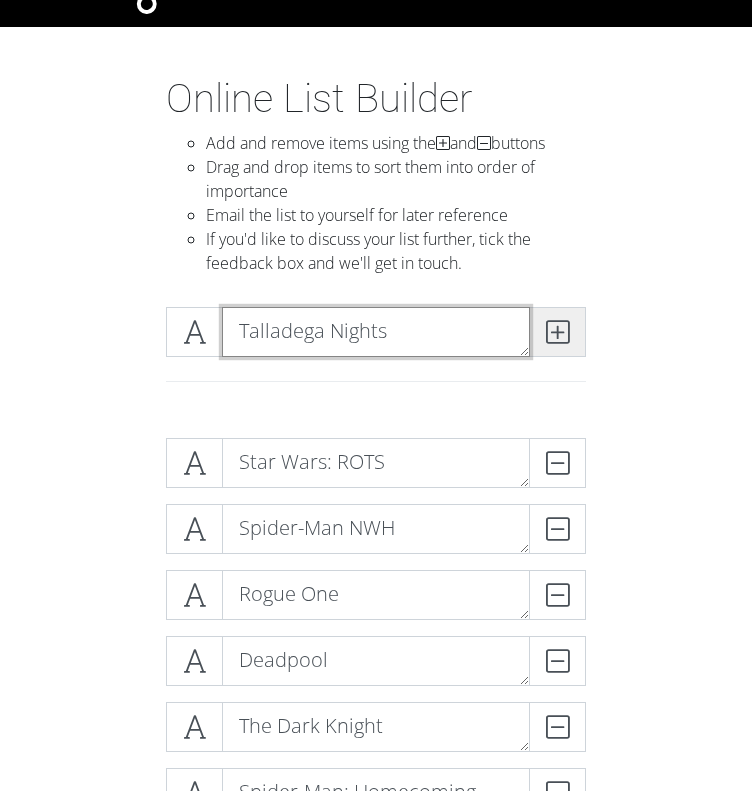 type on "Talladega Nights" 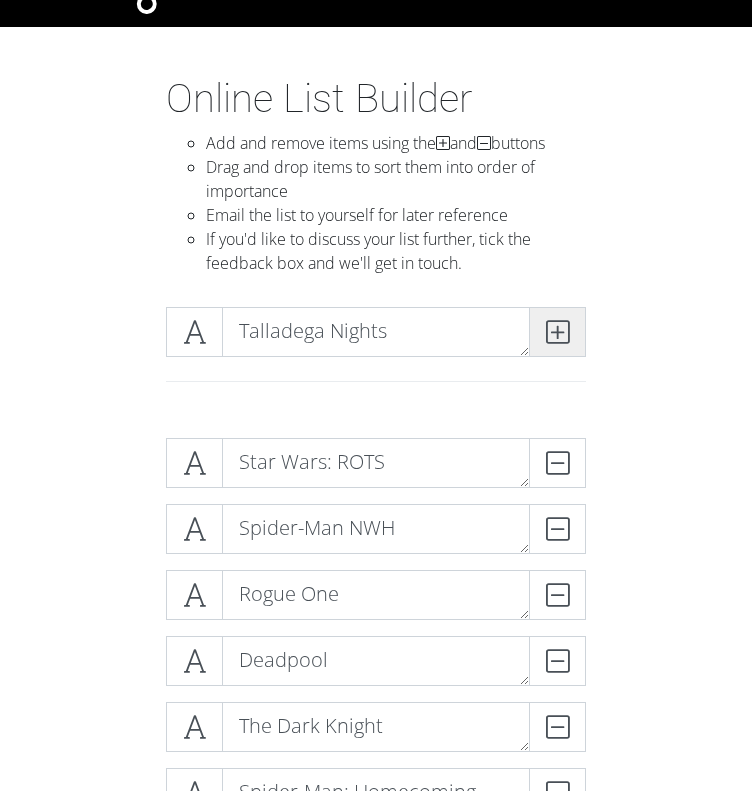 click at bounding box center [557, 332] 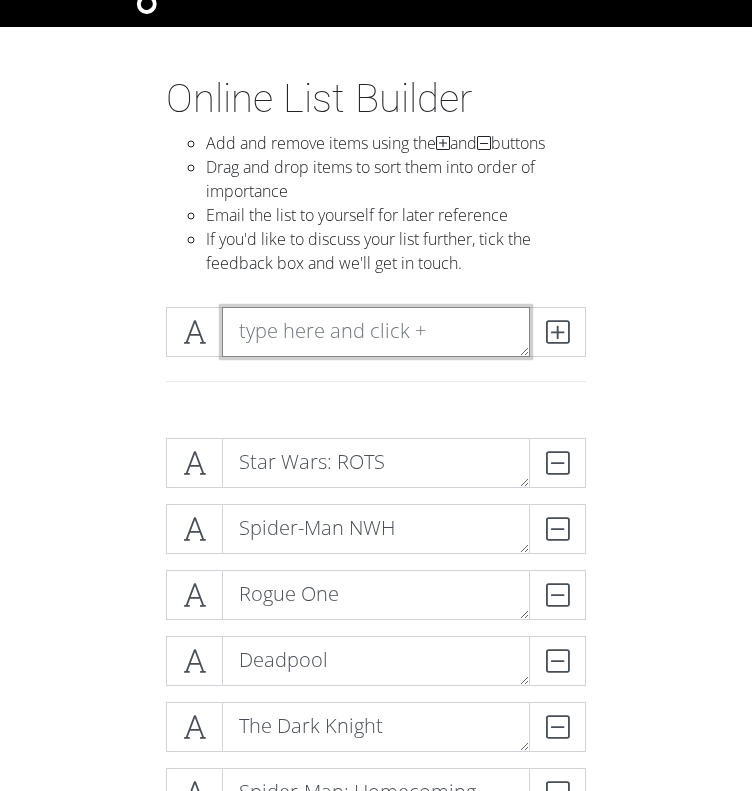 drag, startPoint x: 368, startPoint y: 321, endPoint x: 309, endPoint y: 351, distance: 66.189125 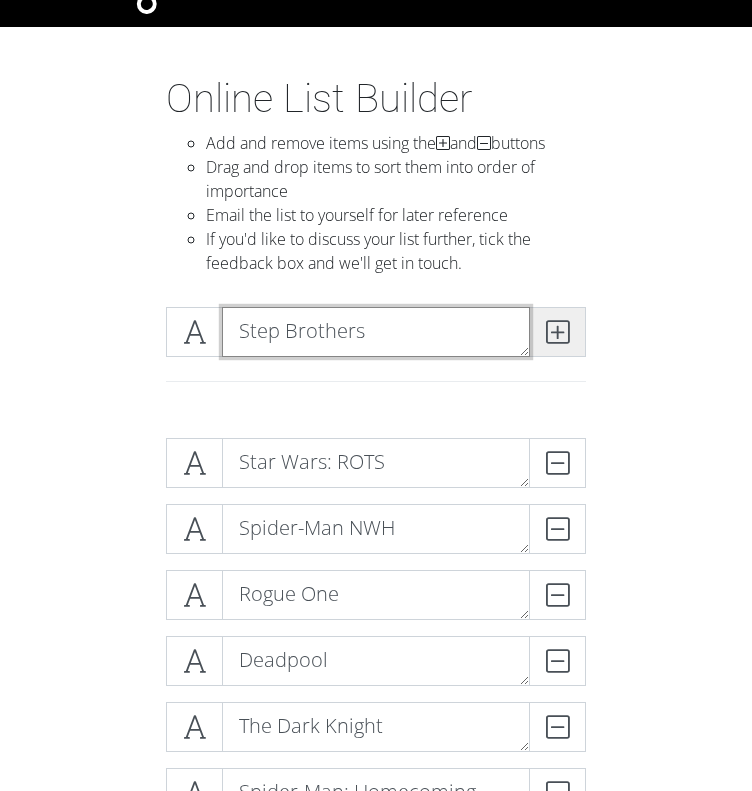 type on "Step Brothers" 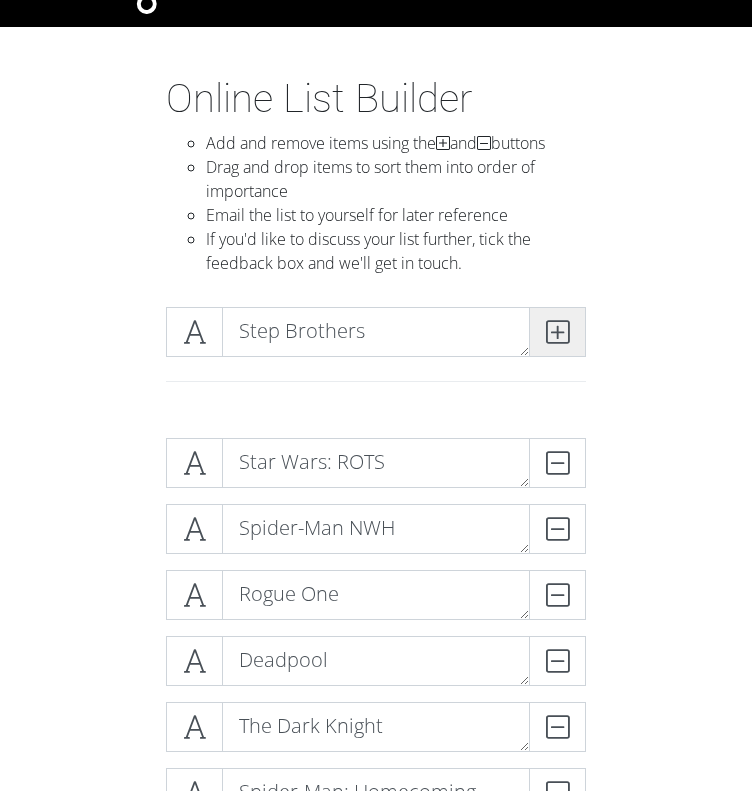 click at bounding box center (557, 332) 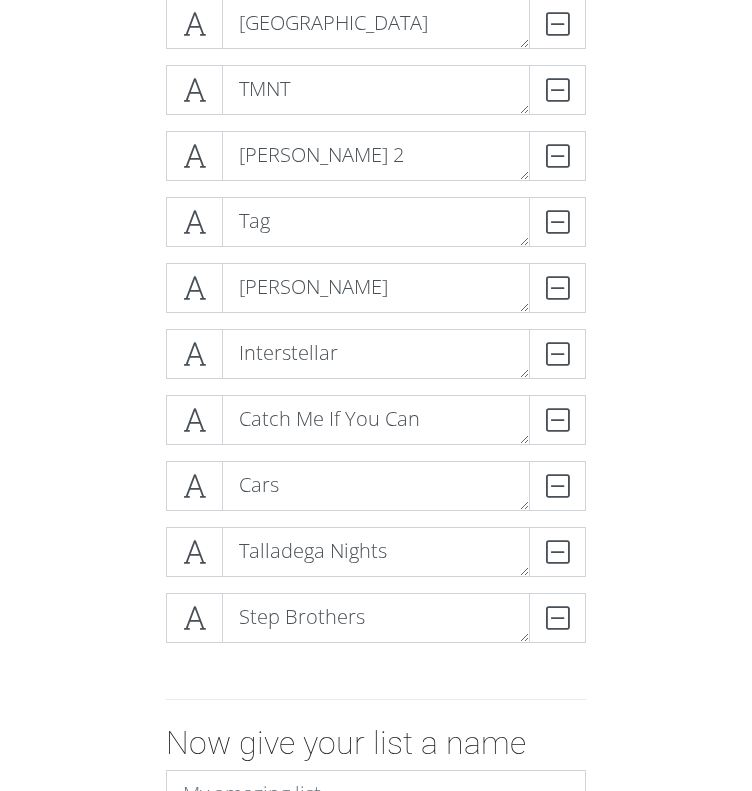 scroll, scrollTop: 2515, scrollLeft: 0, axis: vertical 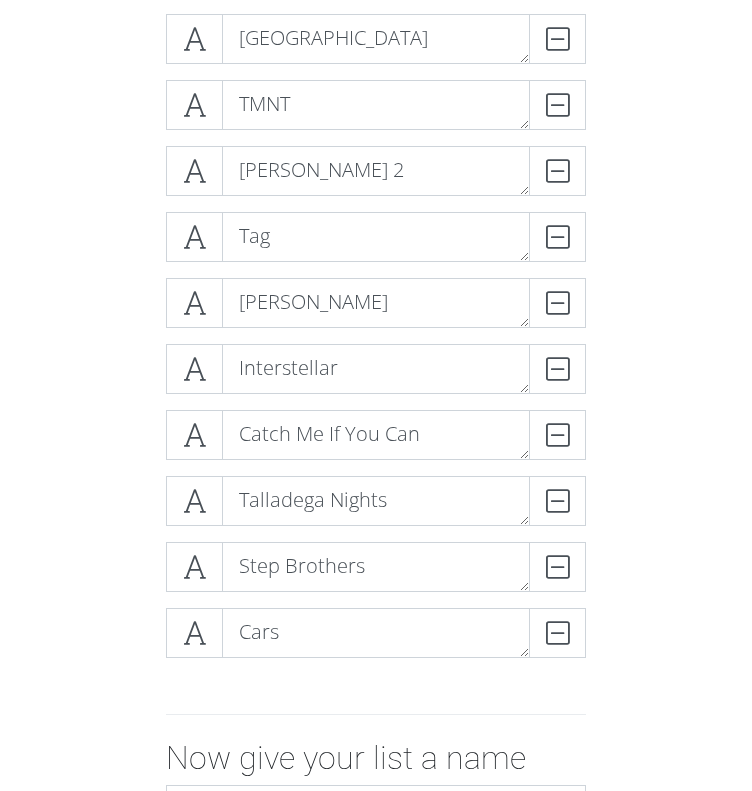 click on "Star Wars: ROTS
DELETE
Spider-Man NWH
DELETE
Rogue One
DELETE
Deadpool
DELETE
The Dark Knight
DELETE
Spider-Man: Homecoming
DELETE
Avengers" at bounding box center (376, -679) 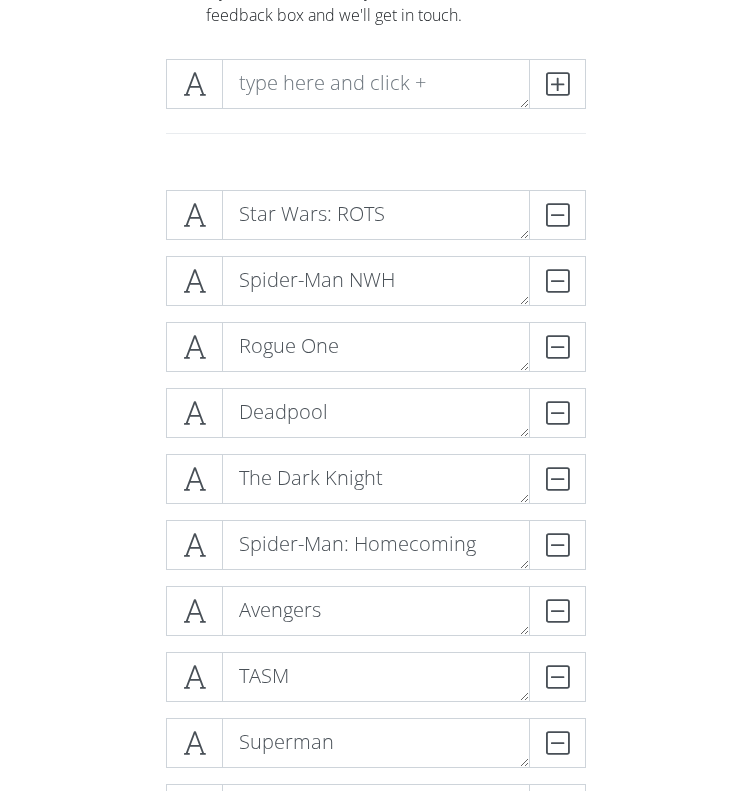 scroll, scrollTop: 0, scrollLeft: 0, axis: both 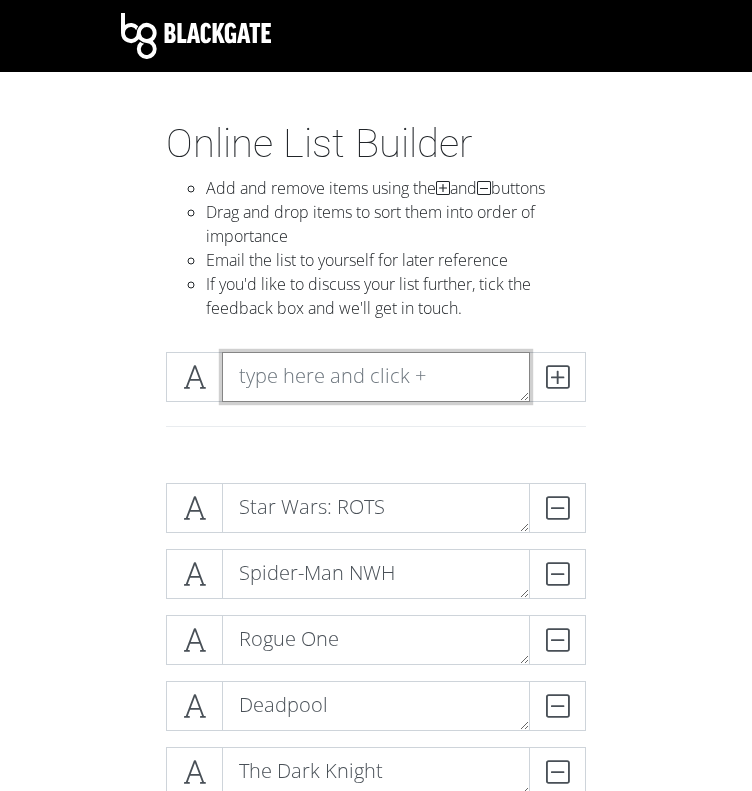 click at bounding box center (376, 377) 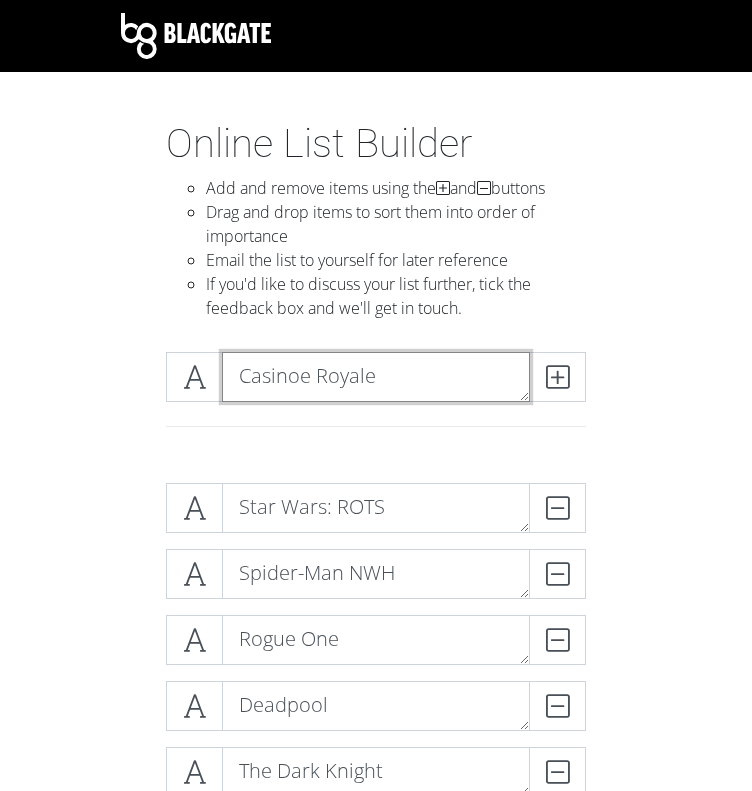 click on "Casinoe Royale" at bounding box center [376, 377] 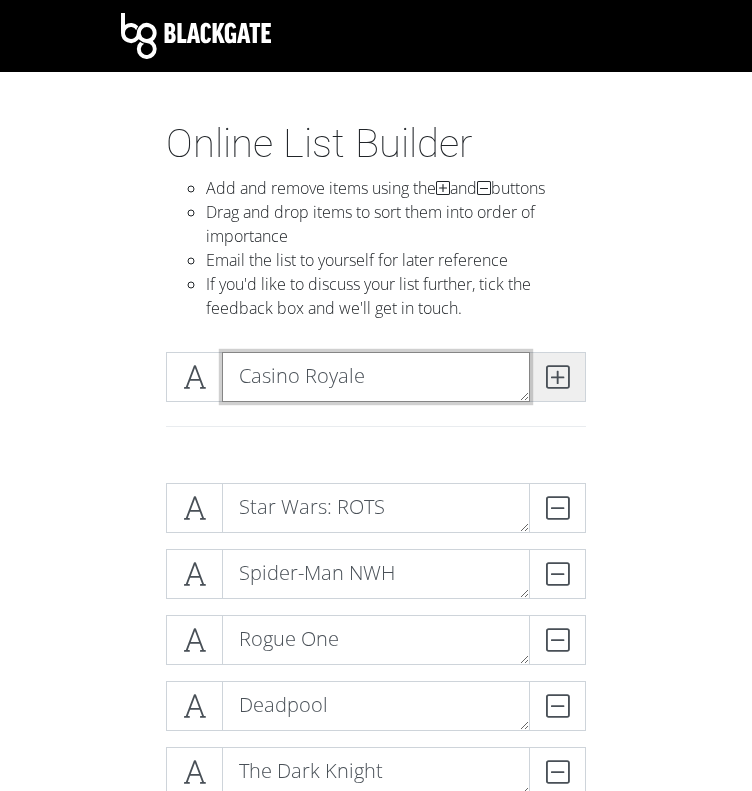 type on "Casino Royale" 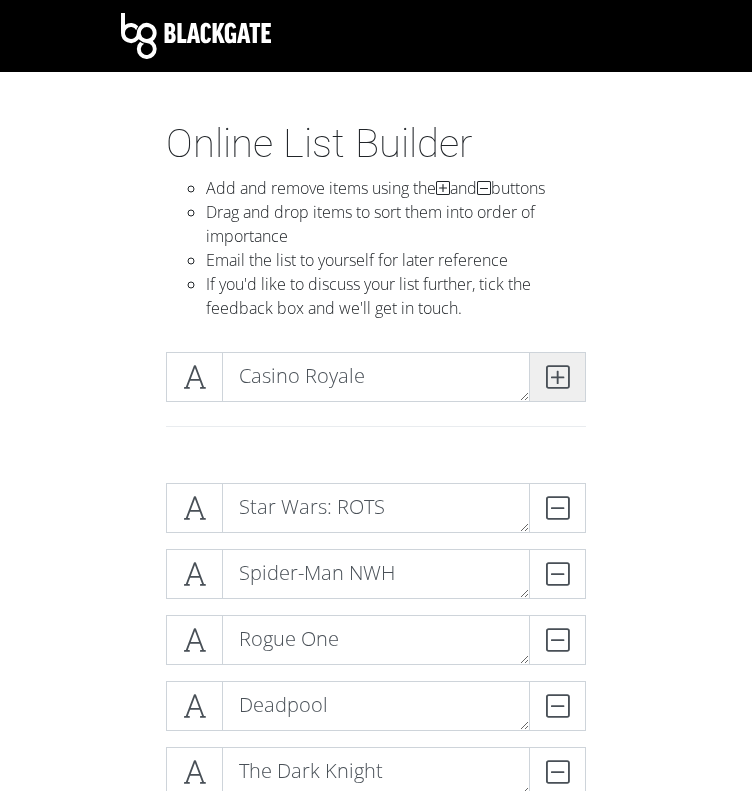 click at bounding box center (557, 377) 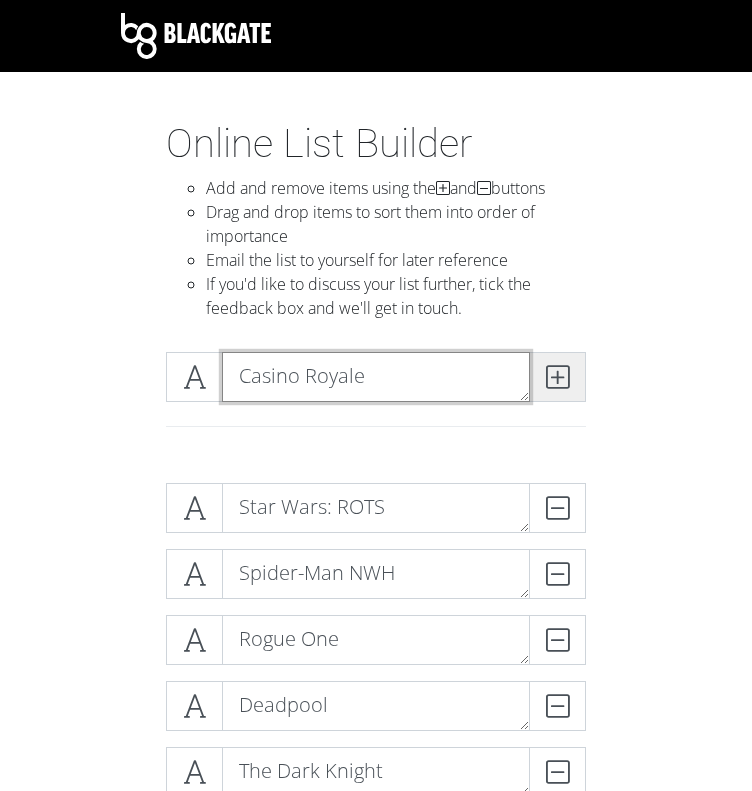 type 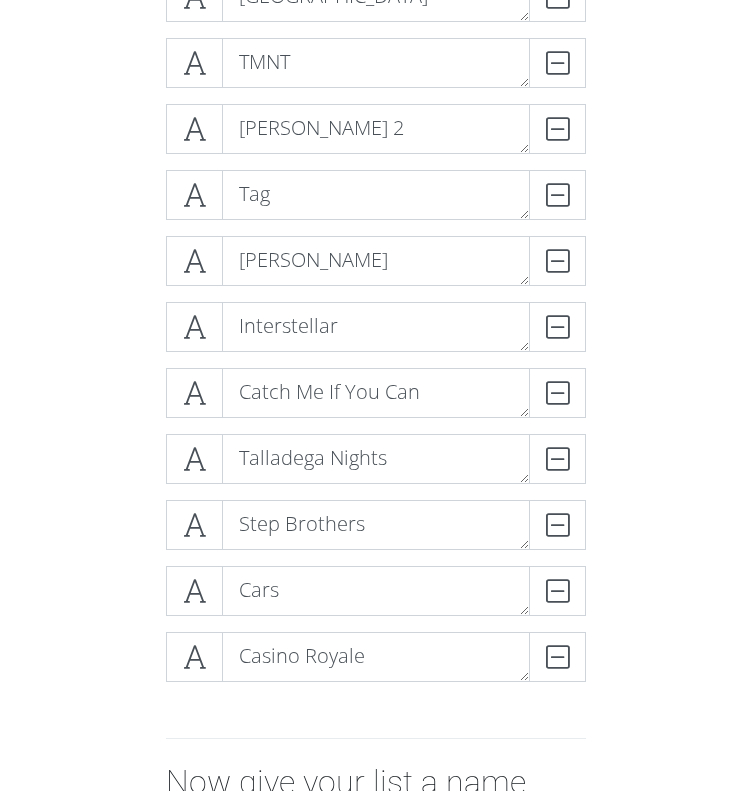scroll, scrollTop: 2556, scrollLeft: 0, axis: vertical 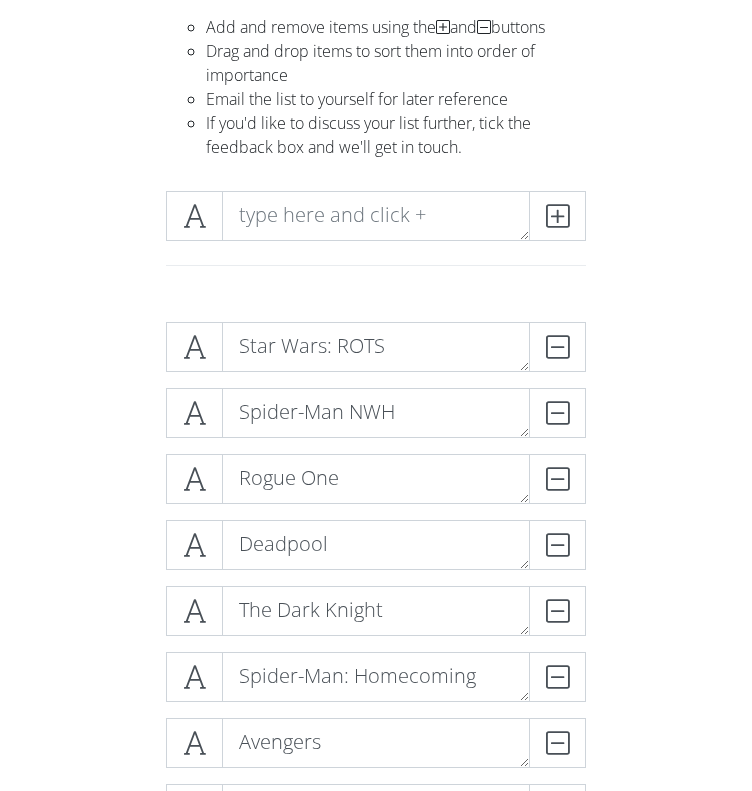 click on "Star Wars: ROTS
DELETE
Spider-Man NWH
DELETE
Rogue One
DELETE
Deadpool
DELETE
The Dark Knight
DELETE
Spider-Man: Homecoming
DELETE
Avengers" at bounding box center (376, 1708) 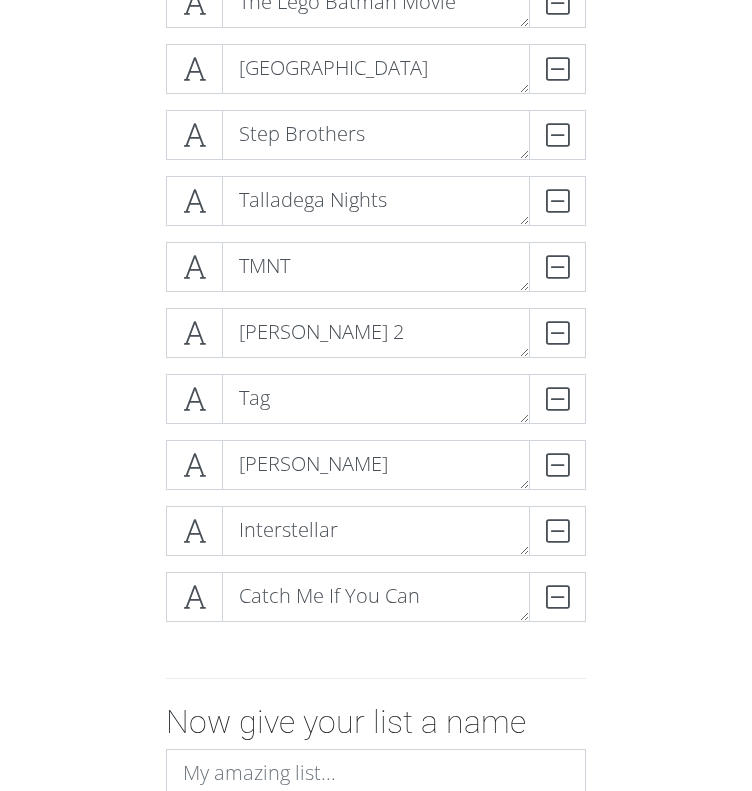 scroll, scrollTop: 2619, scrollLeft: 0, axis: vertical 